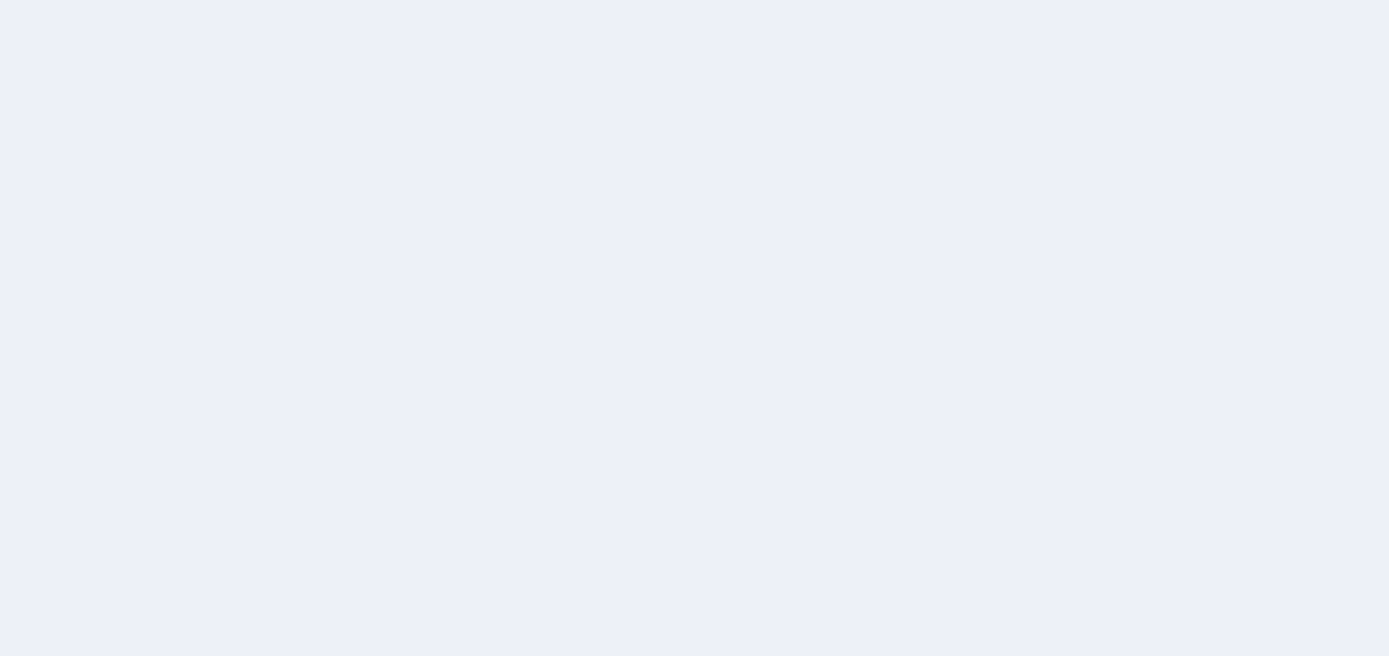 scroll, scrollTop: 0, scrollLeft: 0, axis: both 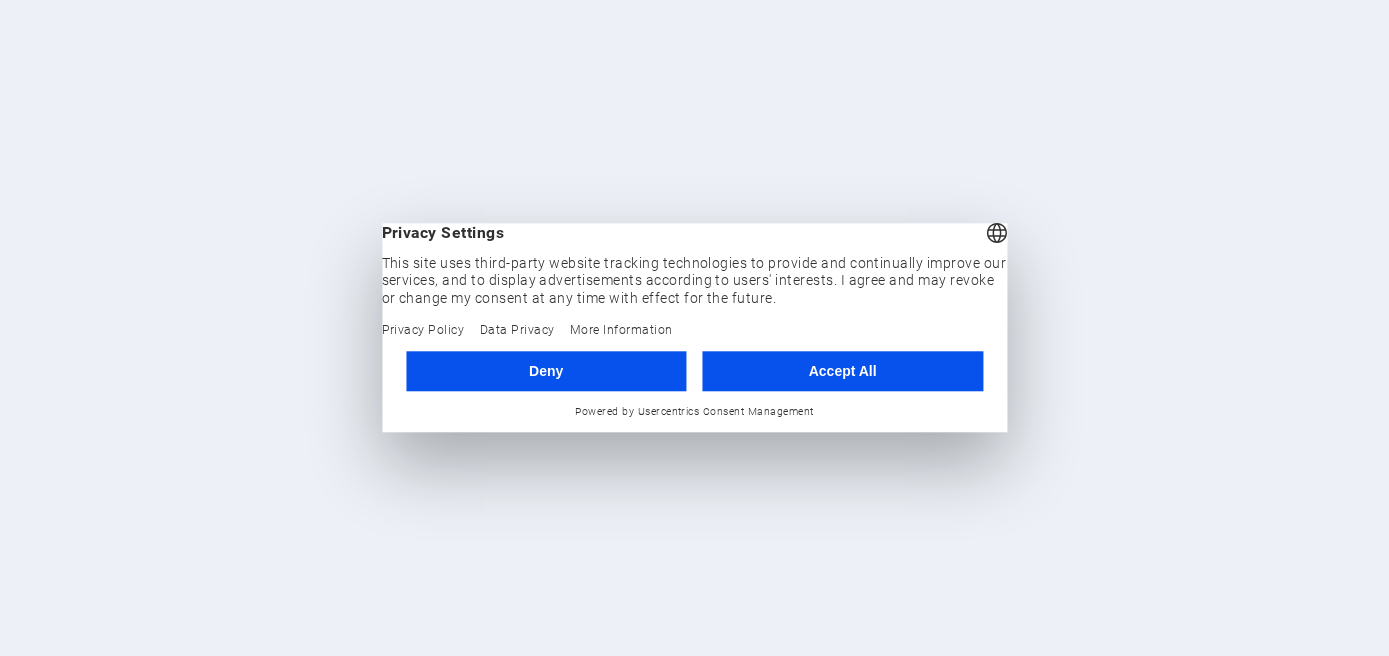 click on "Accept All" at bounding box center [843, 371] 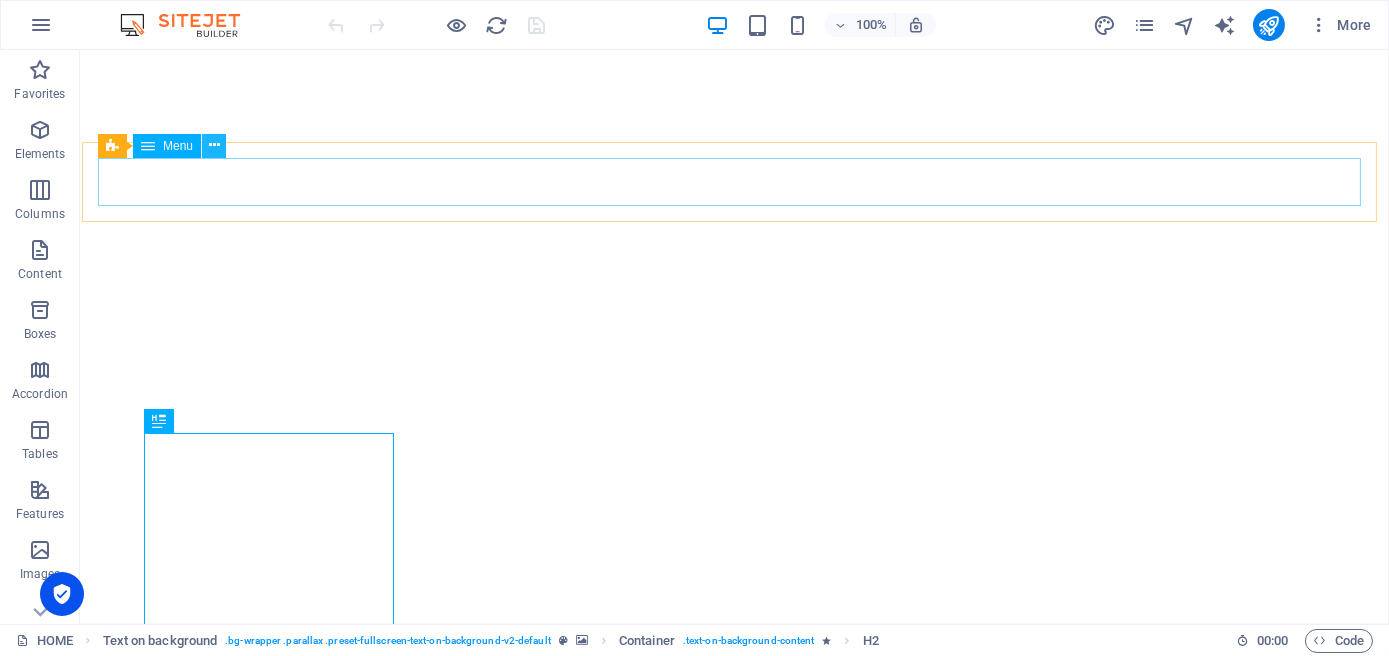 click at bounding box center (214, 145) 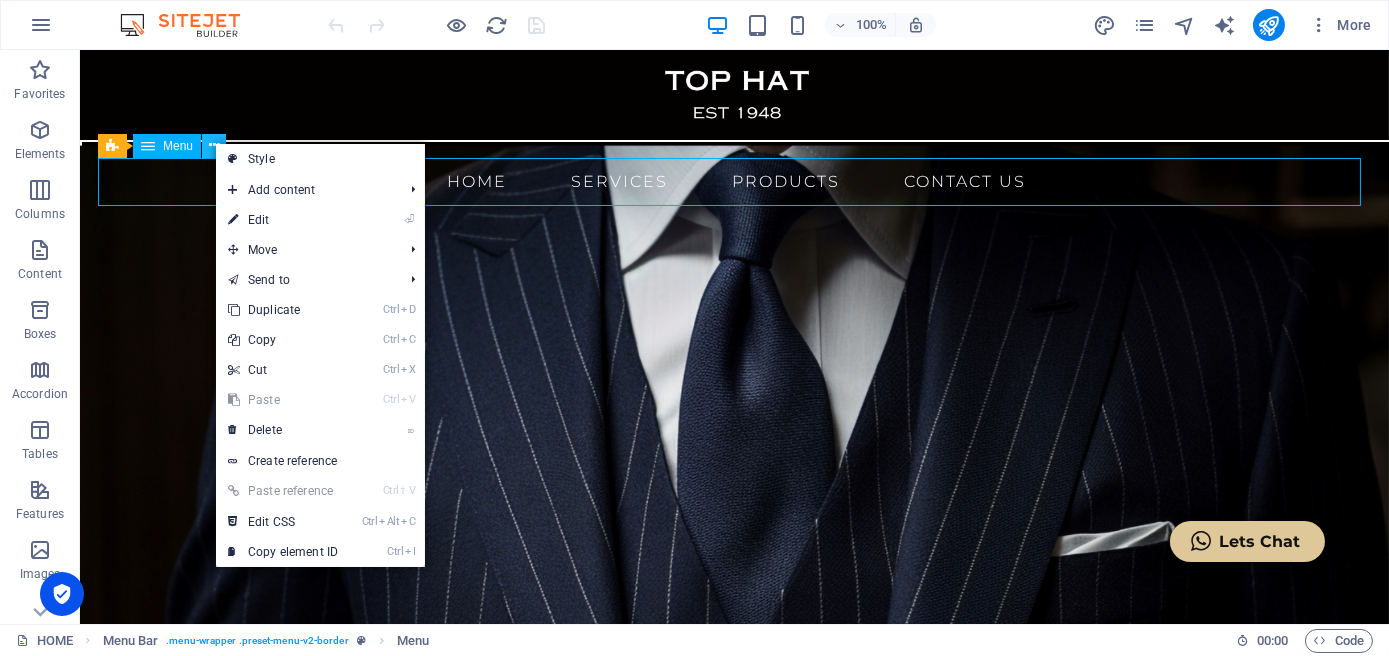 scroll, scrollTop: 0, scrollLeft: 0, axis: both 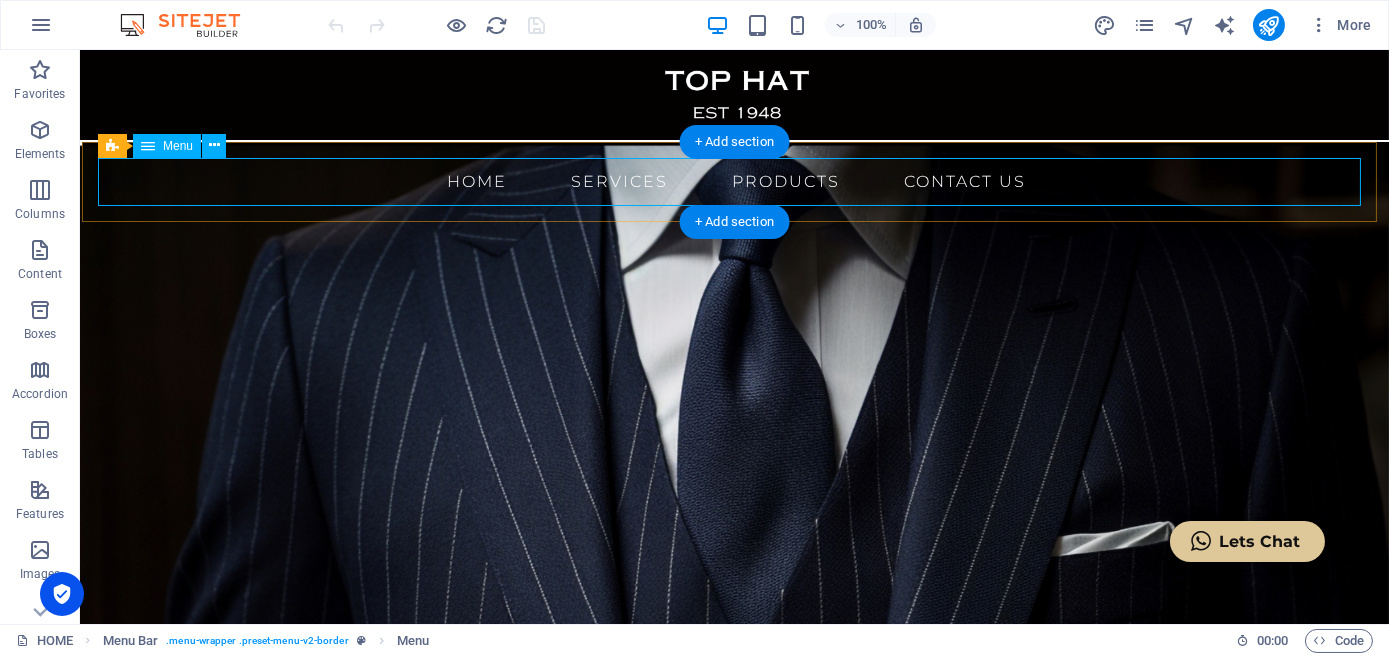 click on "HOME  SERVICES PRODUCTS CONTACT US" at bounding box center [736, 182] 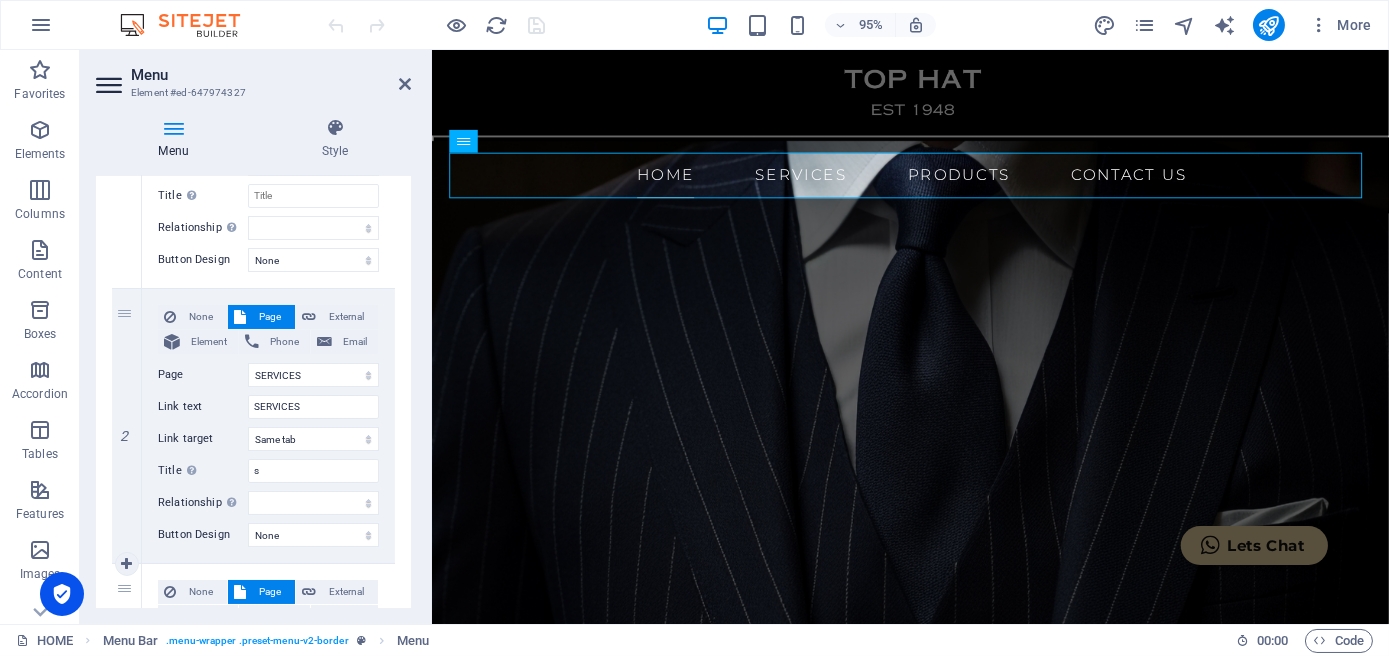 scroll, scrollTop: 184, scrollLeft: 0, axis: vertical 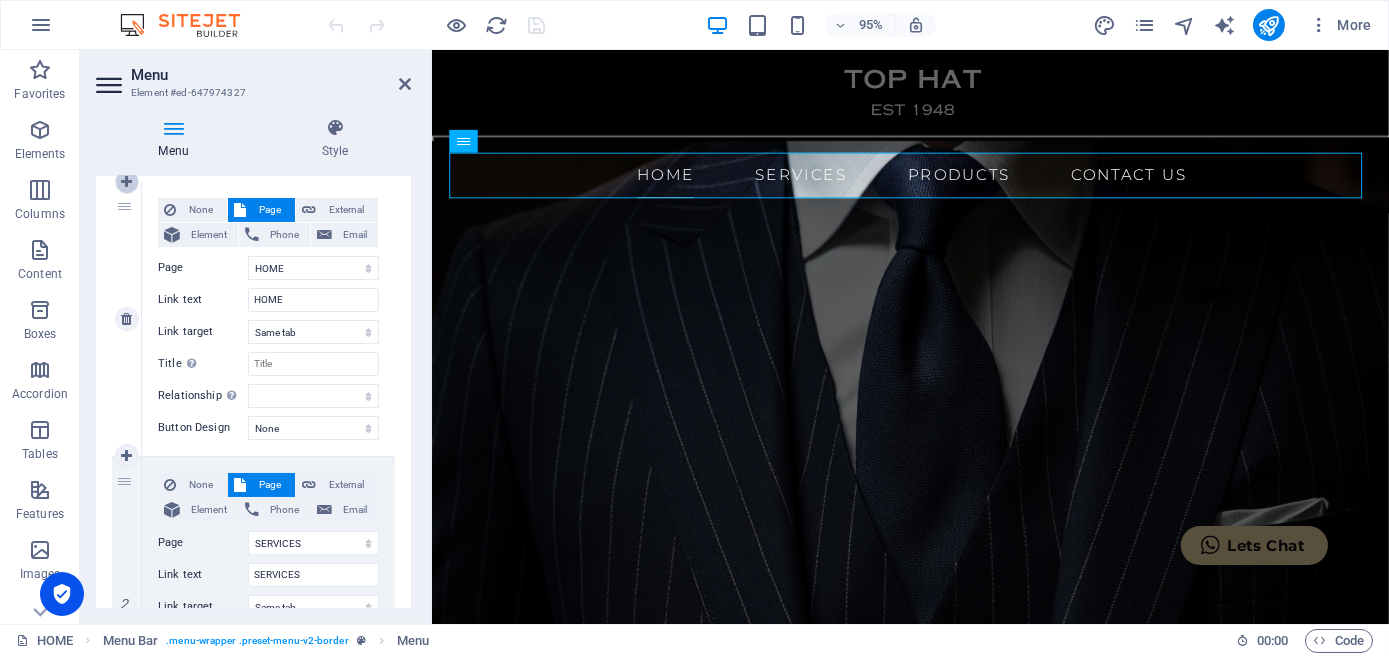 click at bounding box center (126, 182) 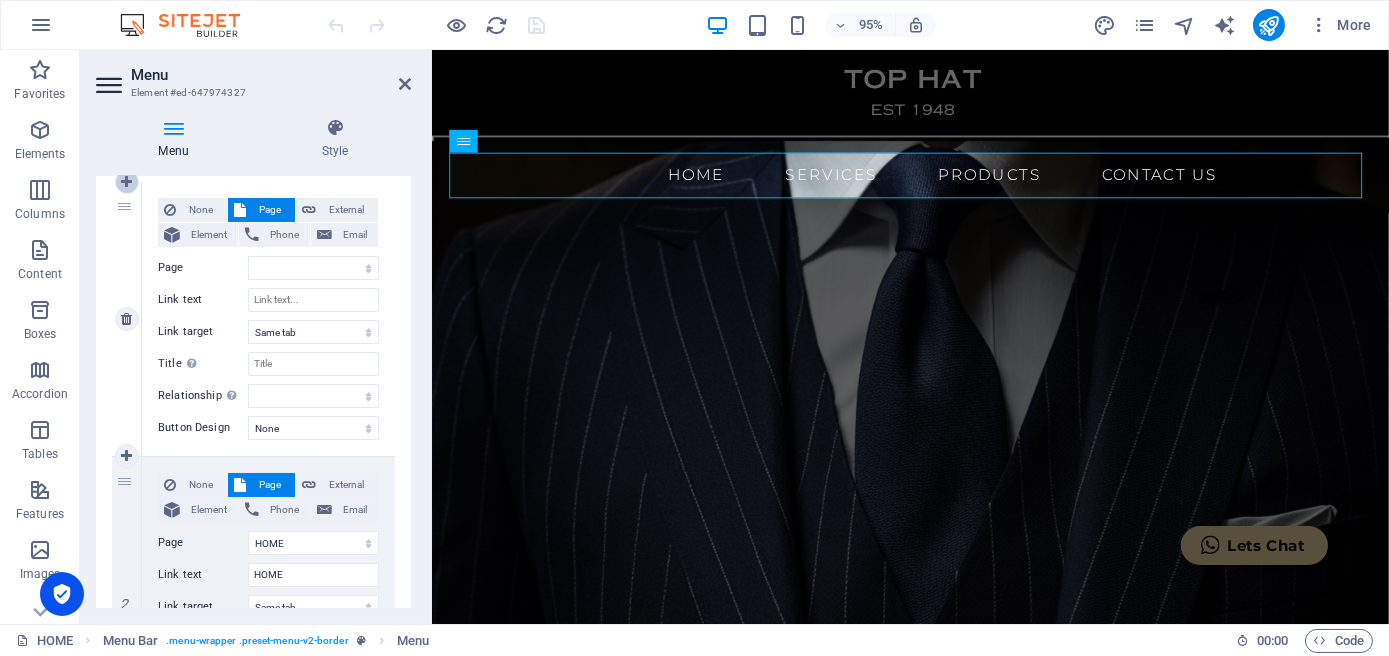 select on "3" 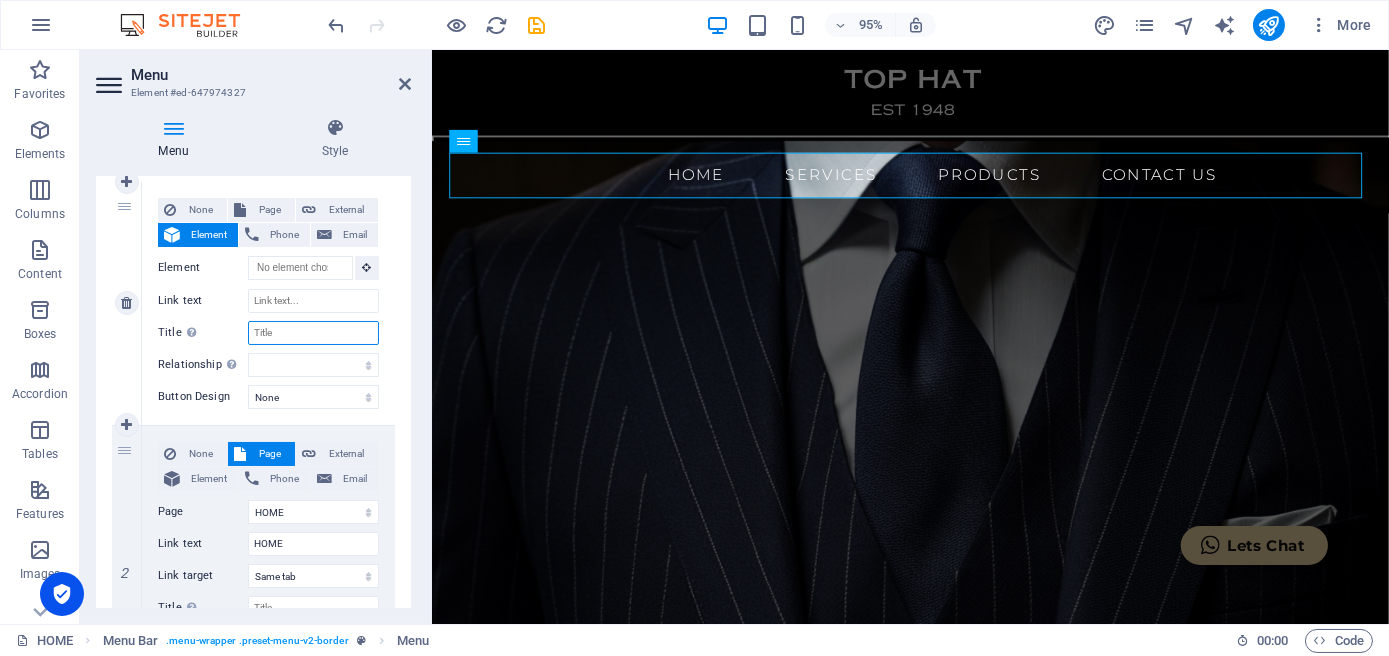 click on "Title Additional link description, should not be the same as the link text. The title is most often shown as a tooltip text when the mouse moves over the element. Leave empty if uncertain." at bounding box center (313, 333) 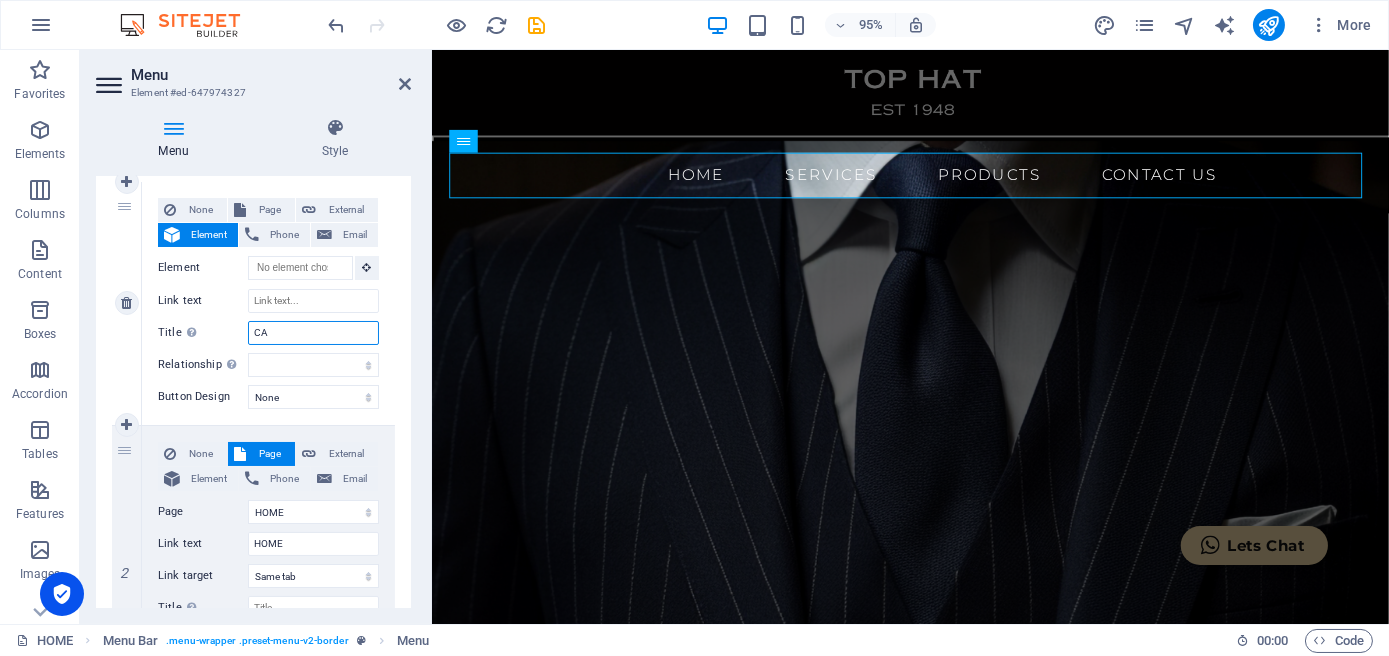 type on "CAT" 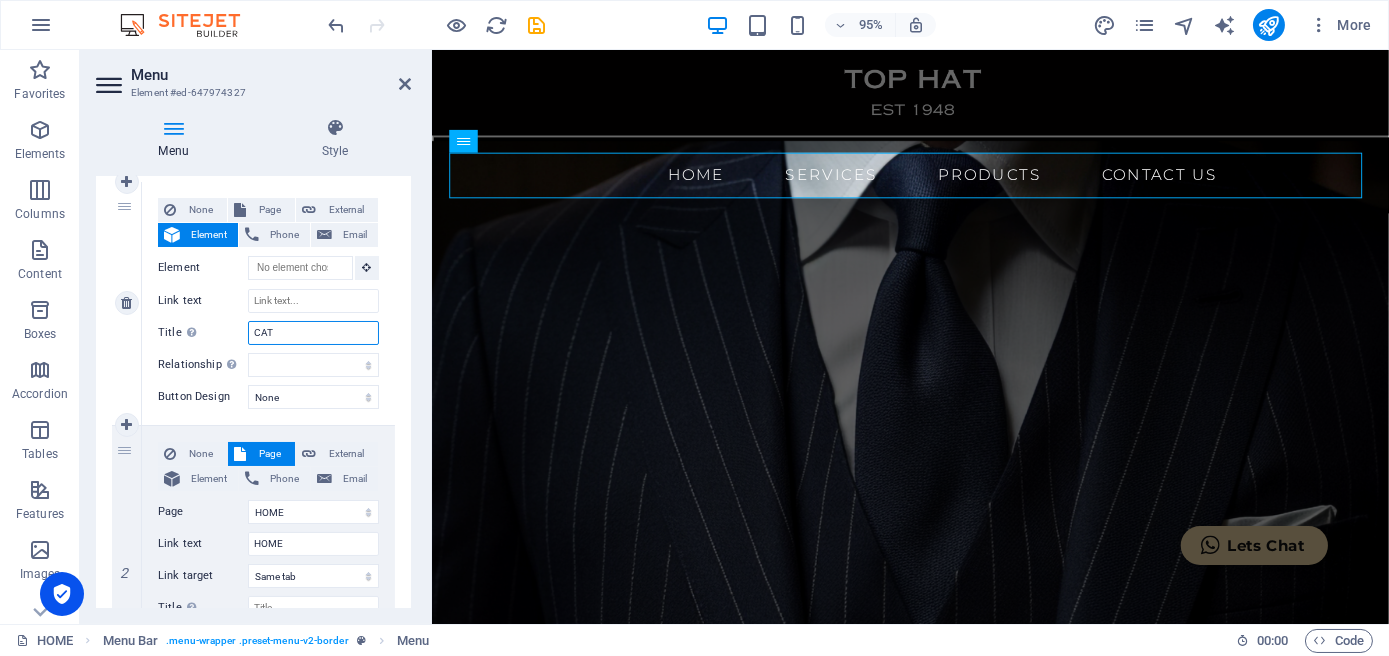 select 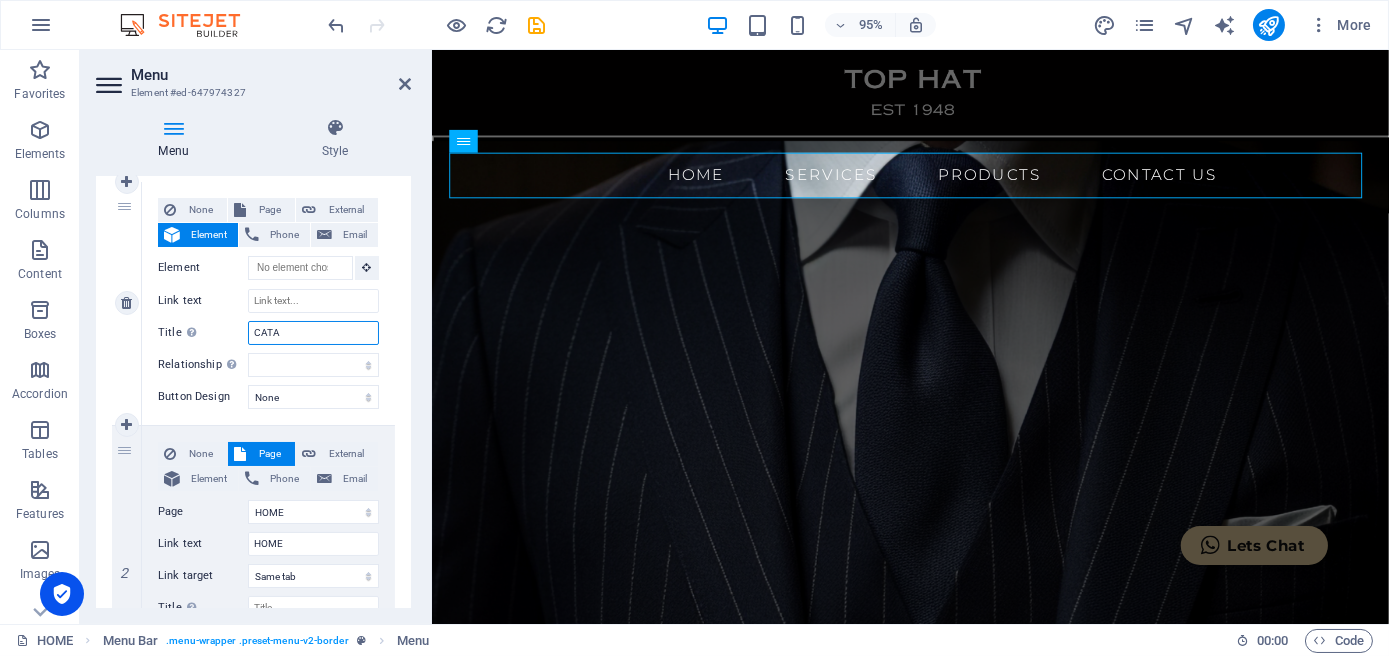select 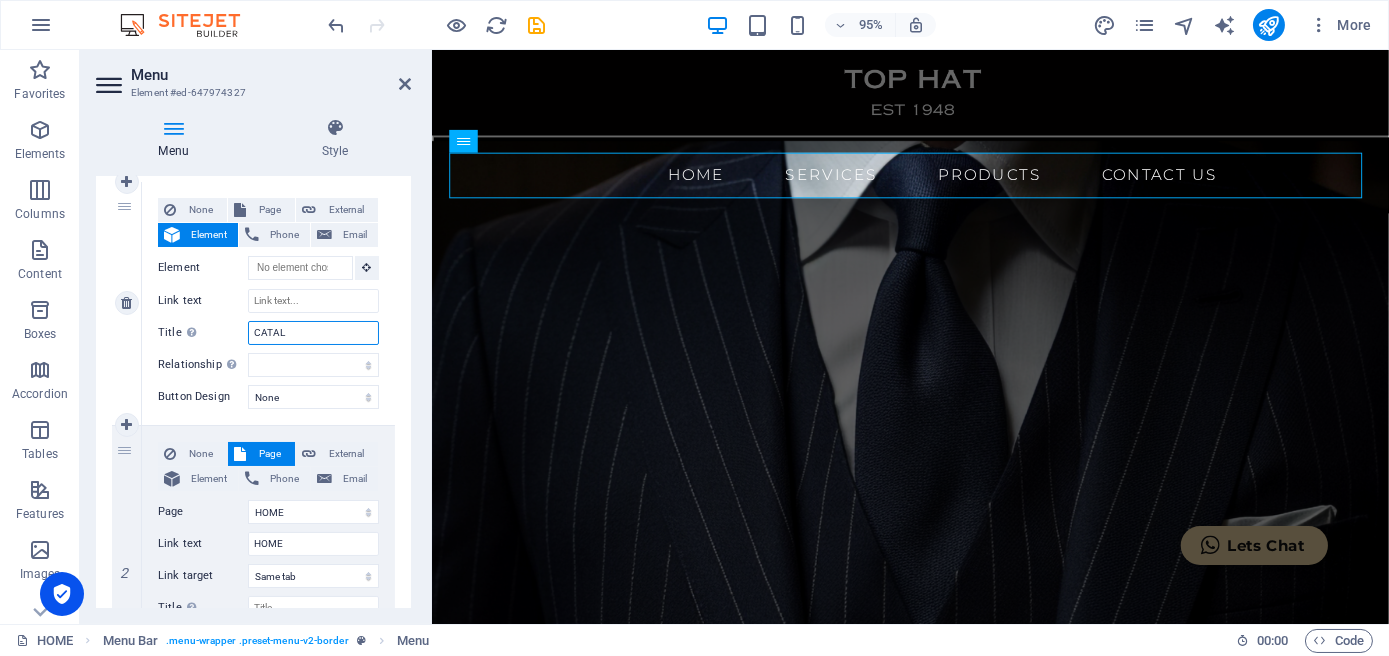 select 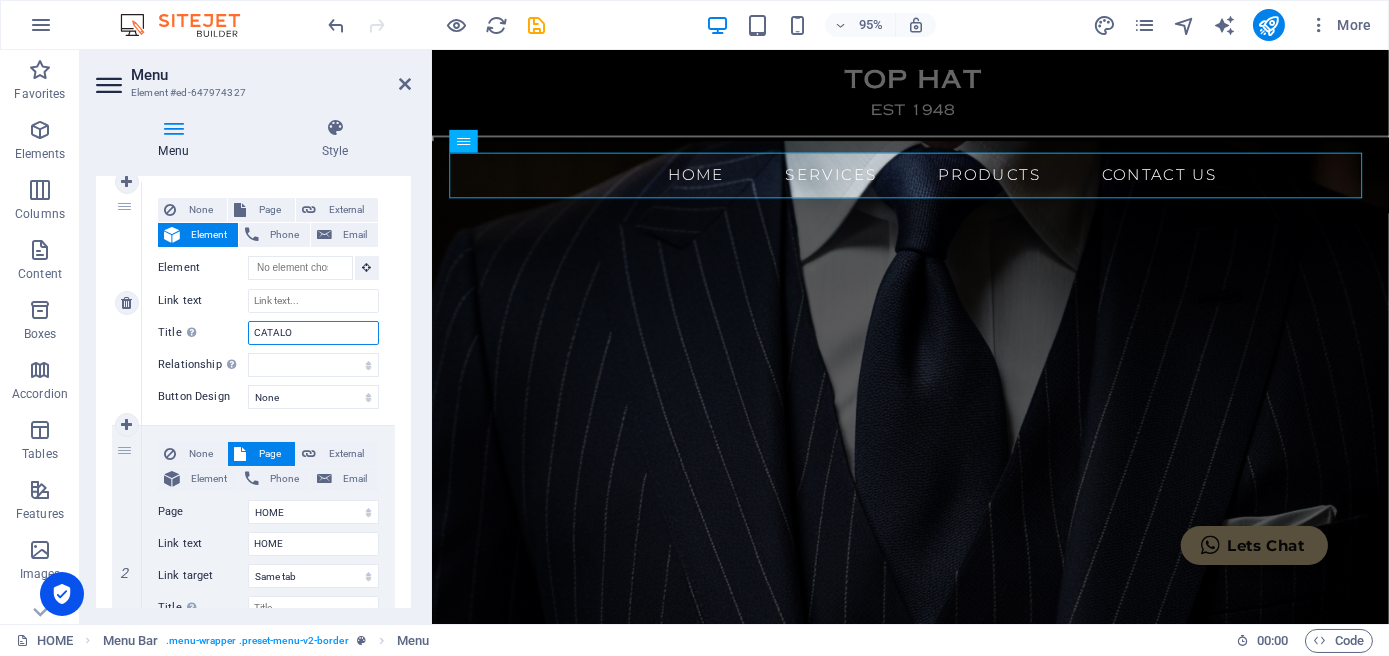 type on "CATALOG" 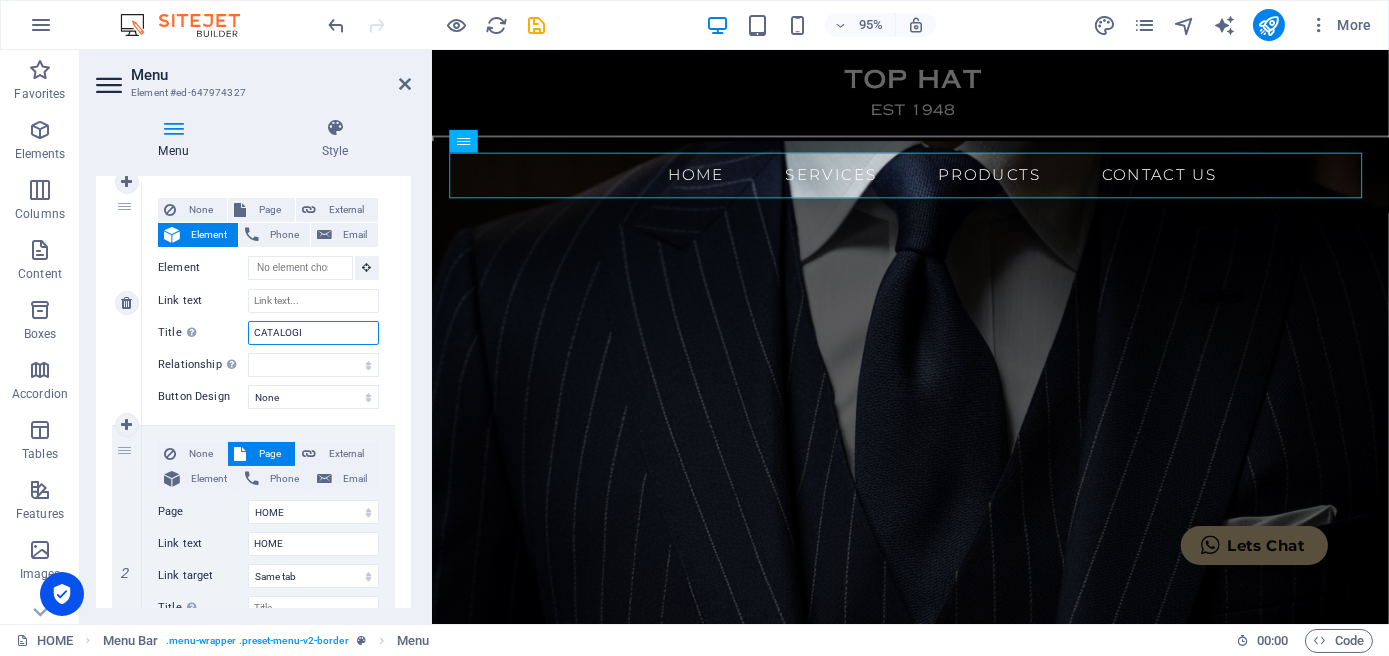 type on "CATALOGIE" 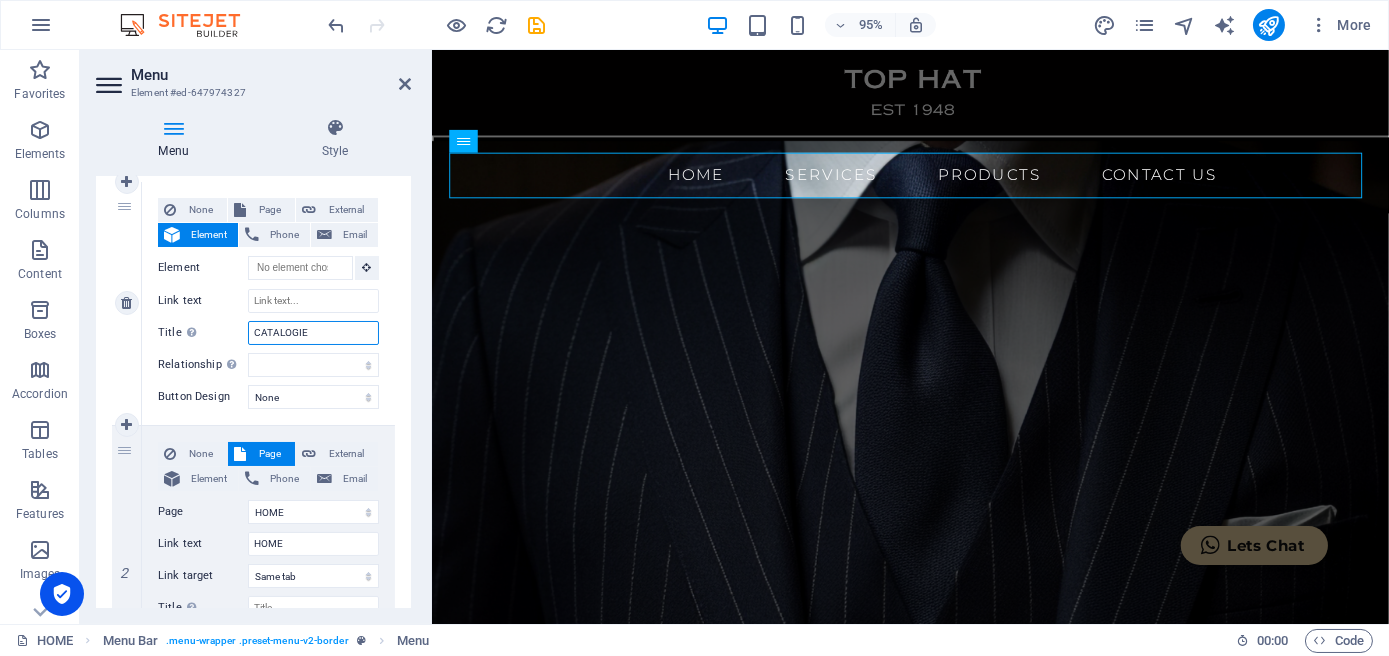 select 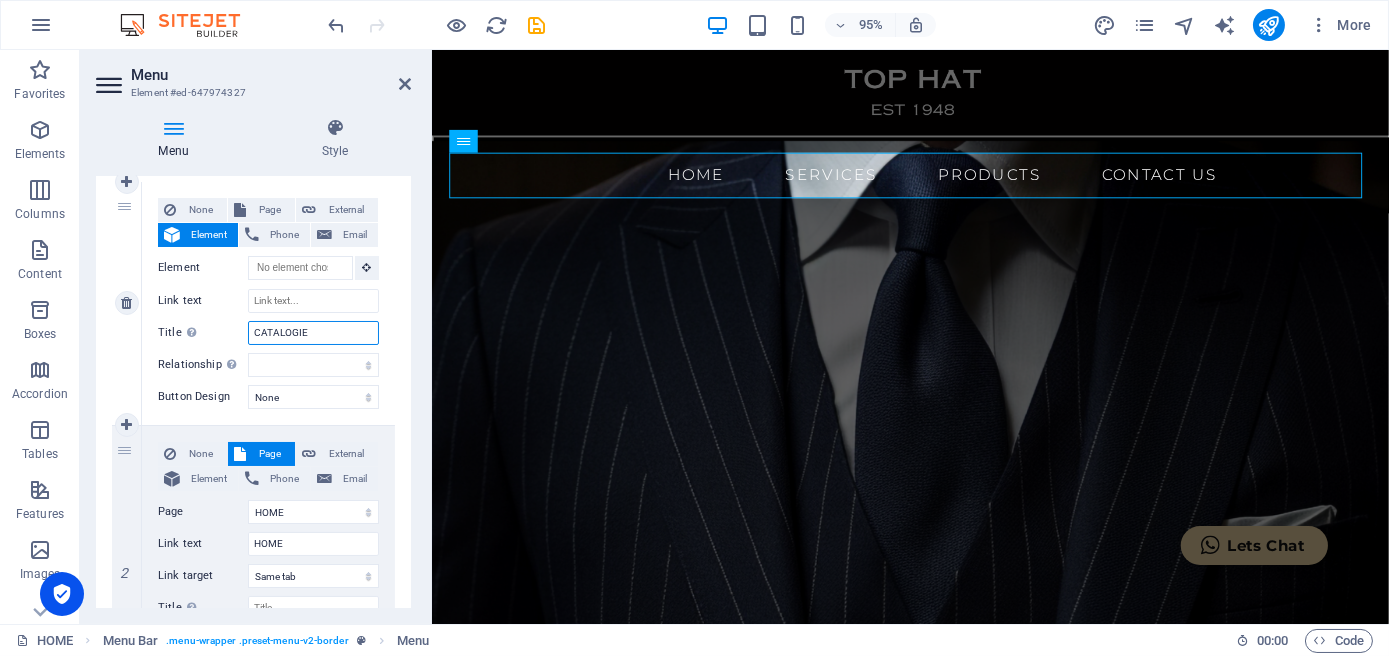 select 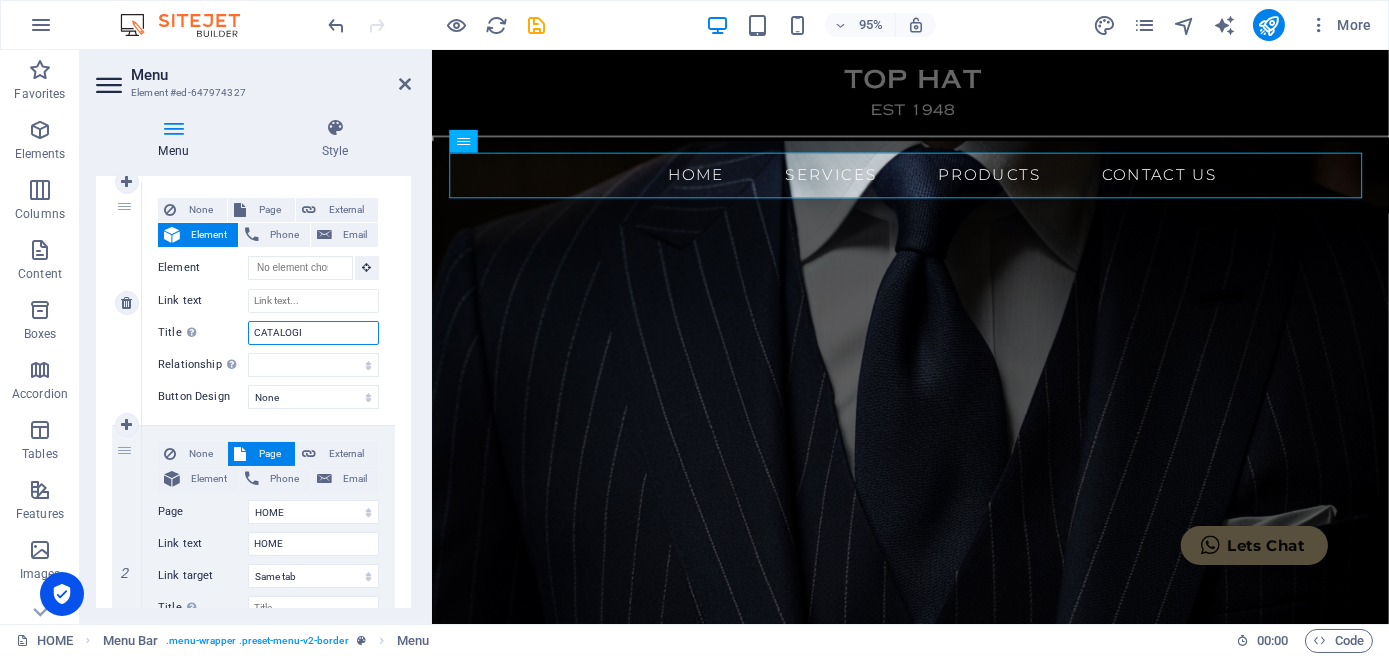 type on "CATALOG" 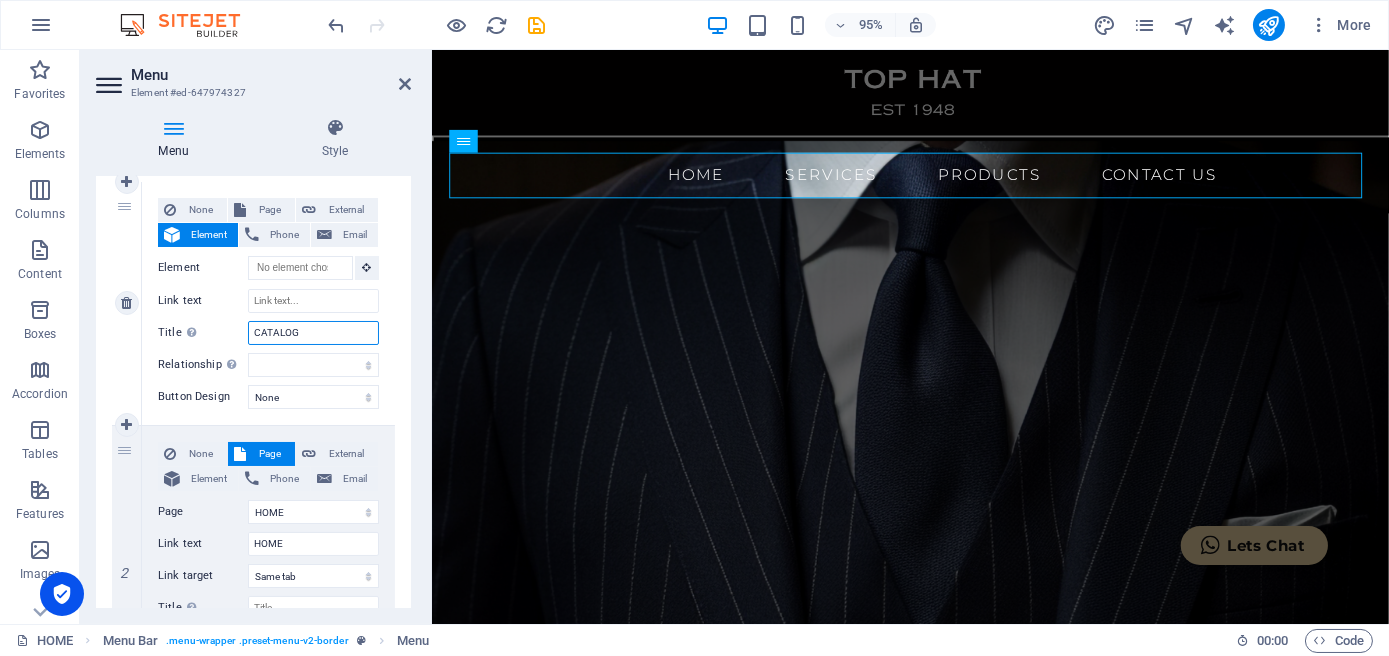 select 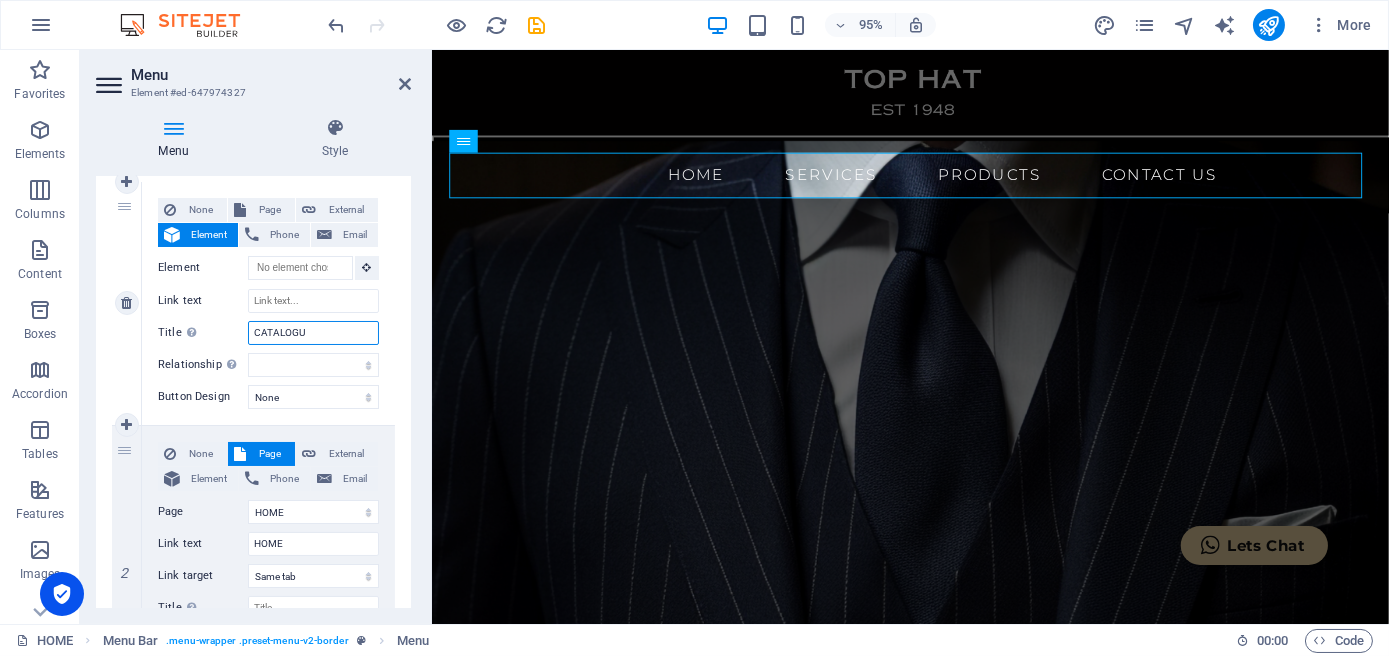 type on "CATALOGUE" 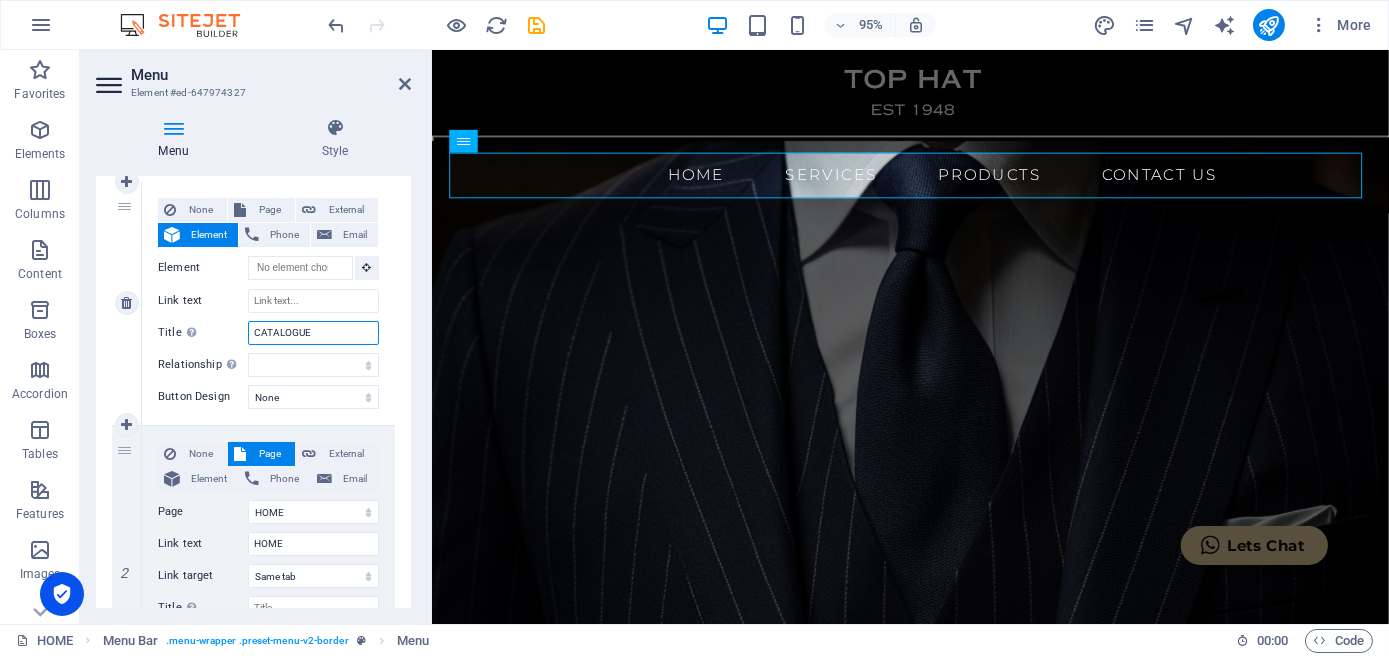 select 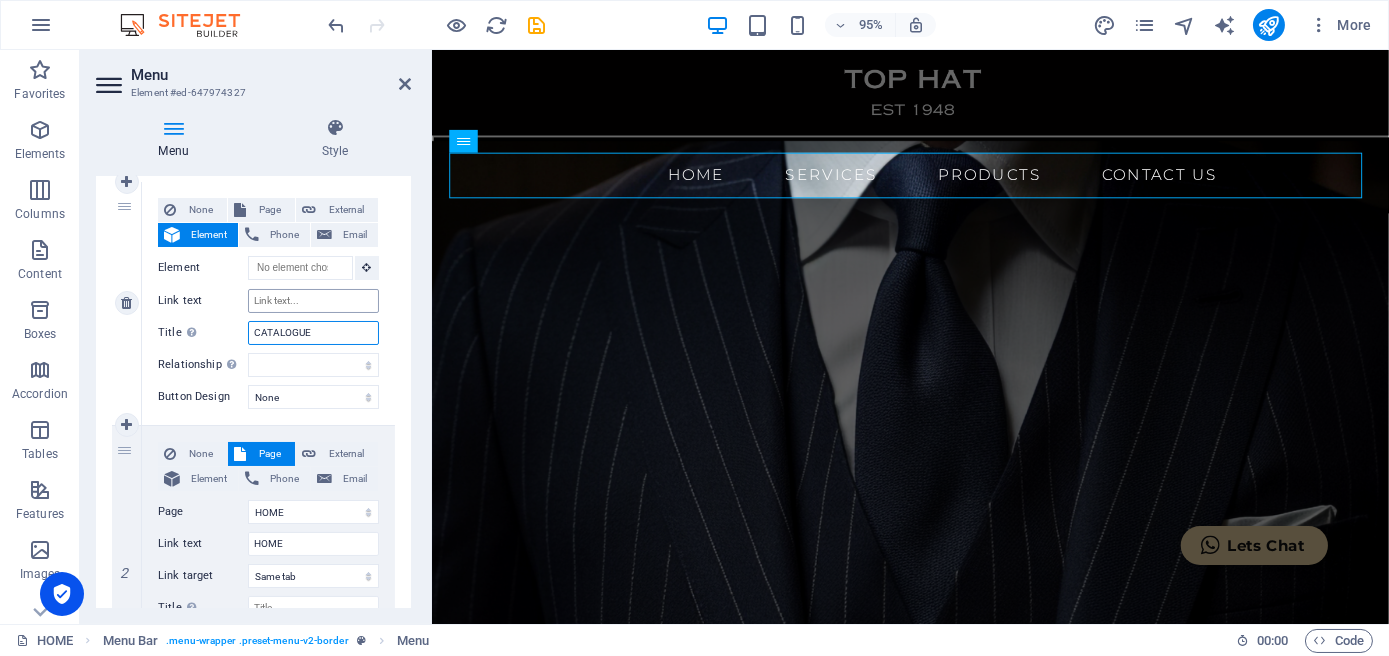 type on "CATALOGUE" 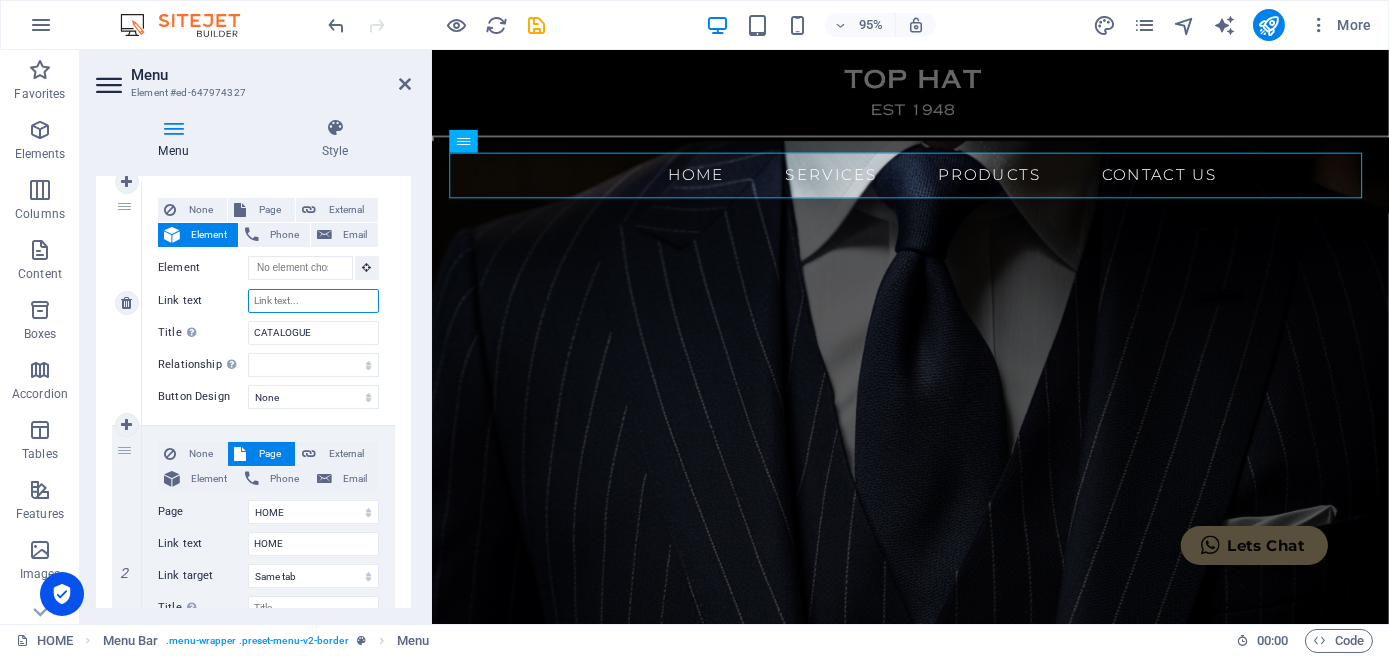 click on "Link text" at bounding box center [313, 301] 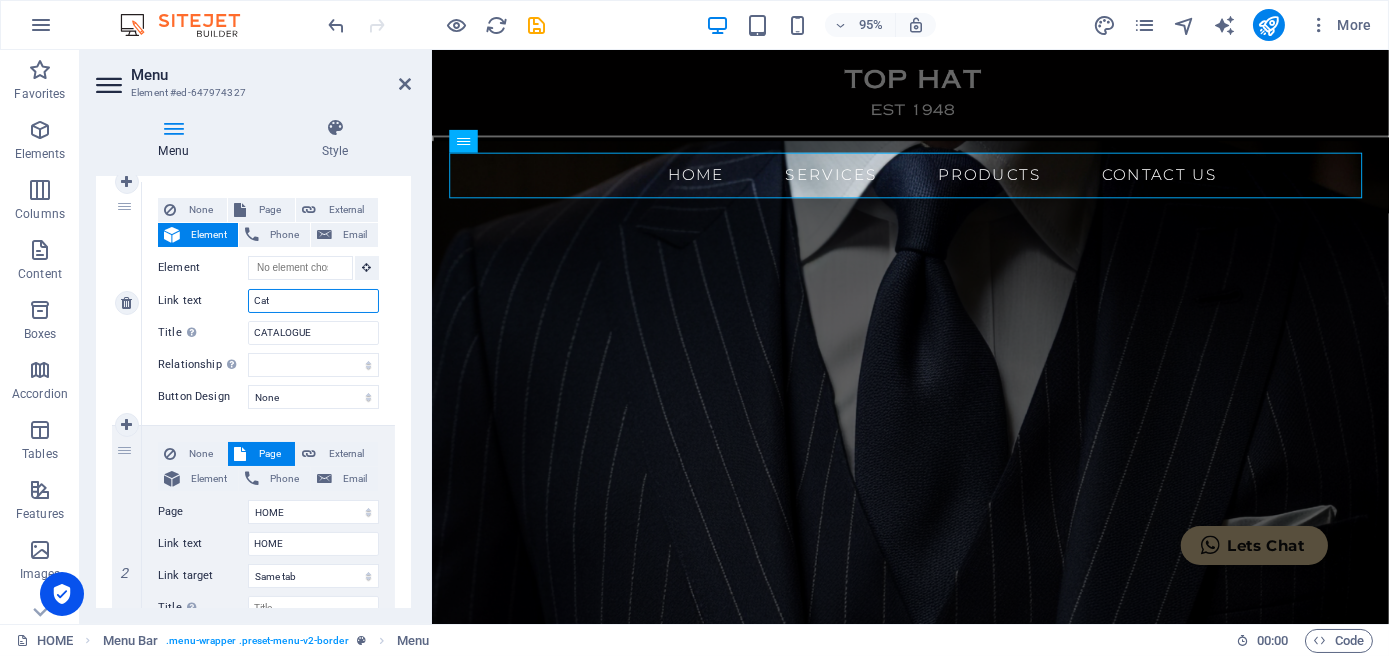 type on "Cata" 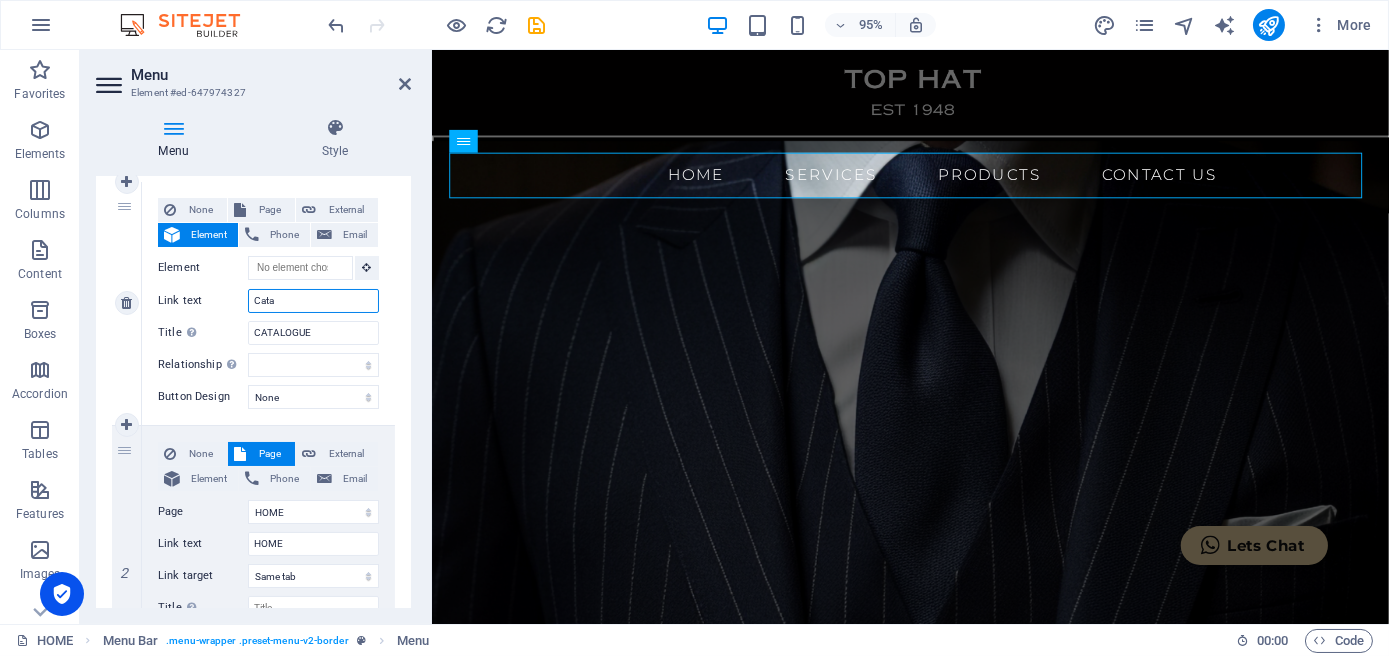 select 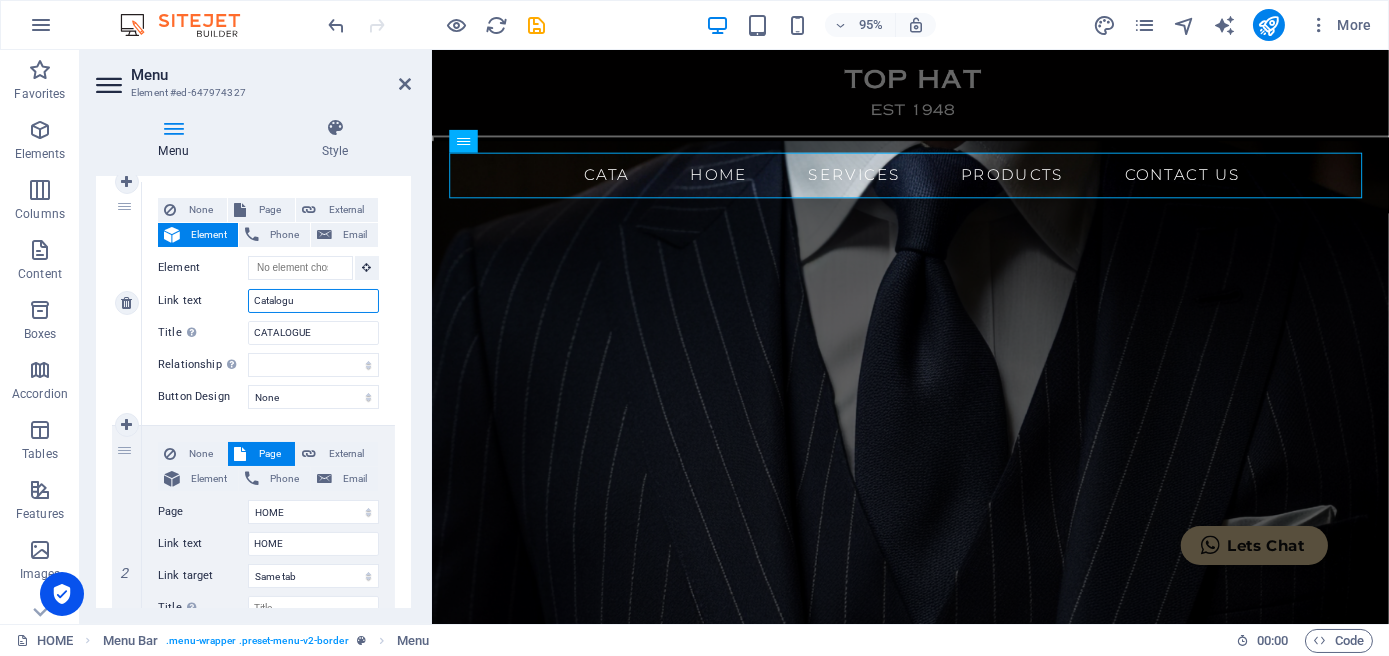 type on "Catalogue" 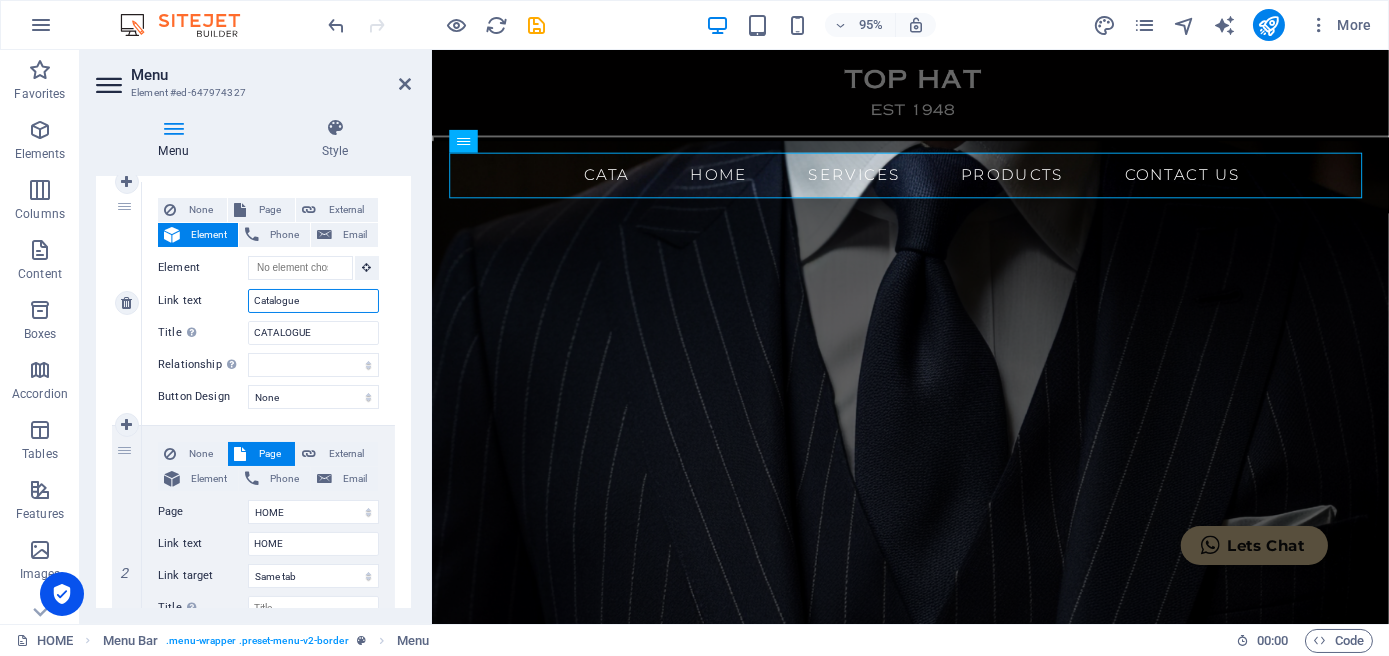 select 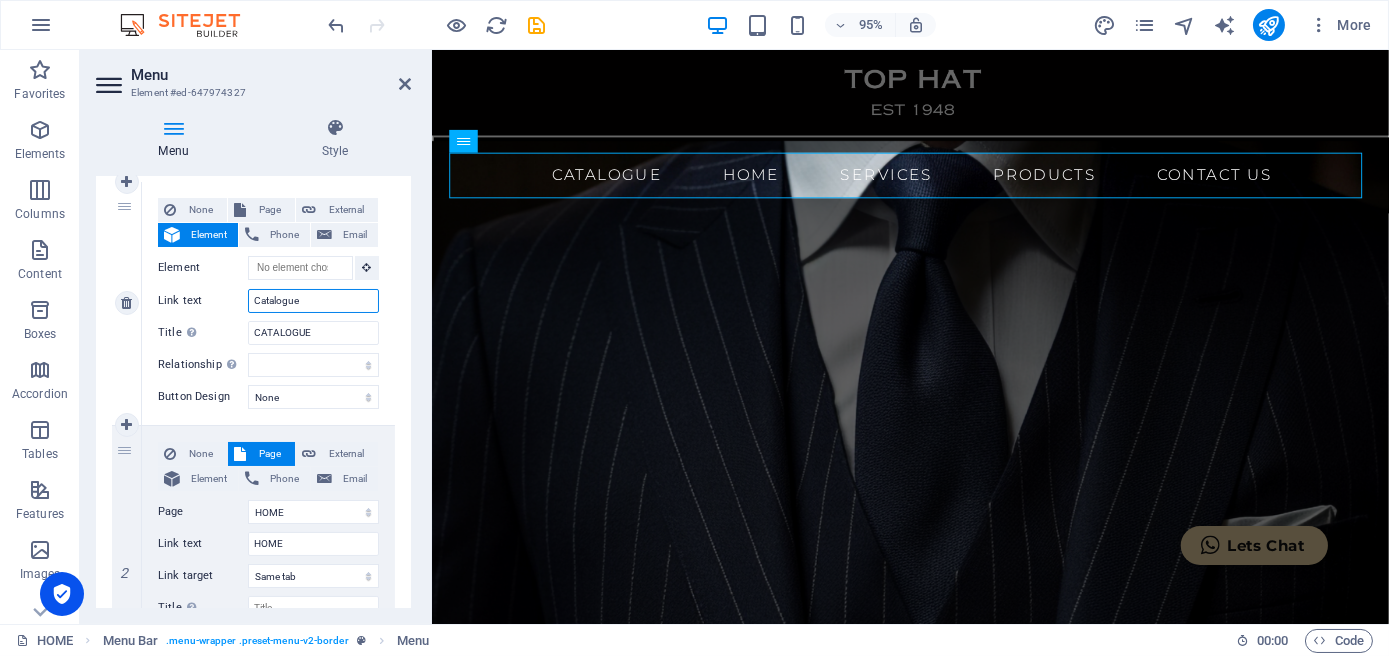 type on "Catalogue" 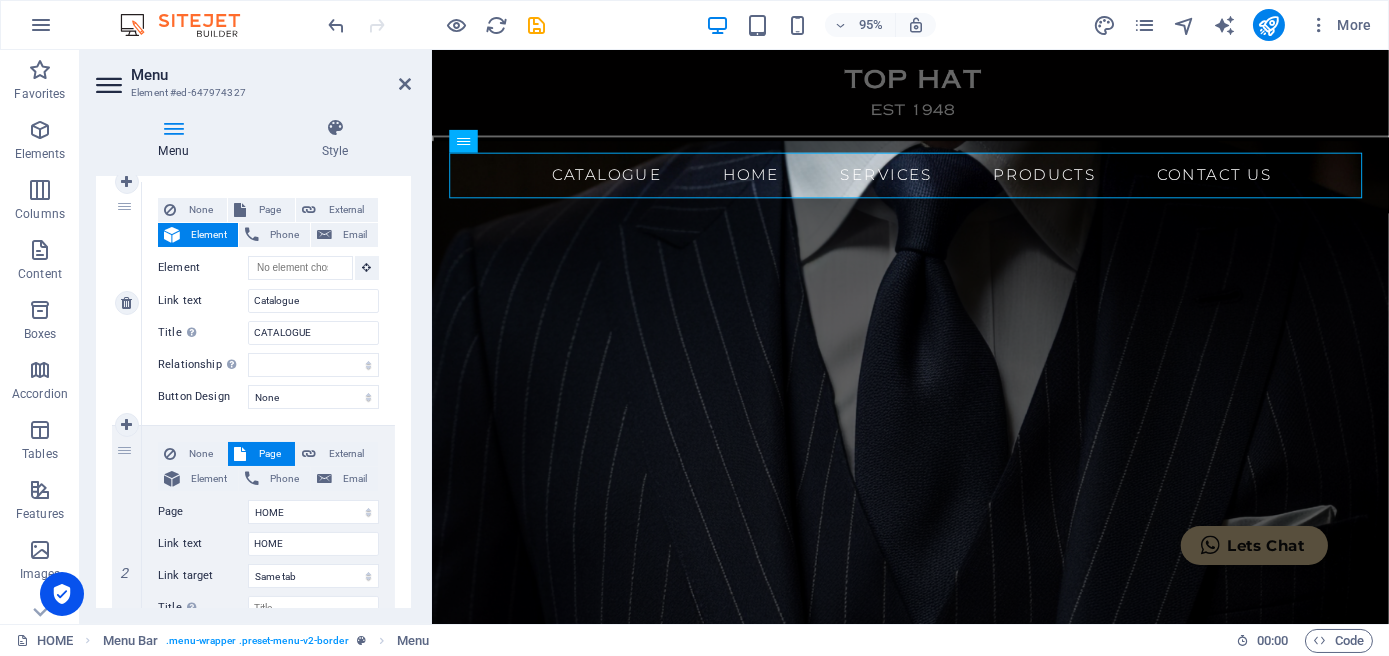 click on "Element" at bounding box center (209, 235) 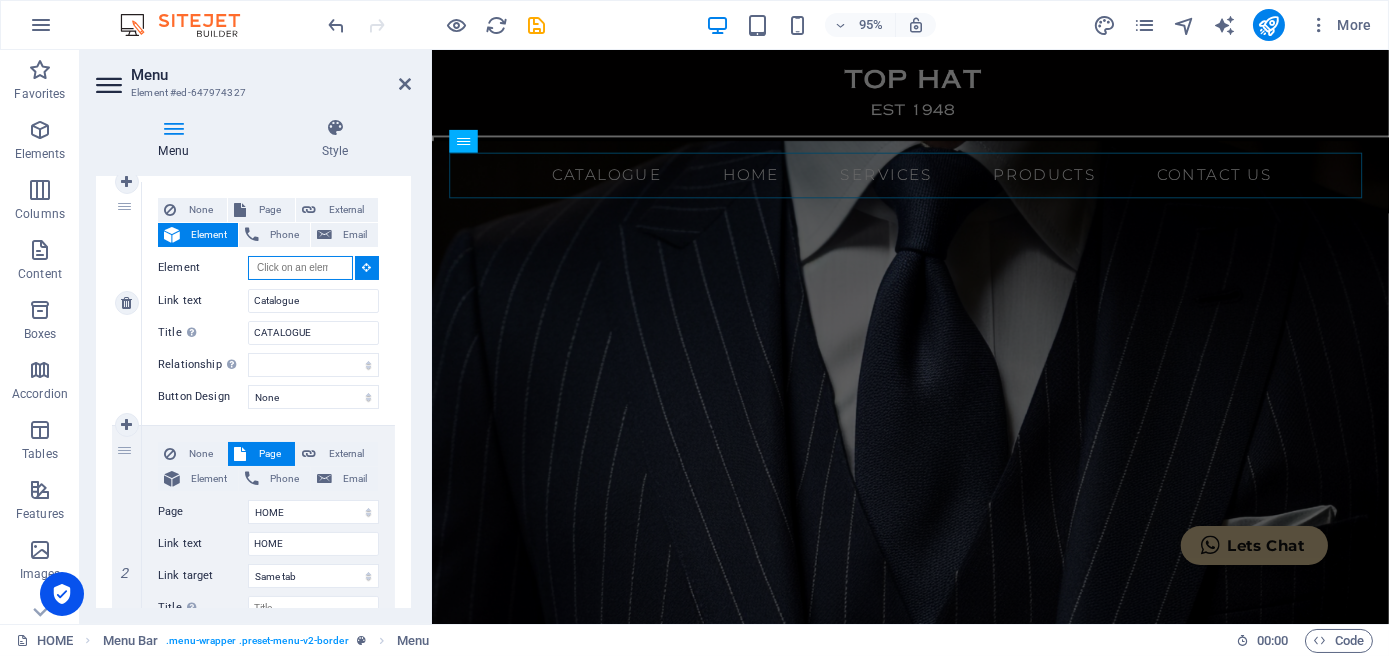 click on "Element" at bounding box center (300, 268) 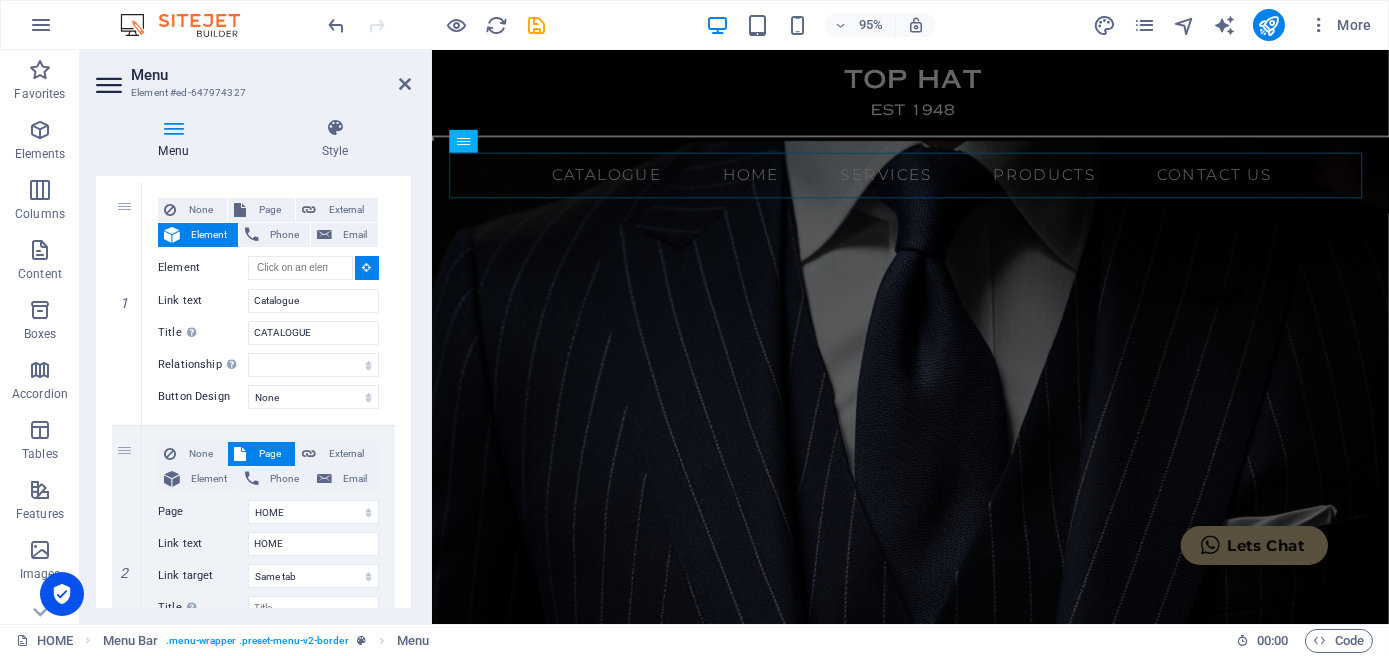 click on "Menu Style Menu Auto Custom Create custom menu items for this menu. Recommended for one-page websites. Manage pages Menu items 1 None Page External Element Phone Email Page HOME  SERVICES PRODUCTS CONTACT US Element
URL Phone Email Link text Catalogue Link target New tab Same tab Overlay Title Additional link description, should not be the same as the link text. The title is most often shown as a tooltip text when the mouse moves over the element. Leave empty if uncertain. CATALOGUE Relationship Sets the  relationship of this link to the link target . For example, the value "nofollow" instructs search engines not to follow the link. Can be left empty. alternate author bookmark external help license next nofollow noreferrer noopener prev search tag Button Design None Default Primary Secondary 2 None Page External Element Phone Email Page HOME  SERVICES PRODUCTS CONTACT US Element
URL /12695092 Phone Email Link text HOME Link target New tab Same tab Overlay Title" at bounding box center [253, 363] 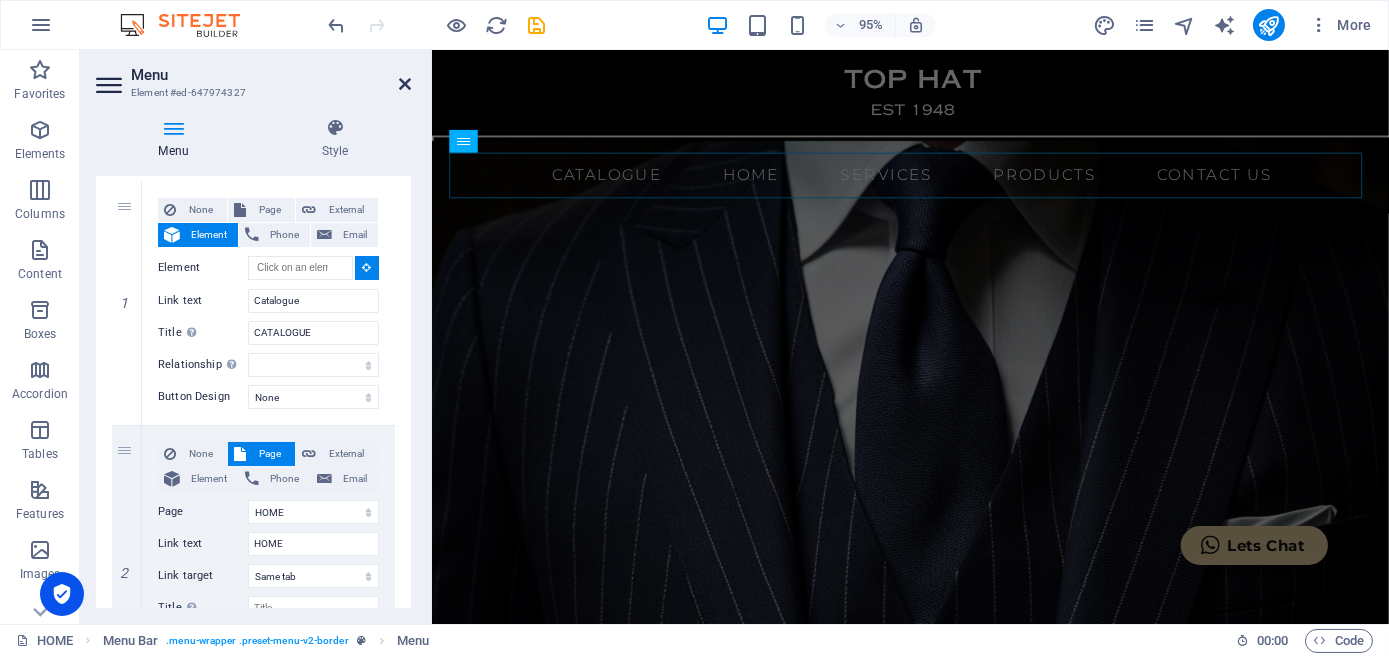 click at bounding box center [405, 84] 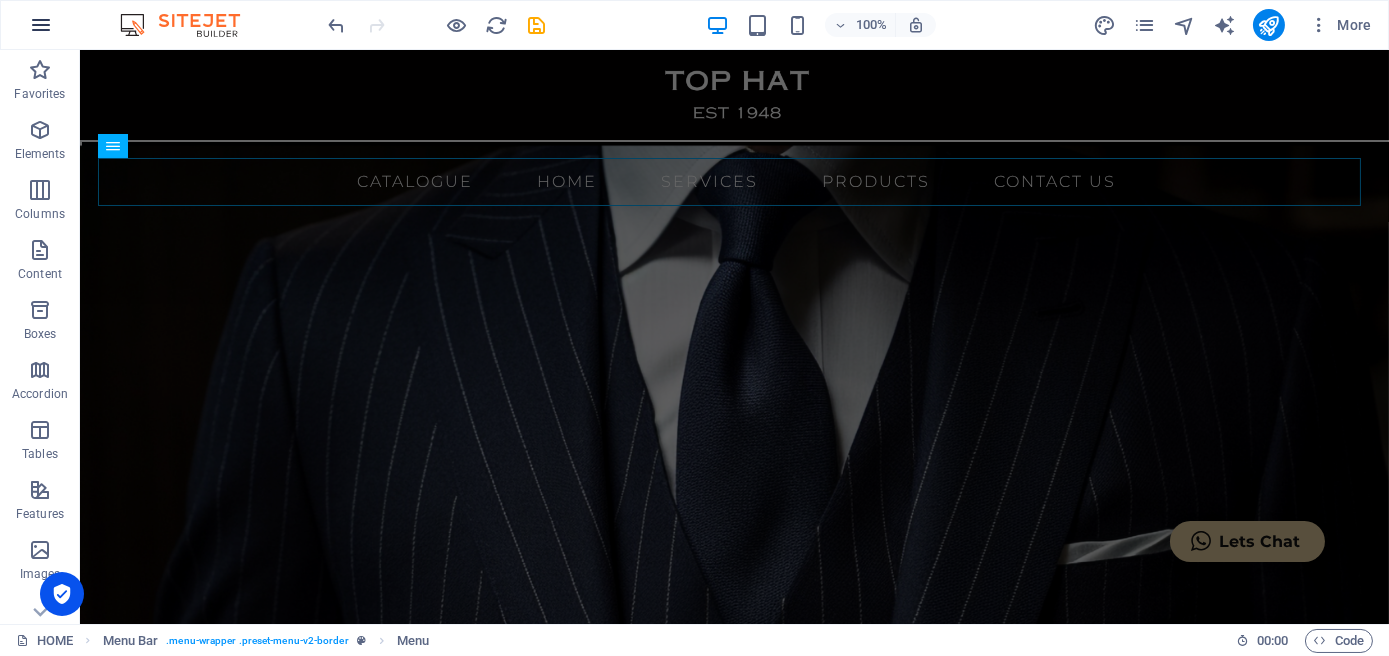 click at bounding box center (41, 25) 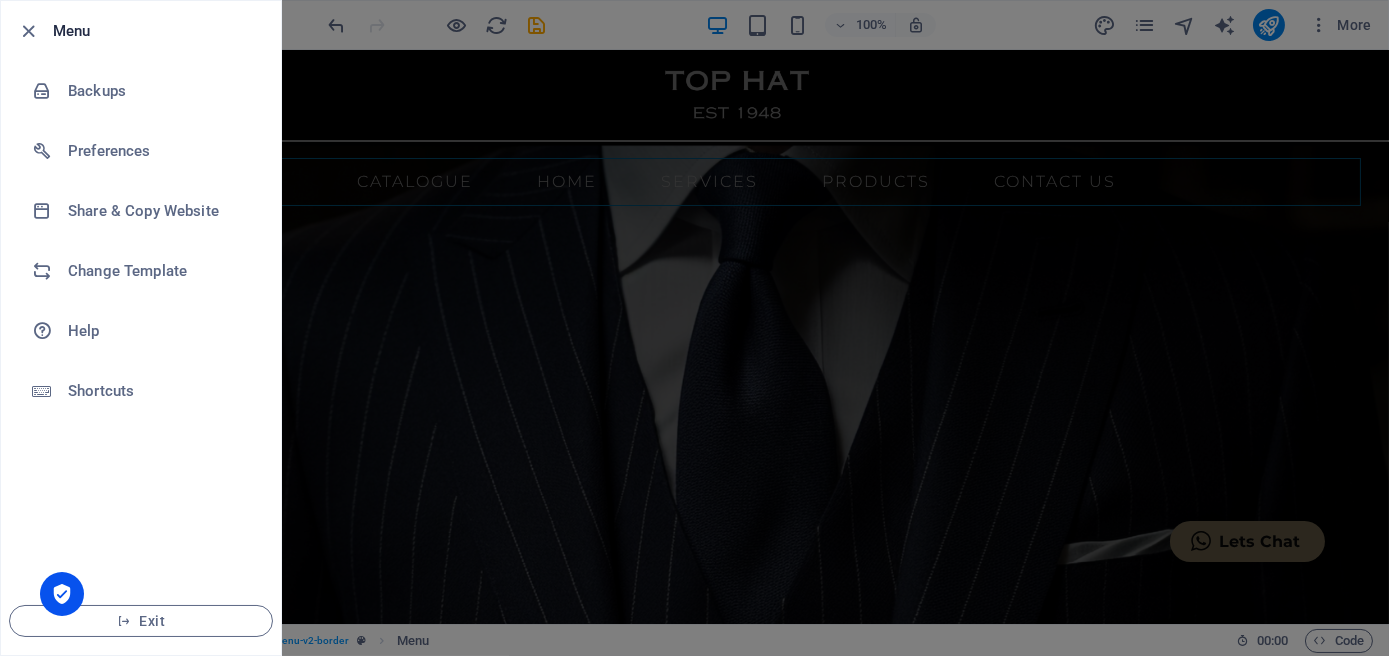 click at bounding box center [694, 328] 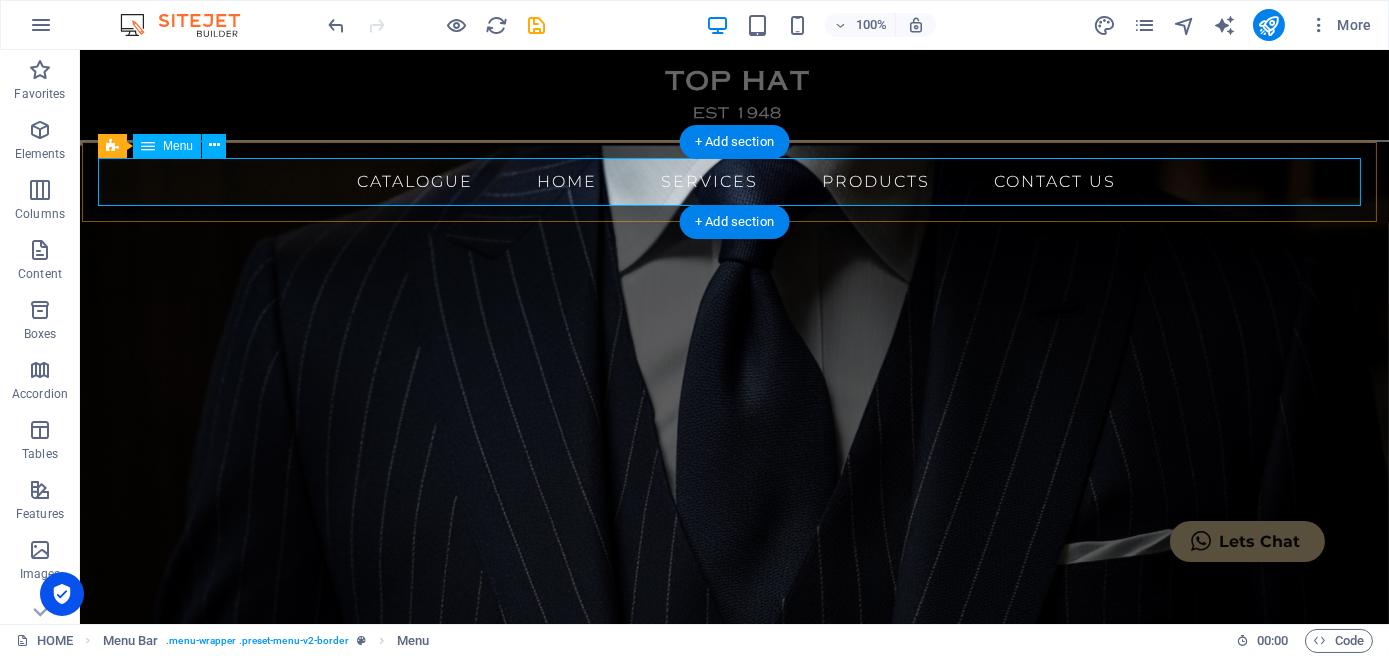 click on "Catalogue HOME  SERVICES PRODUCTS CONTACT US" at bounding box center (736, 182) 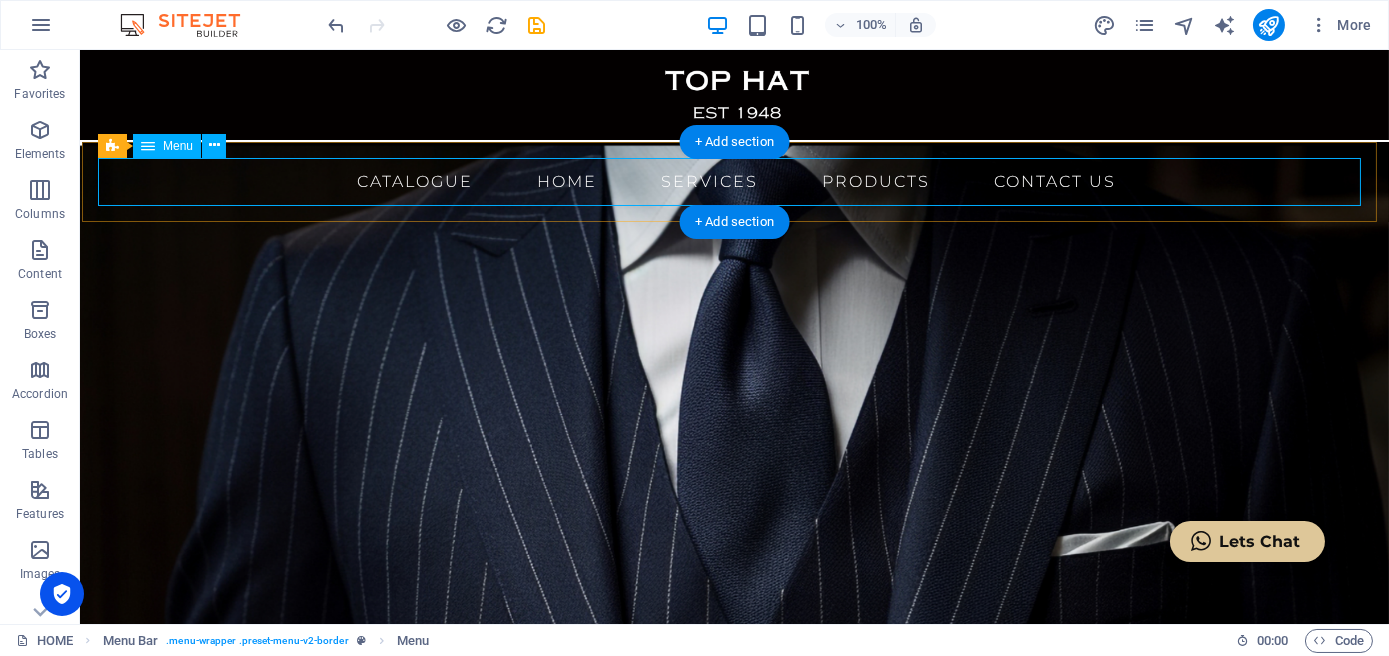 click on "Catalogue HOME  SERVICES PRODUCTS CONTACT US" at bounding box center (736, 182) 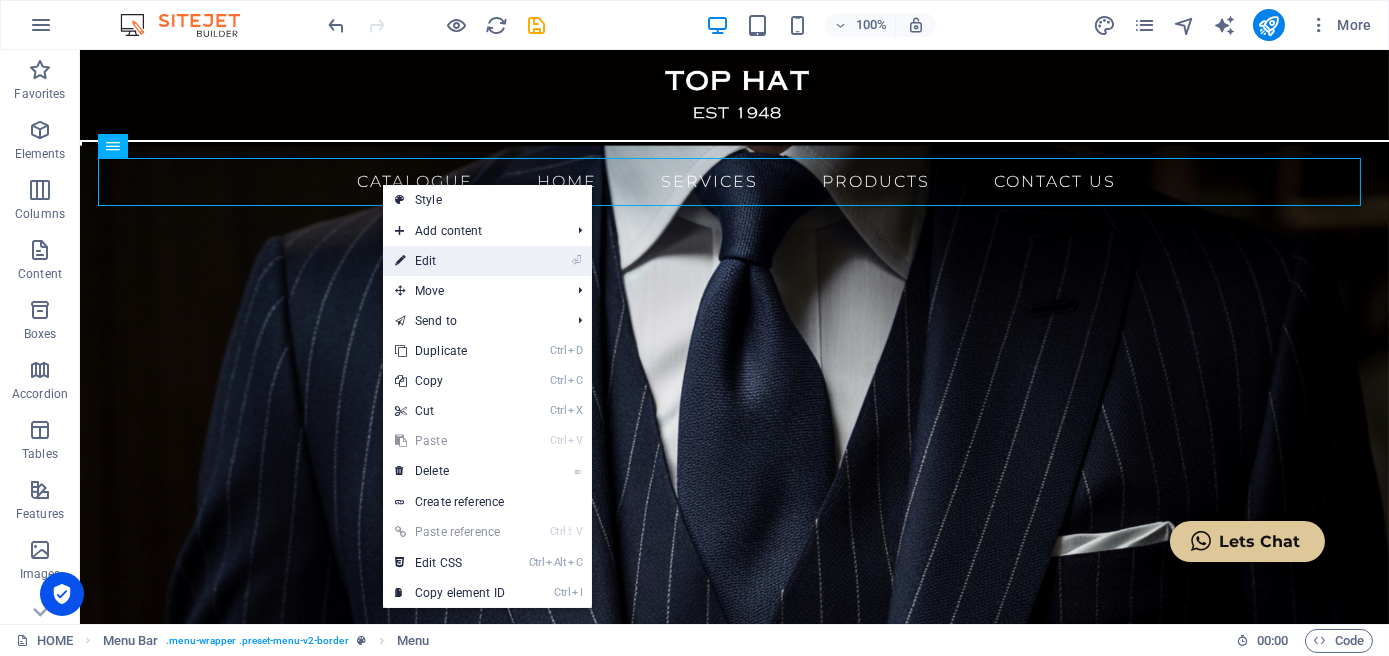 click on "⏎  Edit" at bounding box center [450, 261] 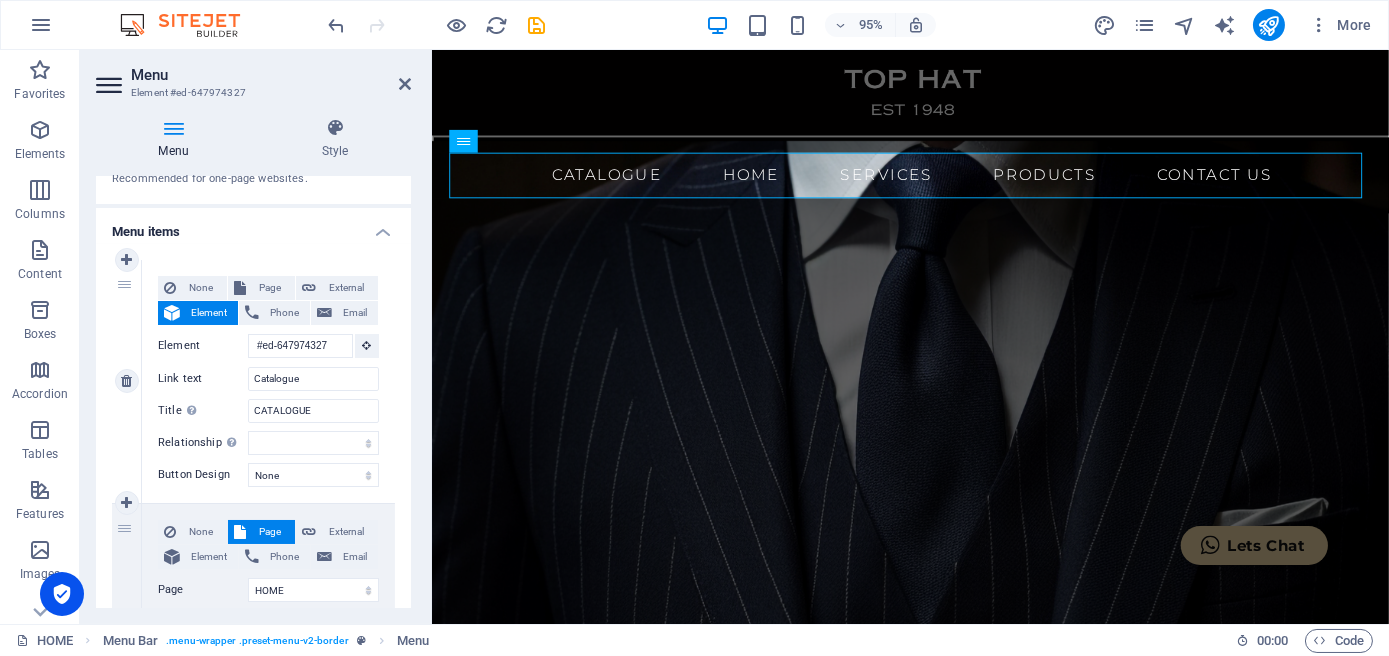 scroll, scrollTop: 181, scrollLeft: 0, axis: vertical 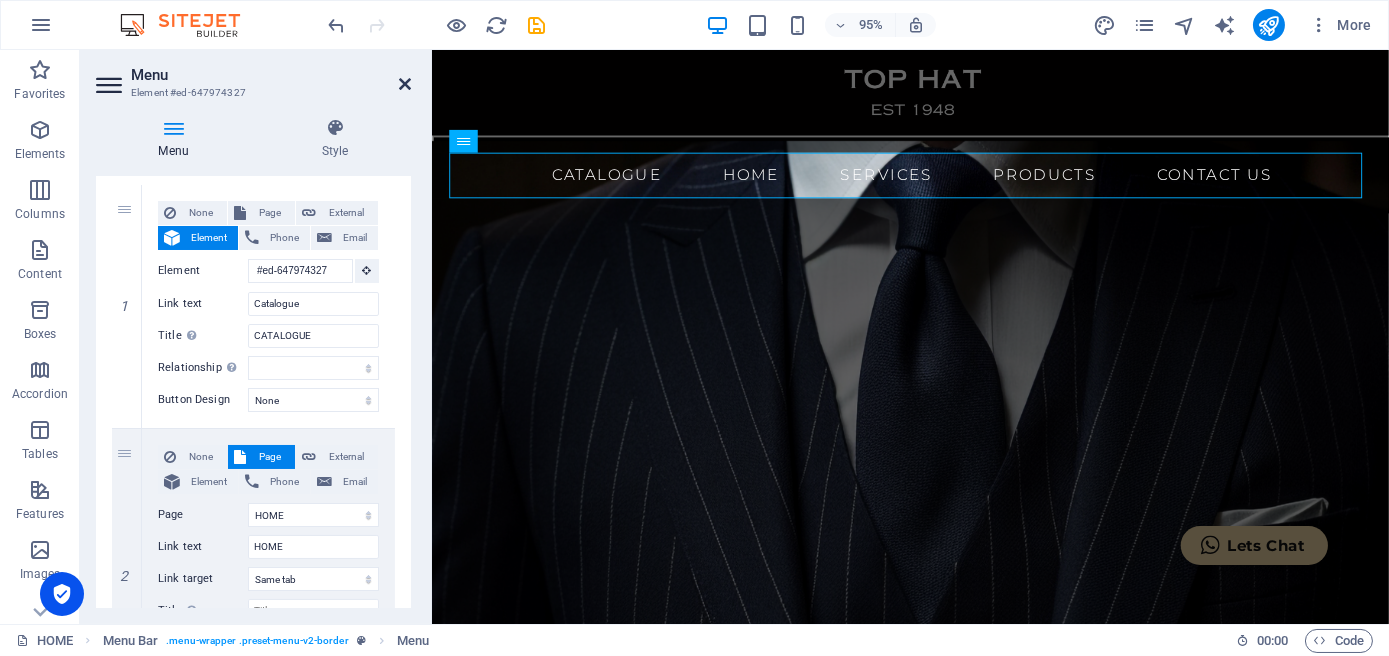 click at bounding box center [405, 84] 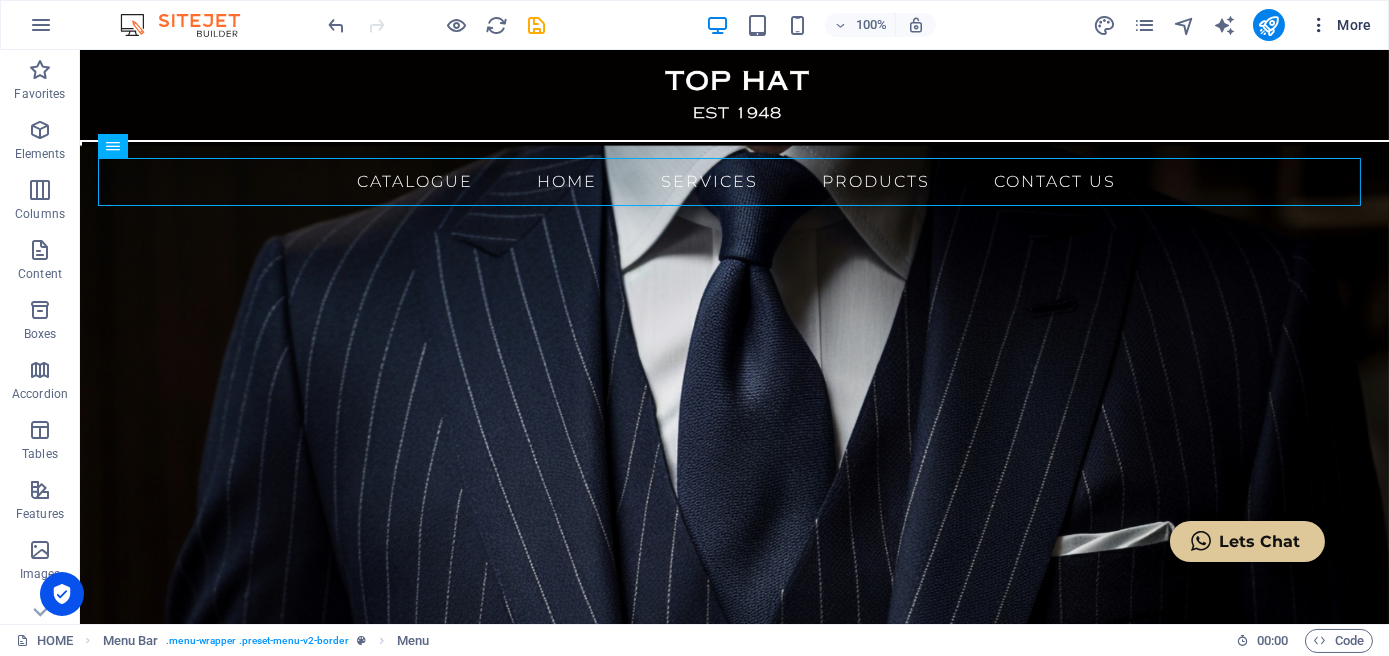 click at bounding box center (1319, 25) 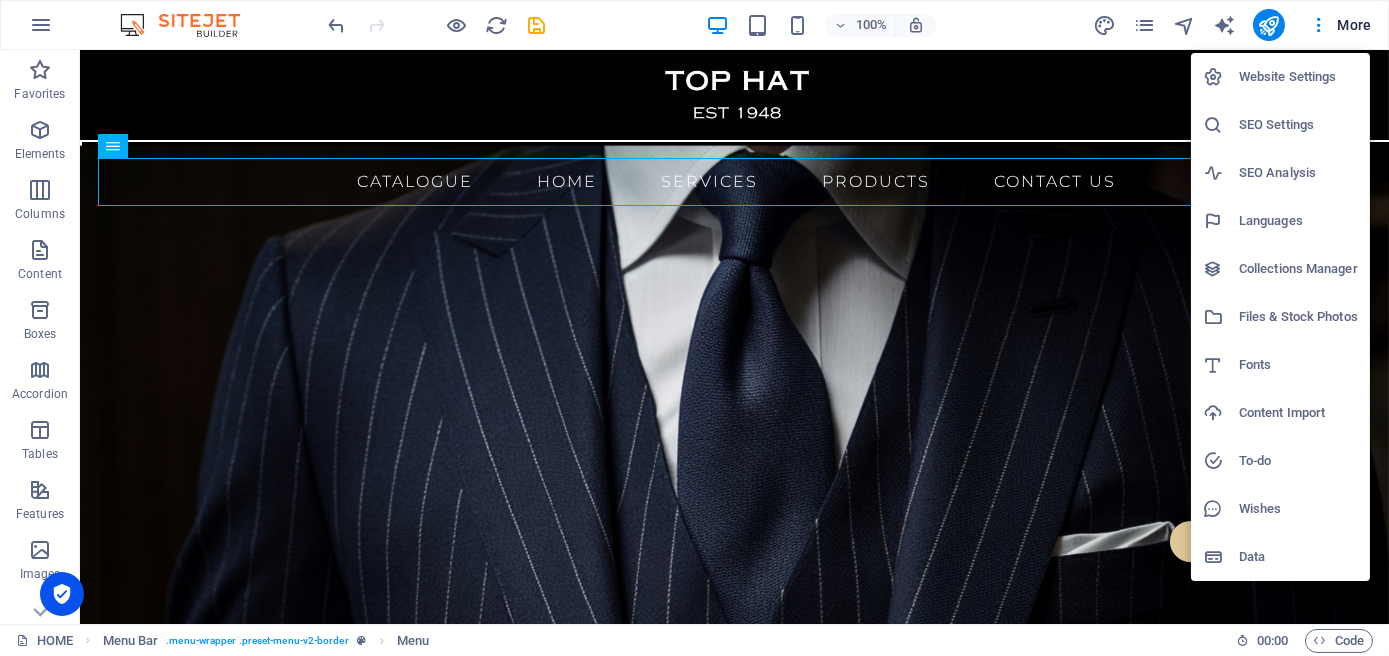 click at bounding box center (694, 328) 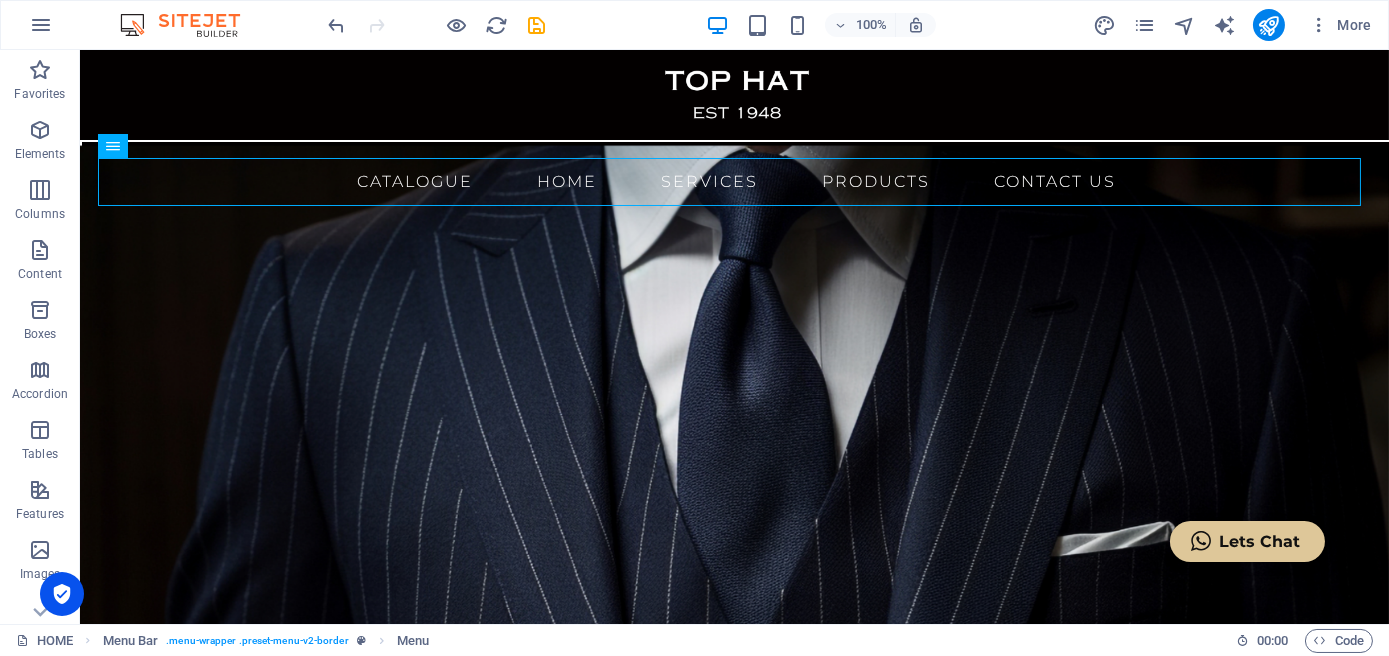 click at bounding box center (1144, 25) 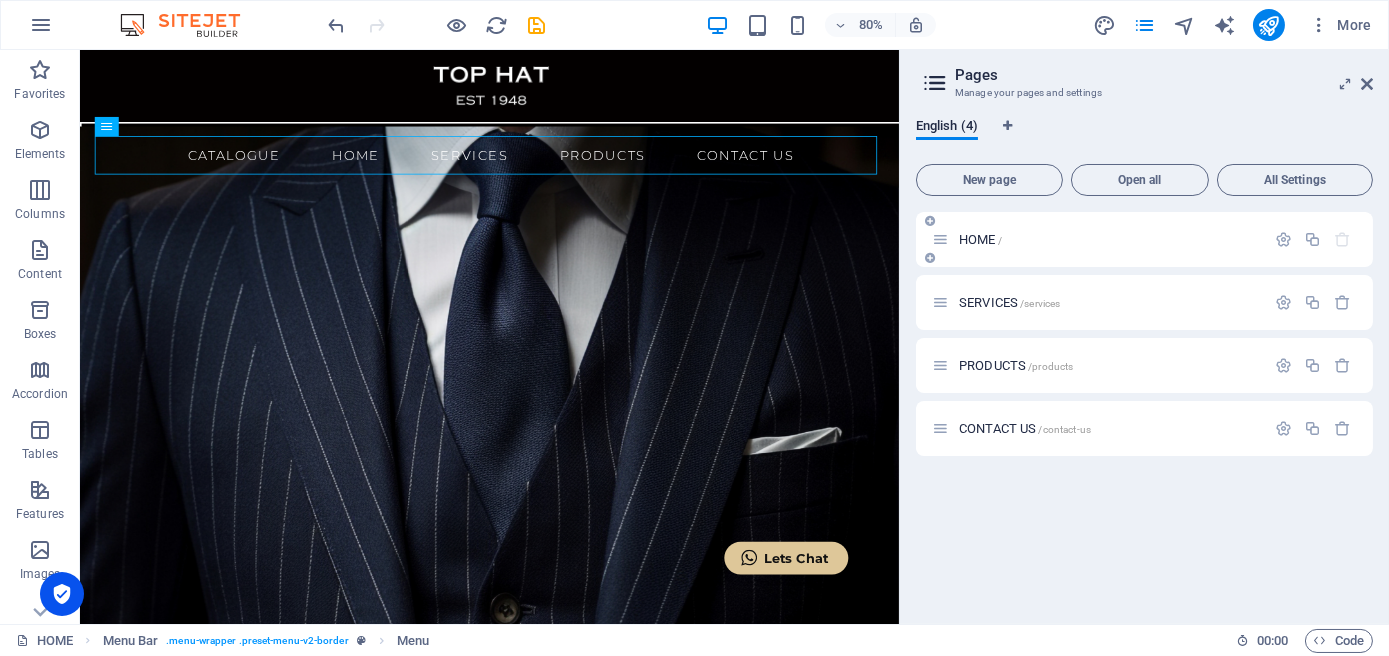 click on "HOME /" at bounding box center (980, 239) 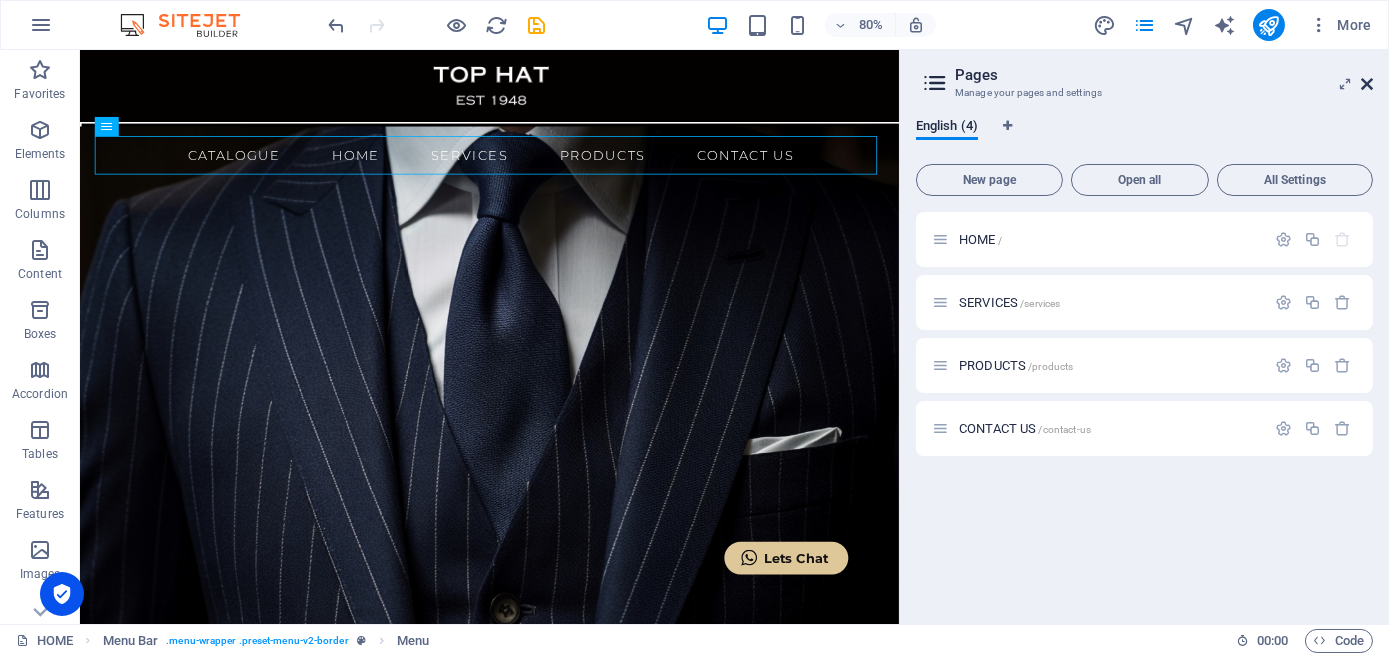 click at bounding box center [1367, 84] 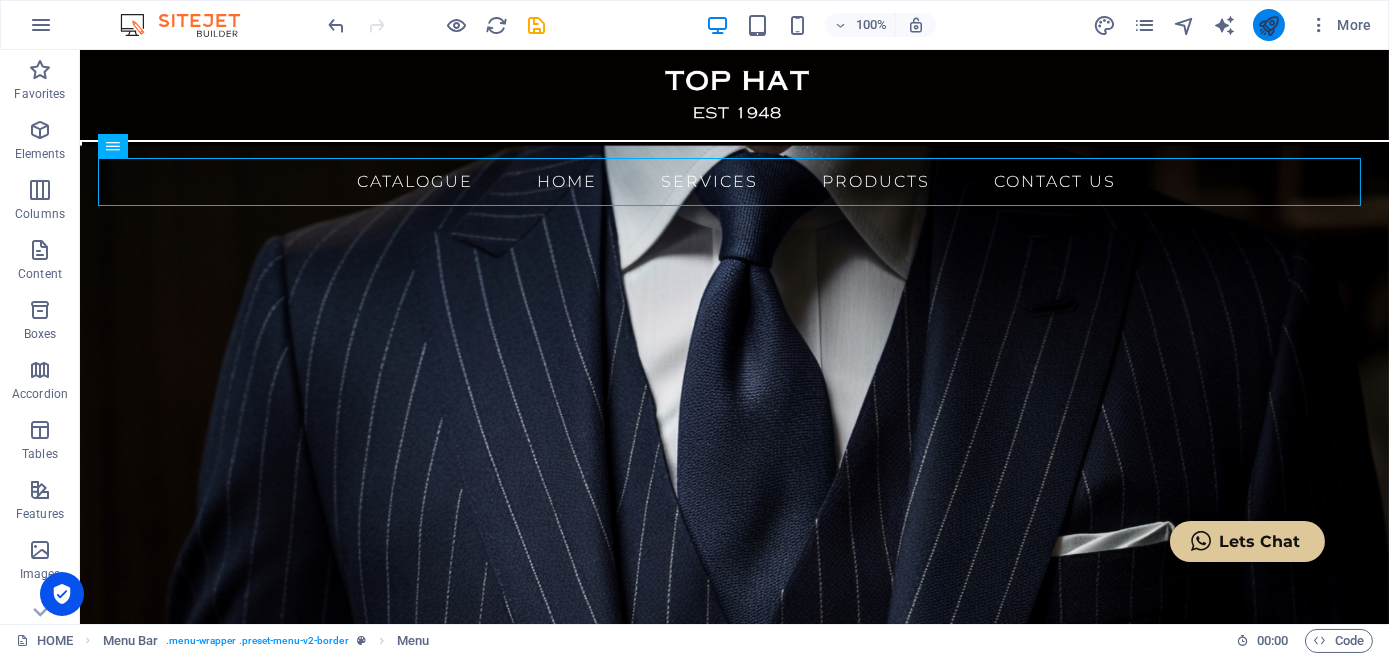 click at bounding box center [1268, 25] 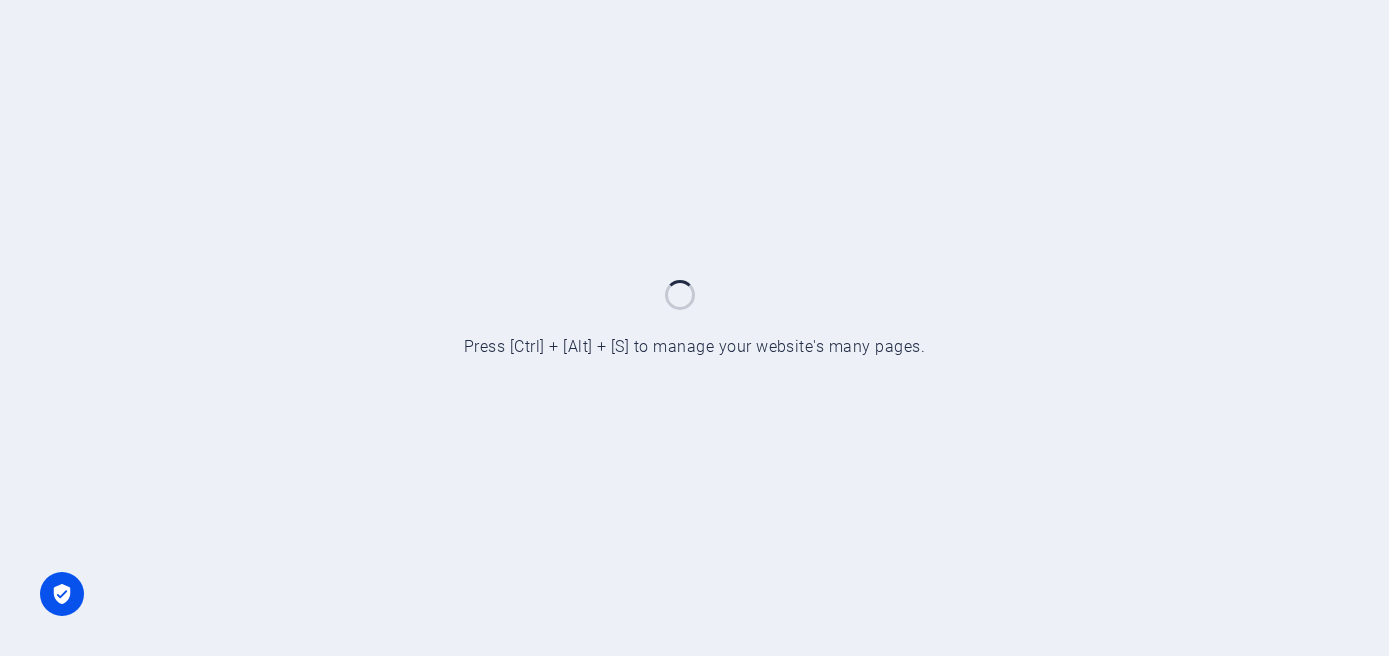 scroll, scrollTop: 0, scrollLeft: 0, axis: both 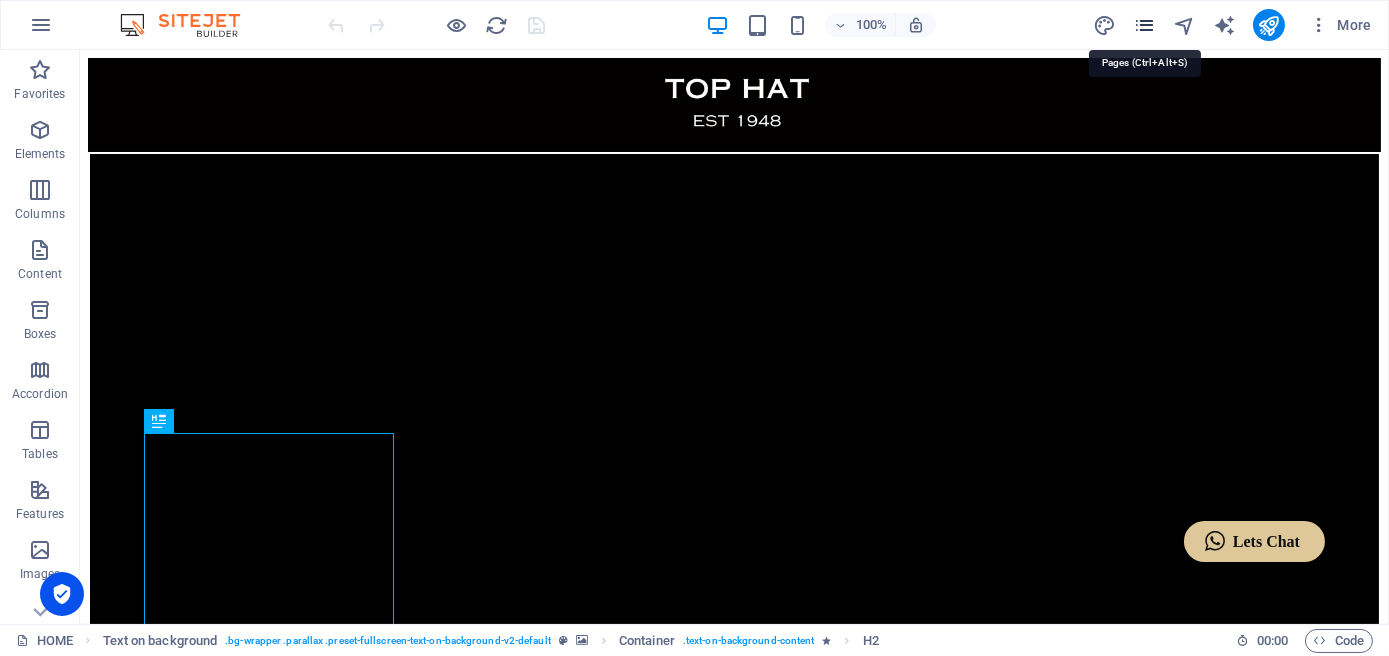 click at bounding box center (1144, 25) 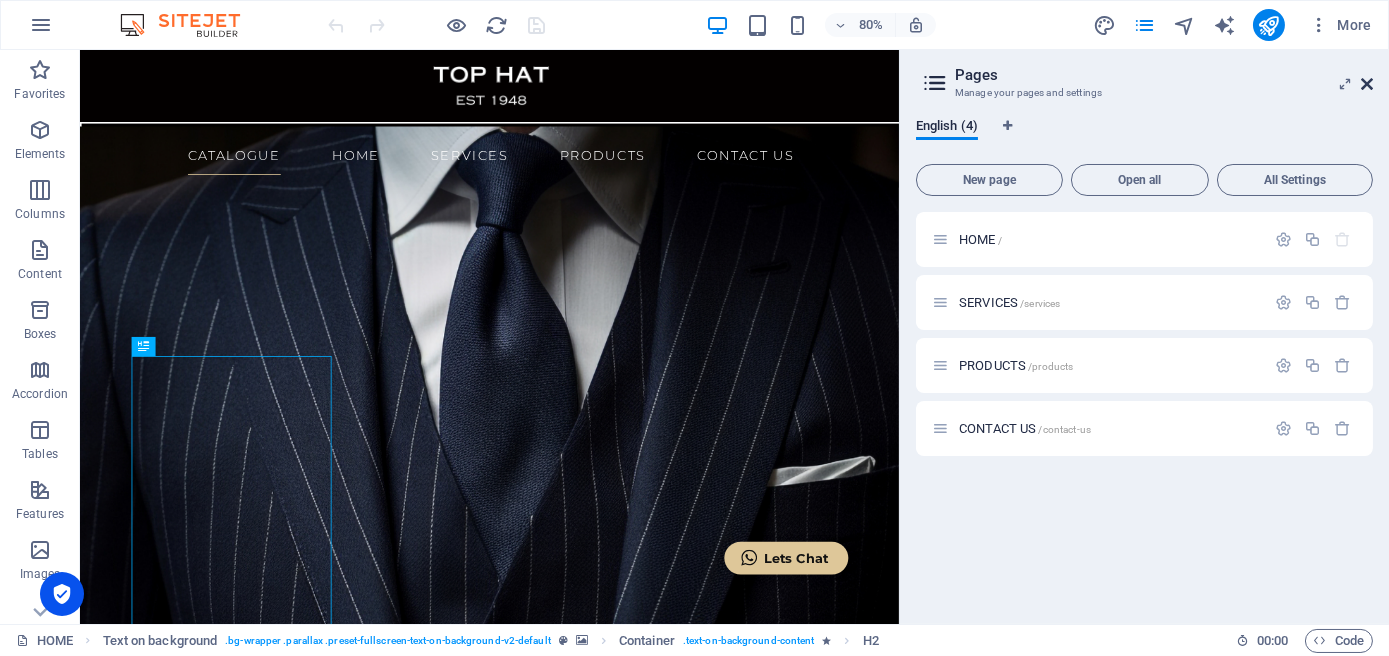 click at bounding box center [1367, 84] 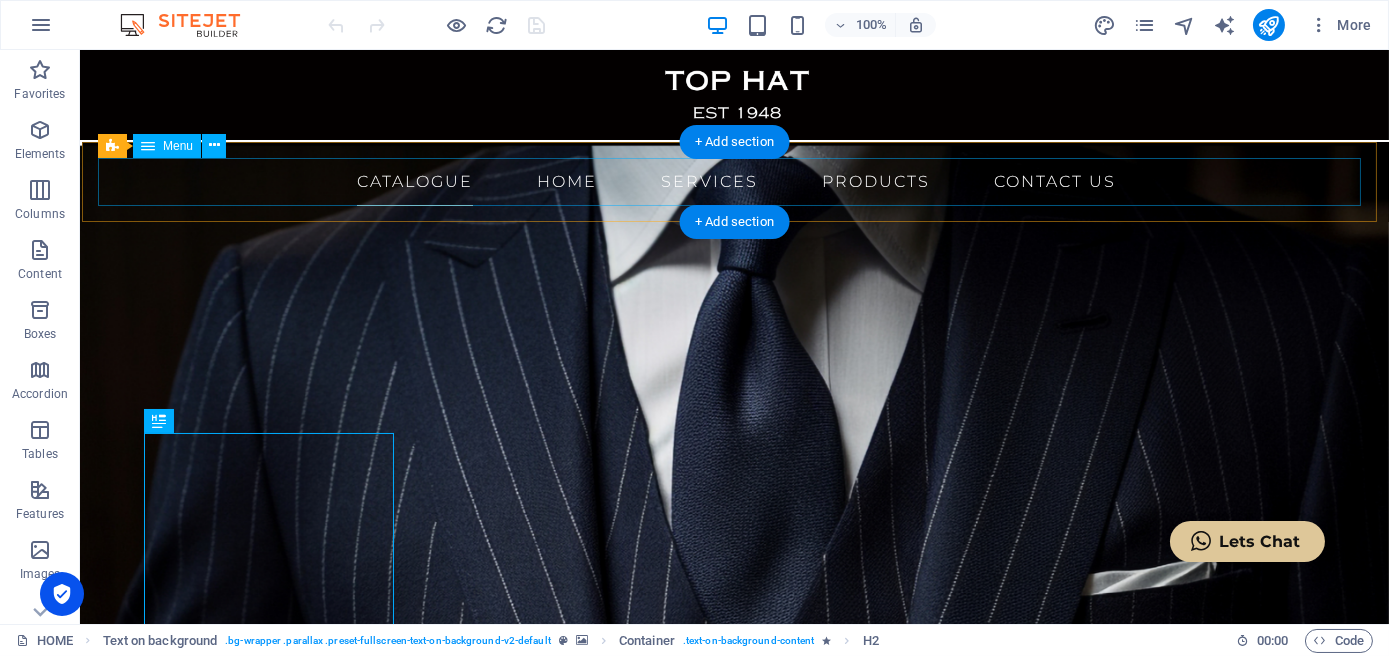 click on "Catalogue HOME  SERVICES PRODUCTS CONTACT US" at bounding box center (736, 182) 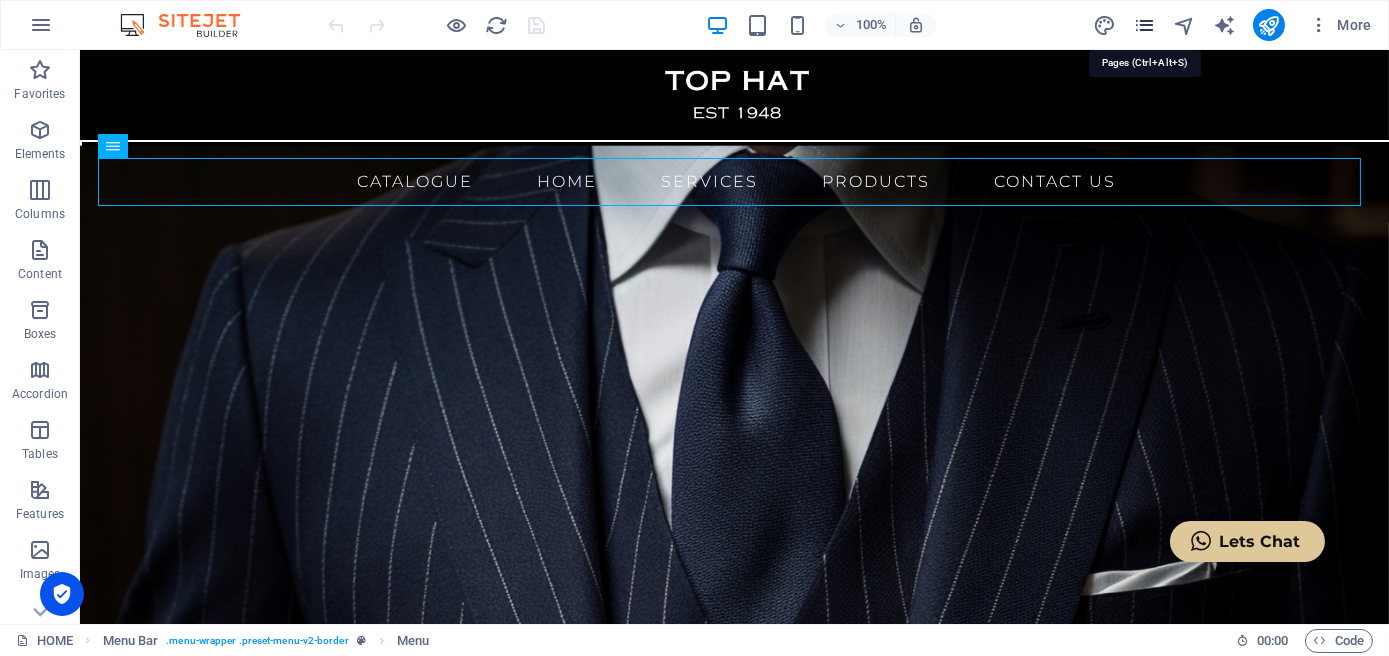 click at bounding box center (1144, 25) 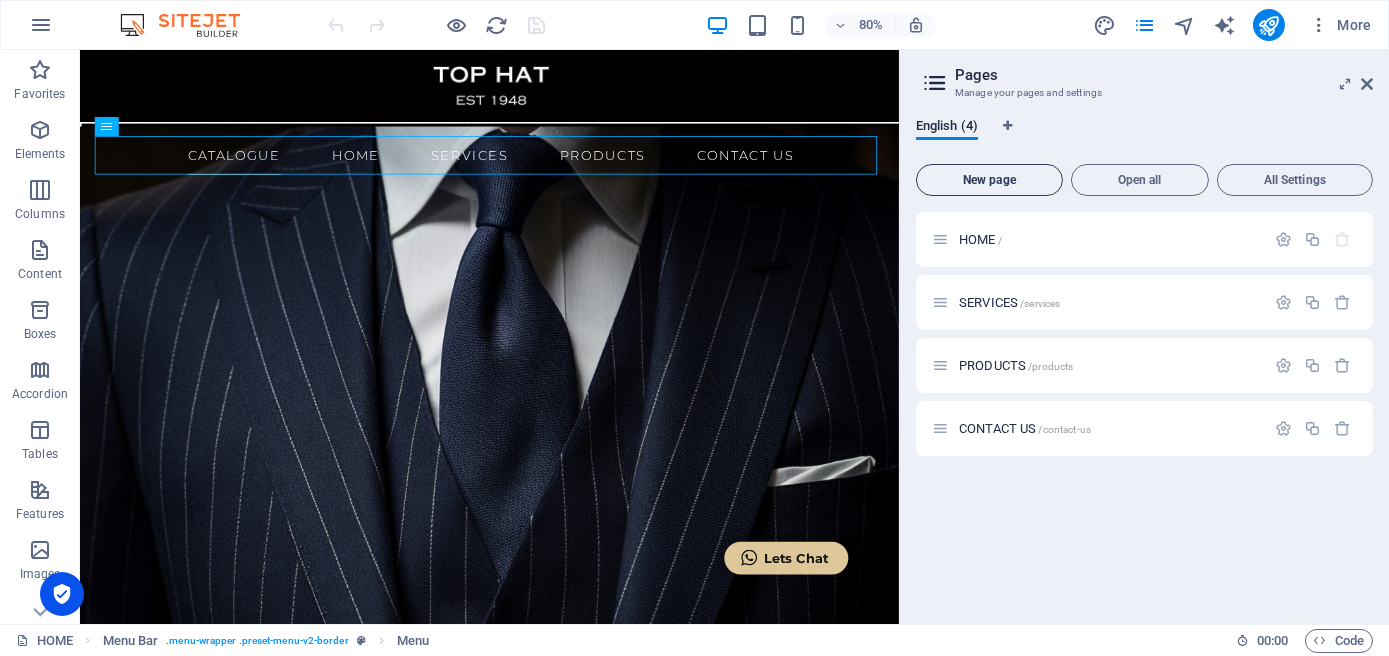 click on "New page" at bounding box center [989, 180] 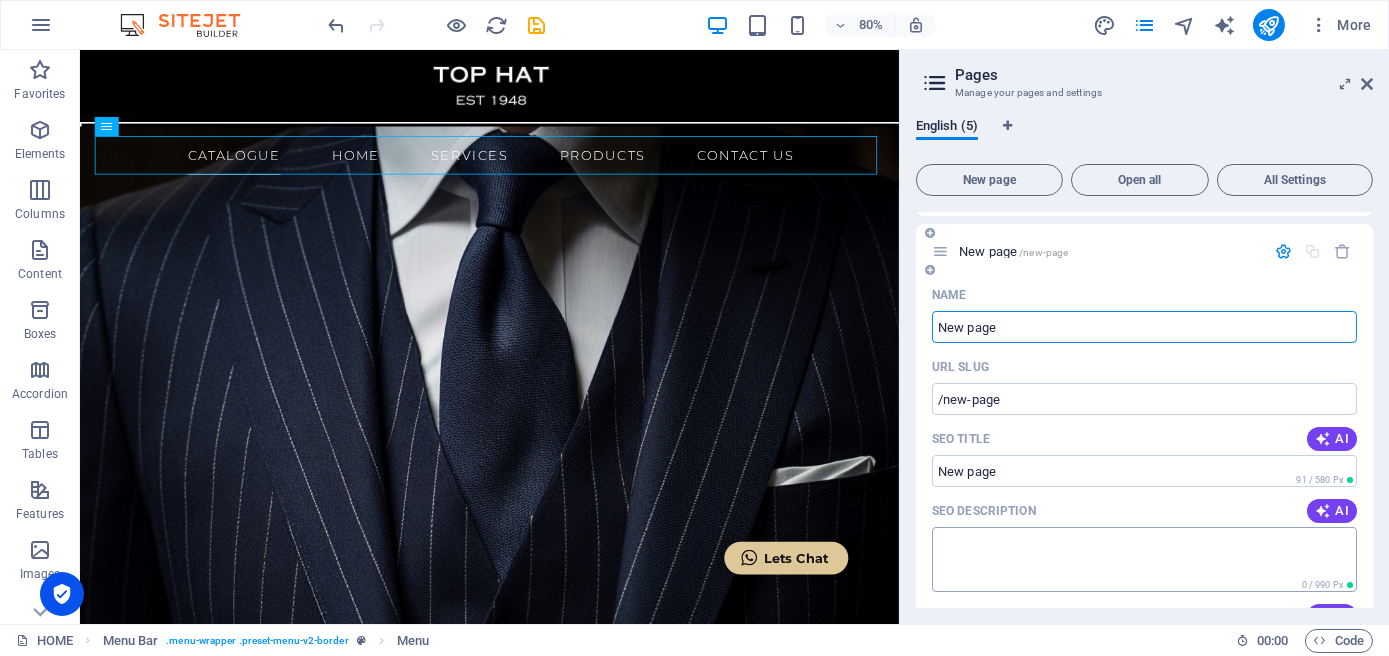 scroll, scrollTop: 272, scrollLeft: 0, axis: vertical 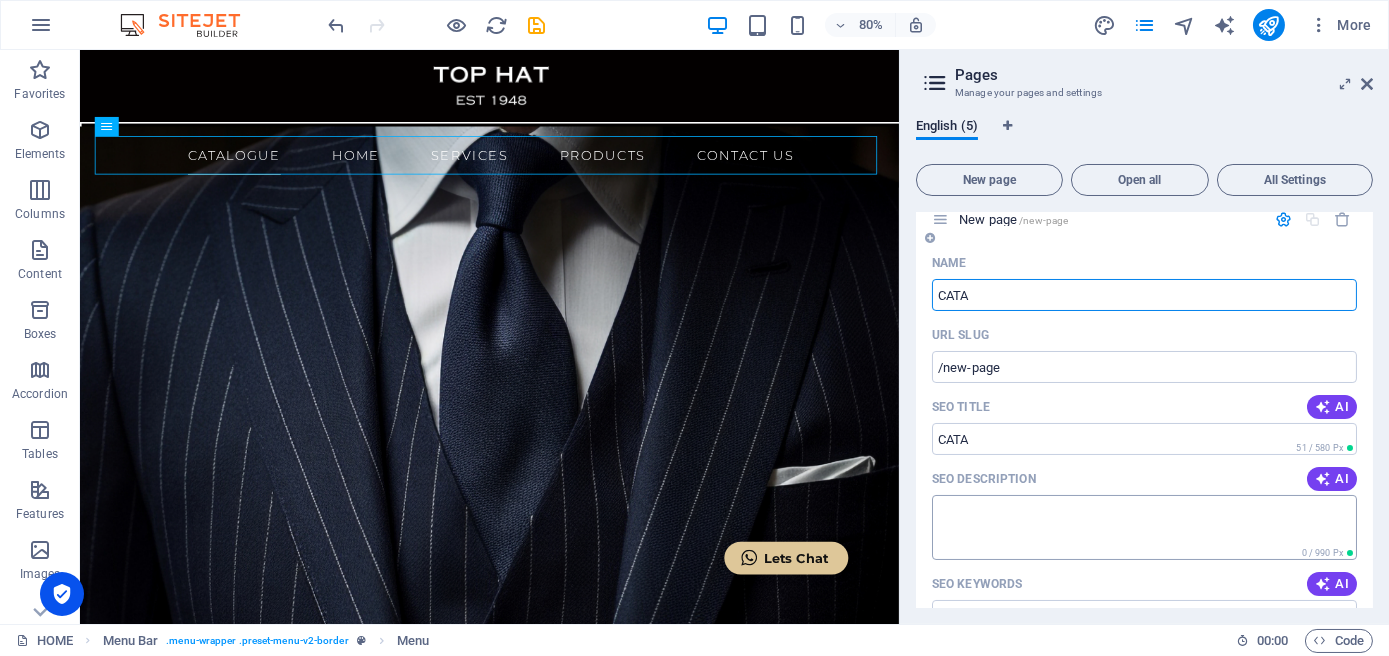 type on "CATA" 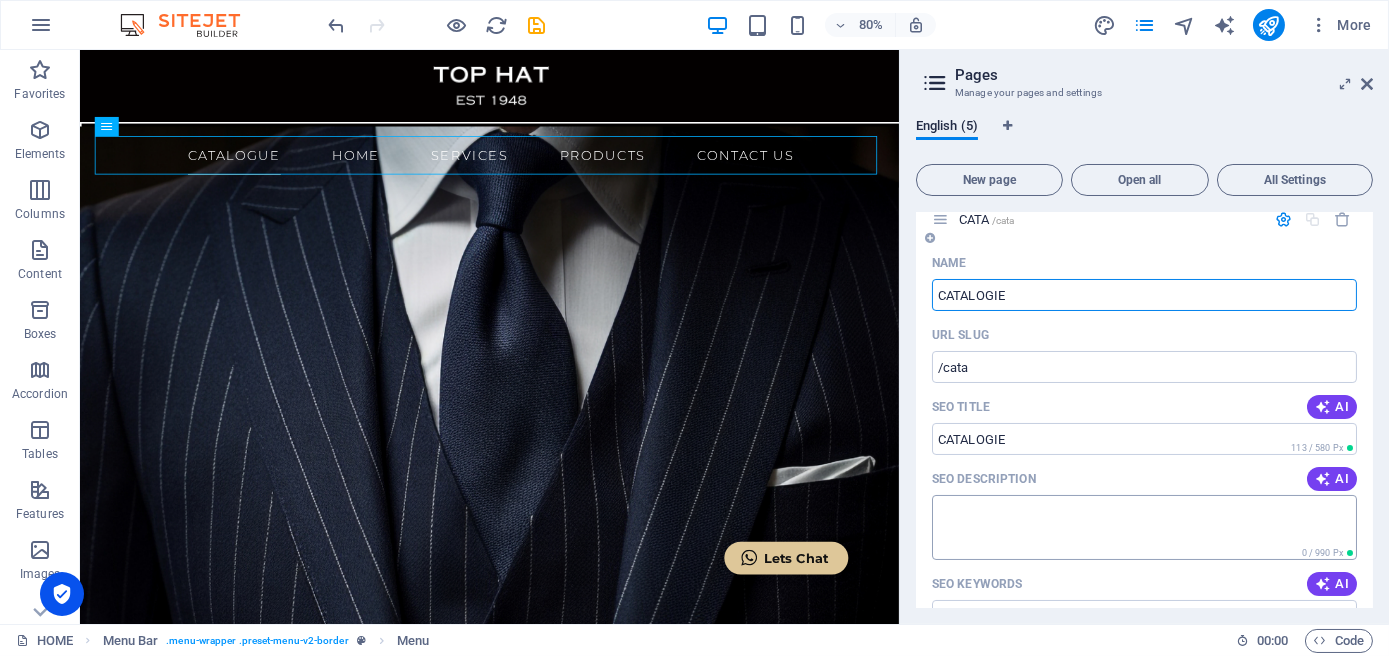 type on "CATALOGI" 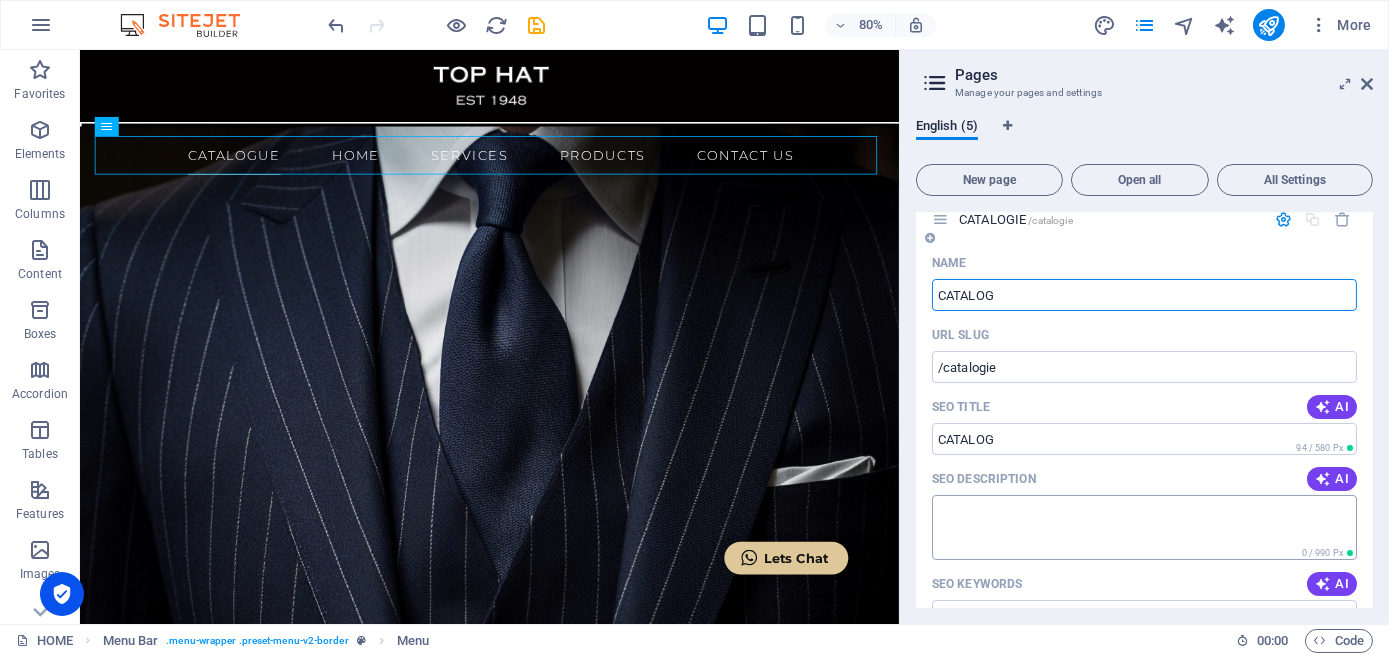 type on "CATALOGU" 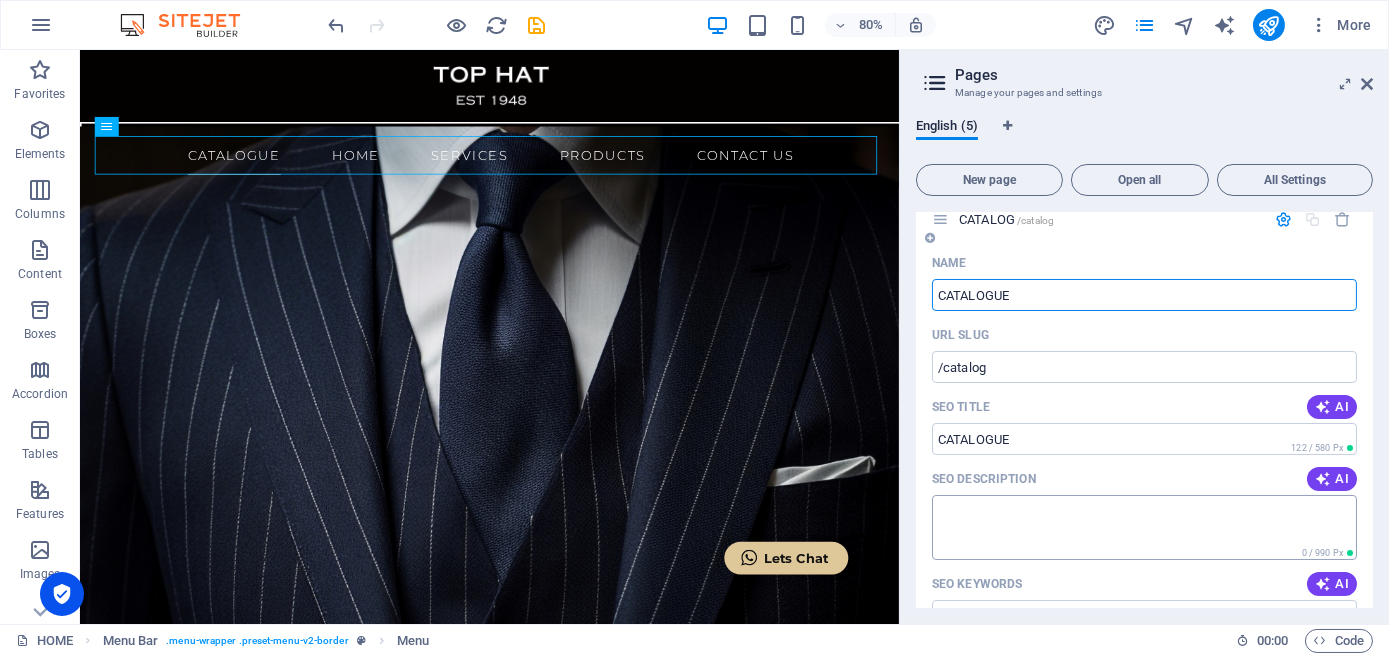 type on "CATALOGUE" 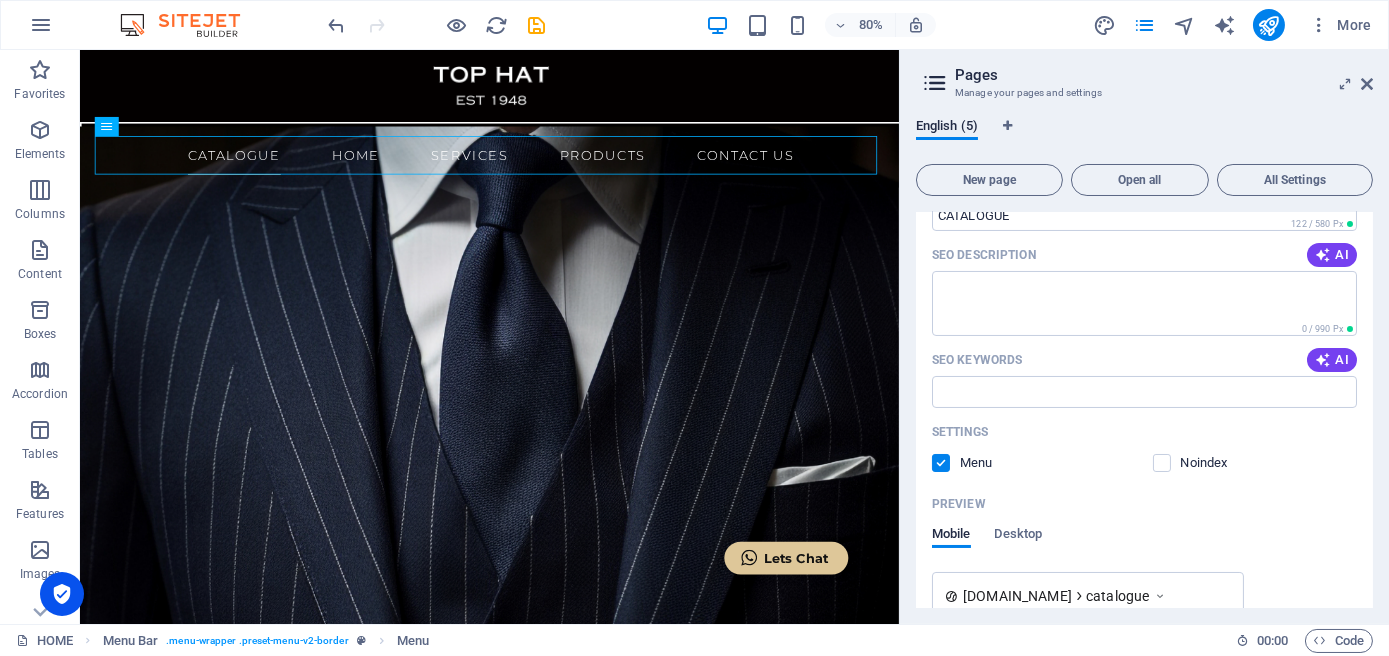 scroll, scrollTop: 545, scrollLeft: 0, axis: vertical 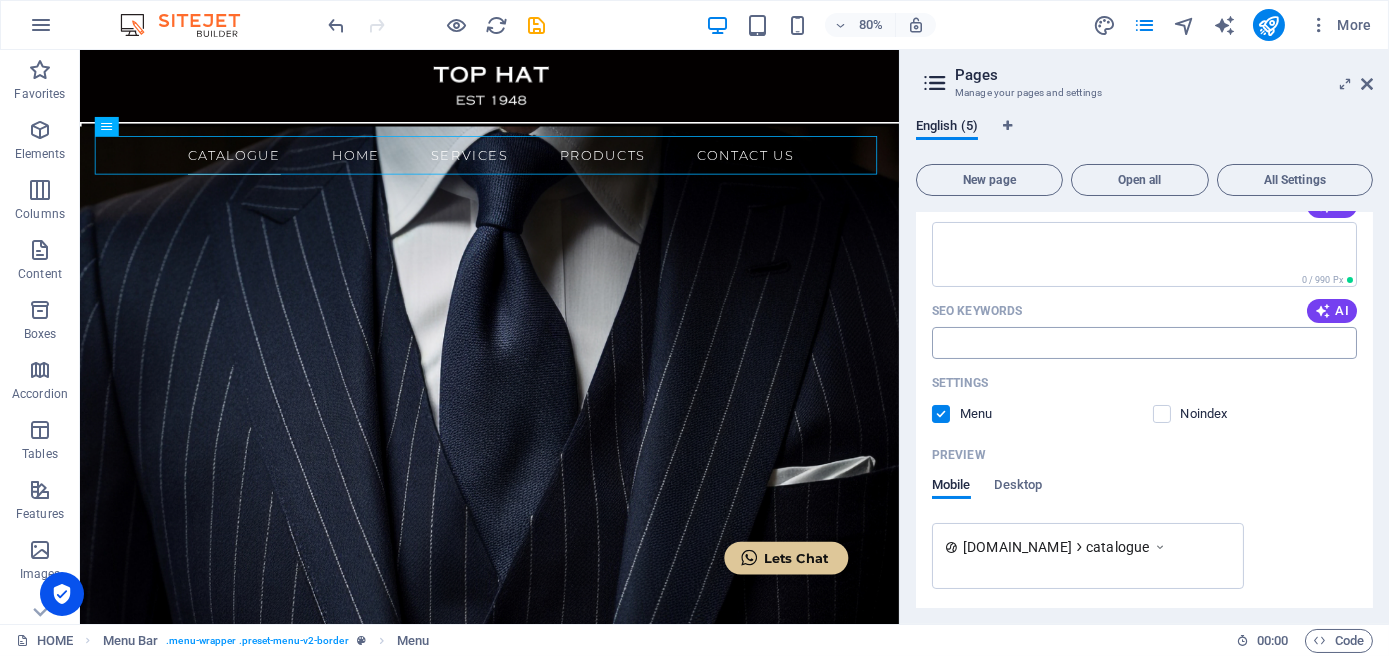 type on "CATALOGUE" 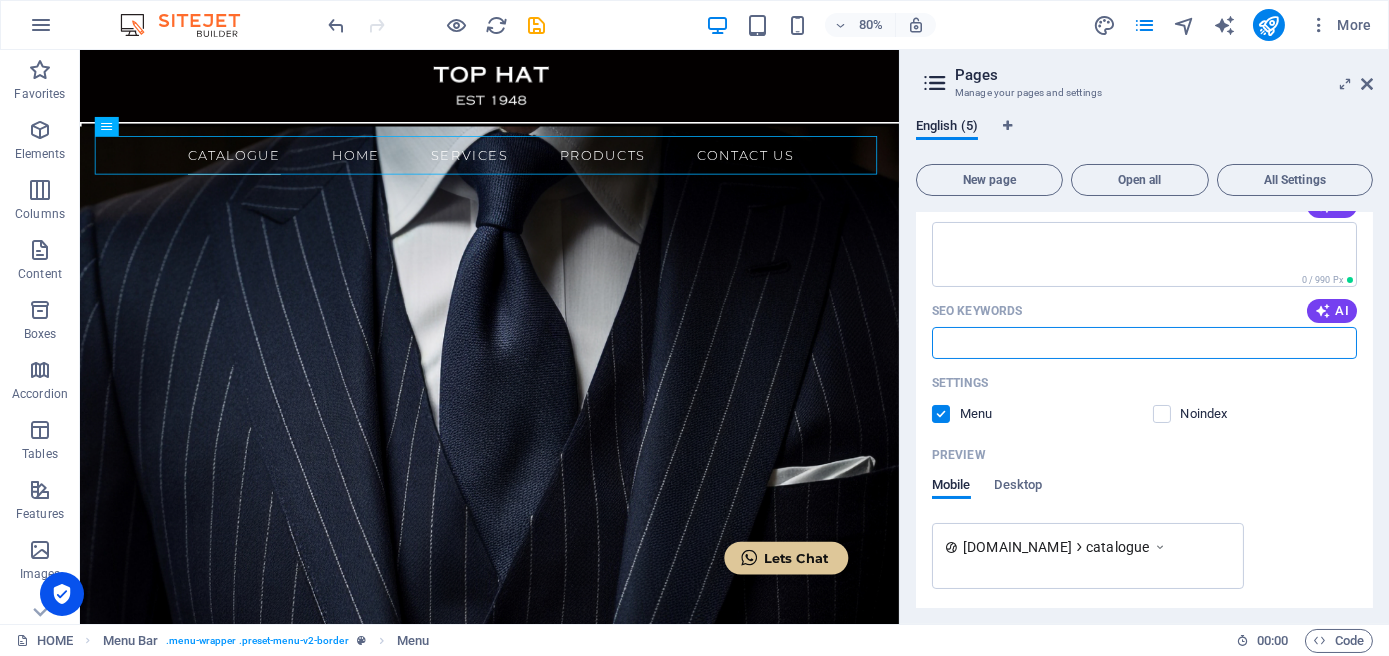 click on "SEO Keywords" at bounding box center (1144, 343) 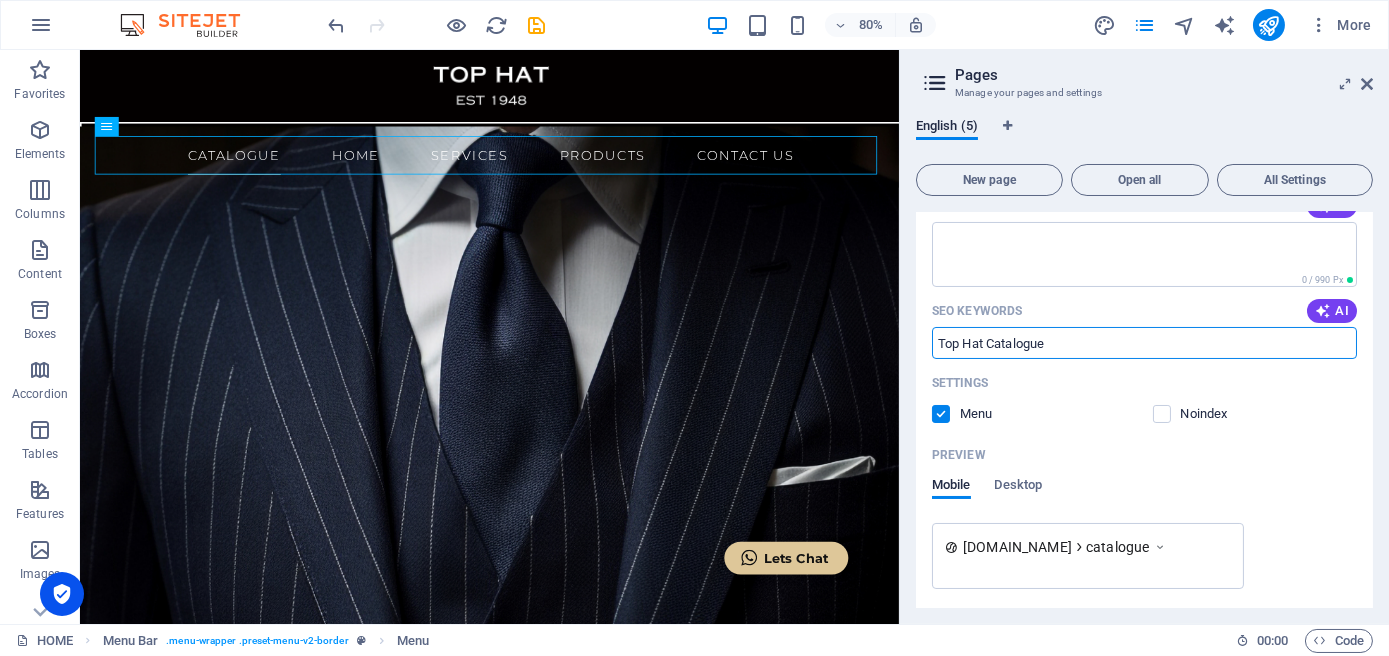 type on "Top Hat Catalogue" 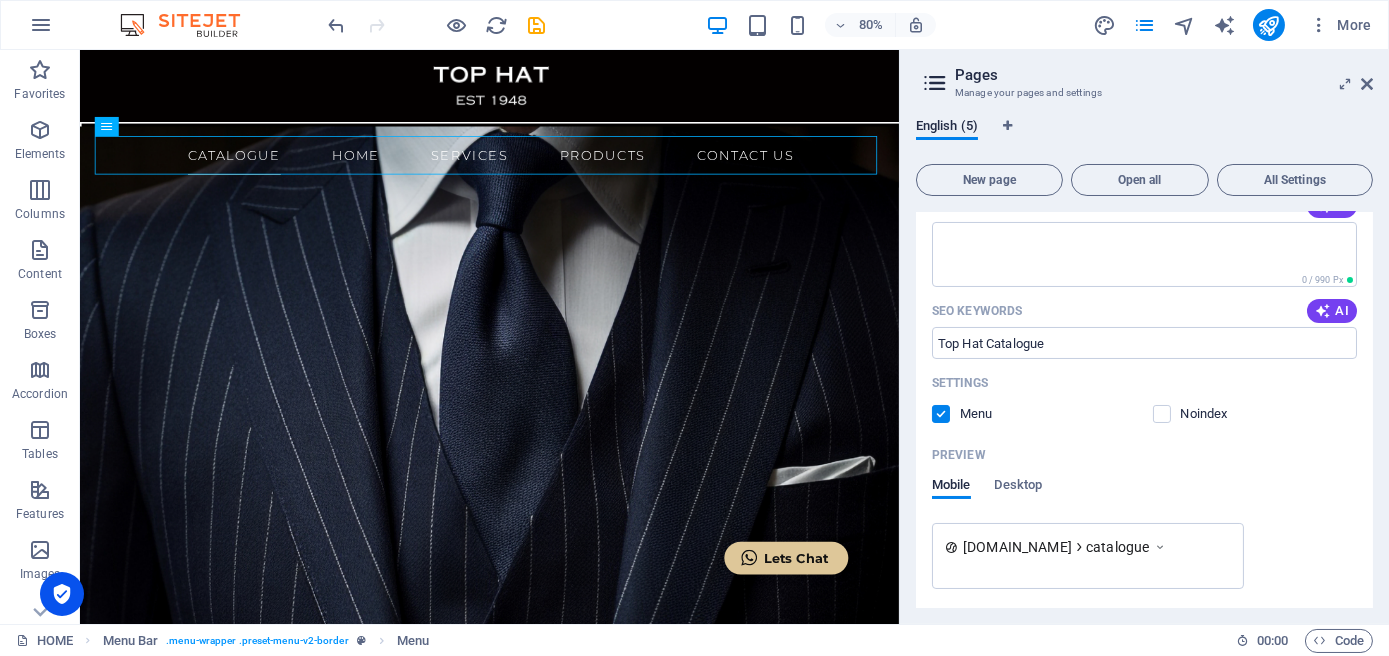 click on "Preview" at bounding box center (1144, 455) 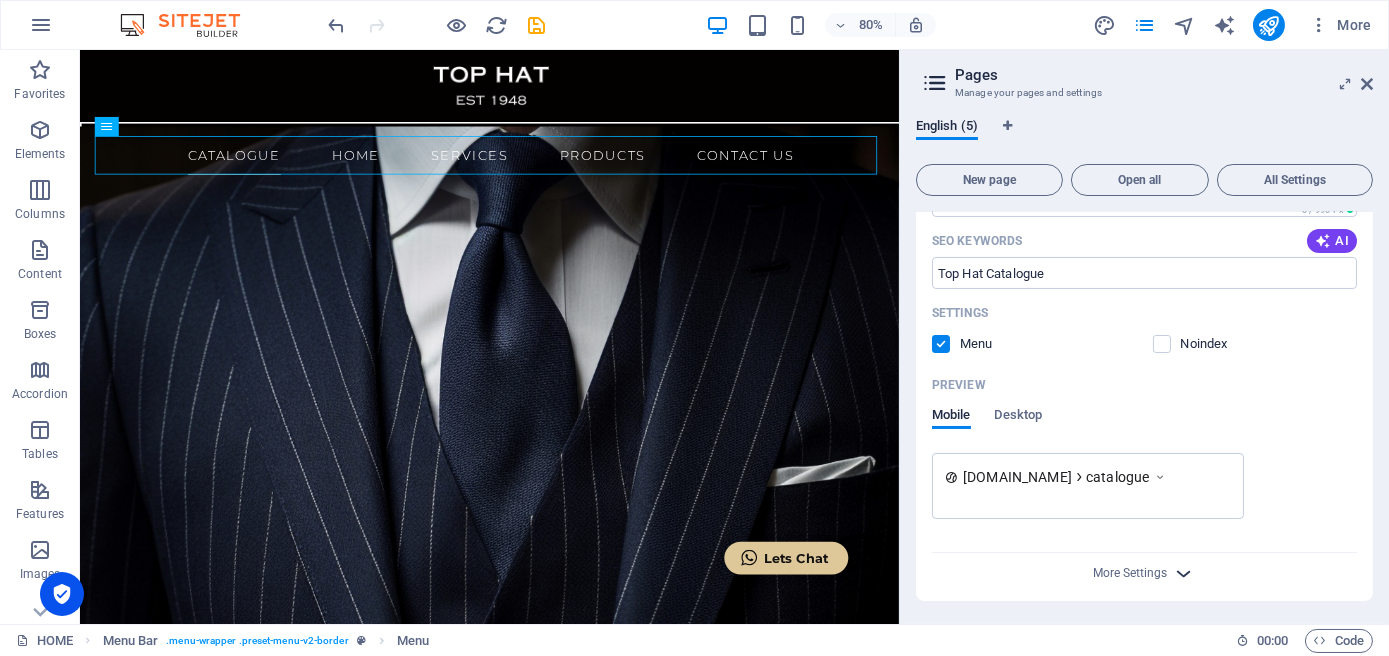 click at bounding box center (1184, 573) 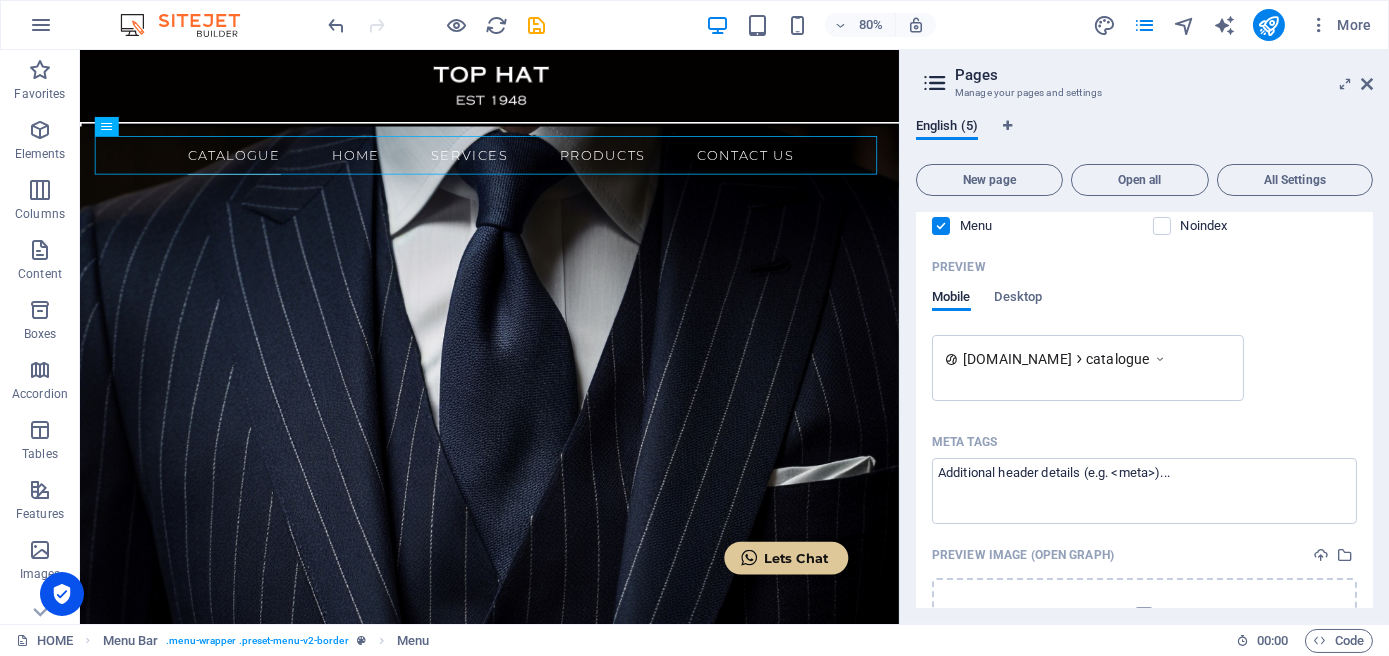 scroll, scrollTop: 888, scrollLeft: 0, axis: vertical 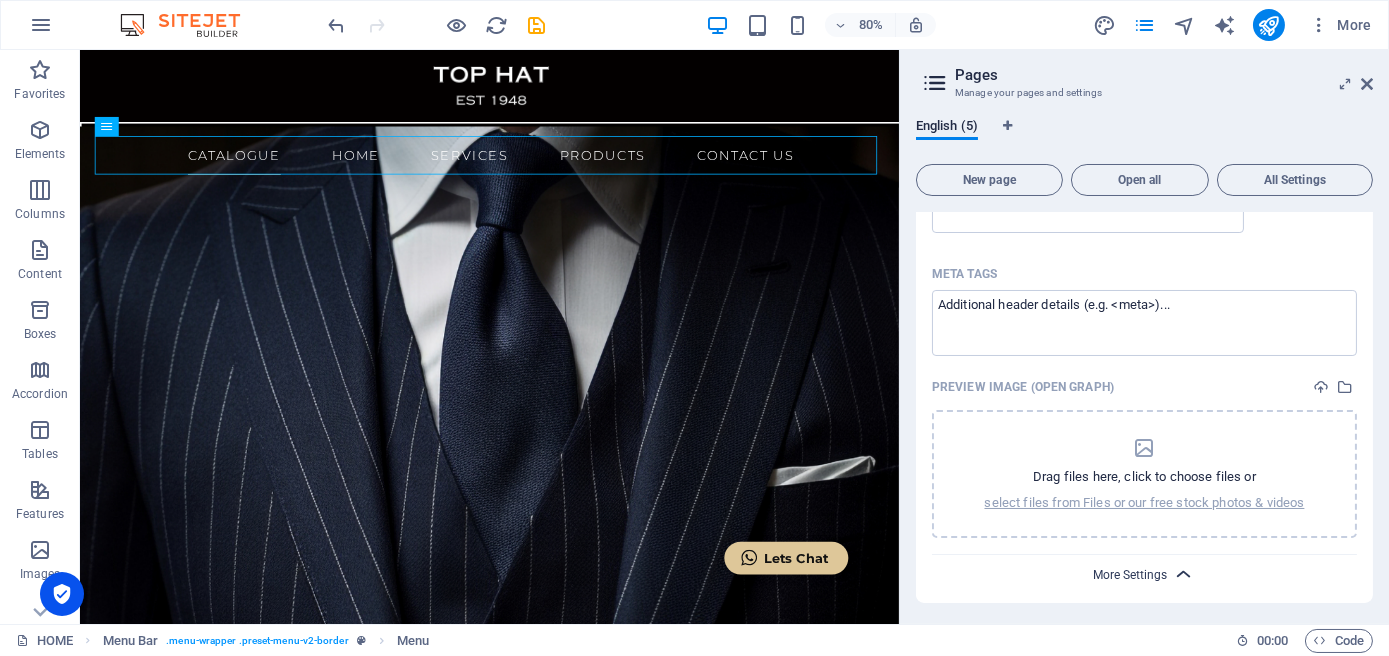 click on "More Settings" at bounding box center (1131, 575) 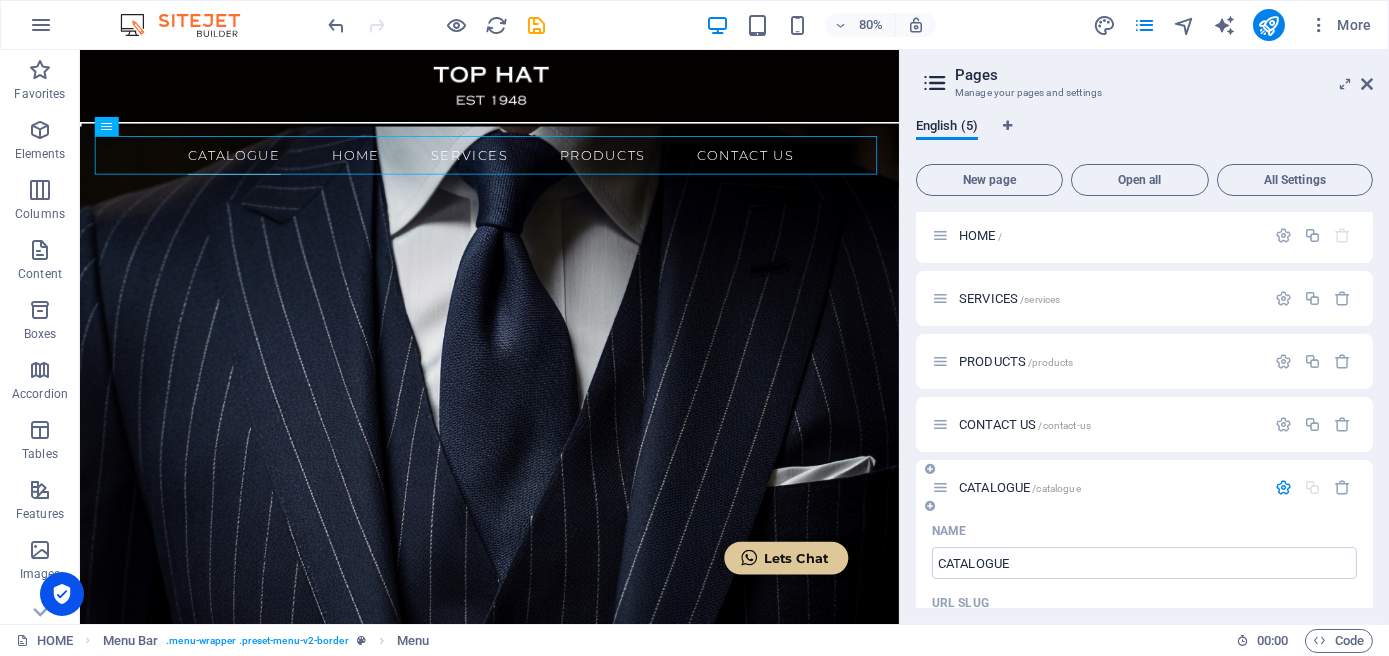 scroll, scrollTop: 0, scrollLeft: 0, axis: both 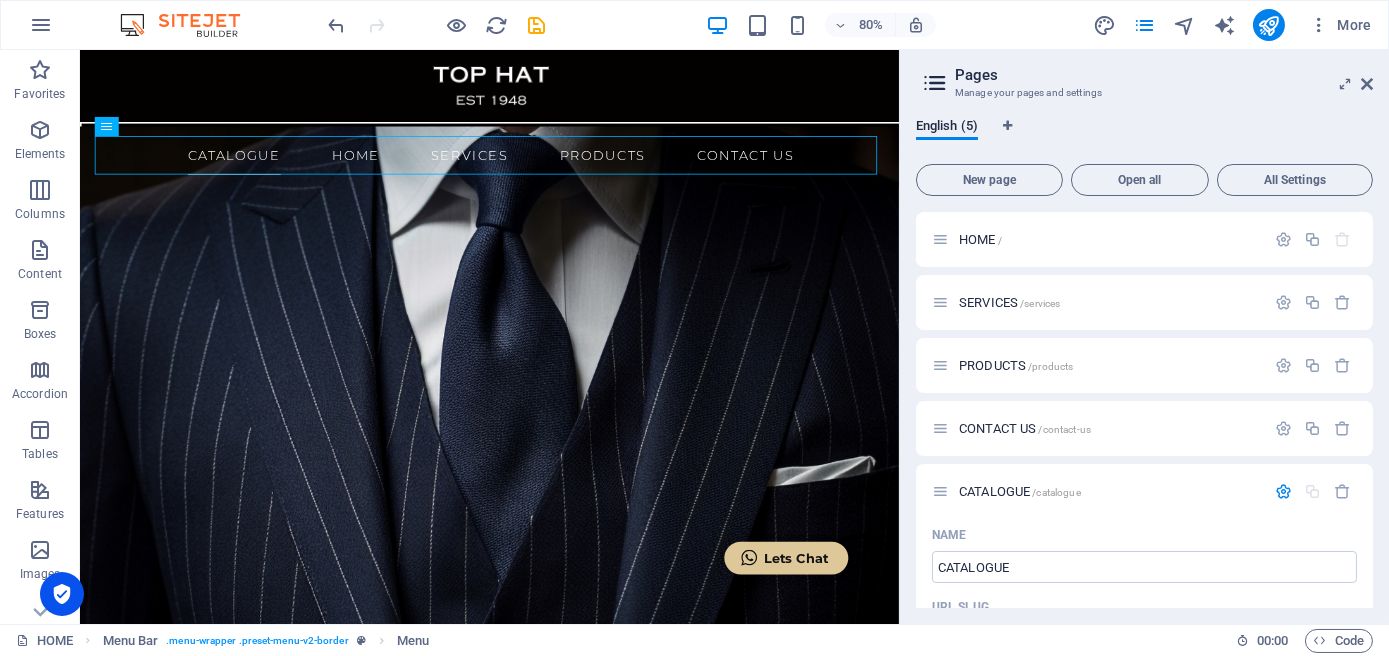 click on "English (5)" at bounding box center (1144, 137) 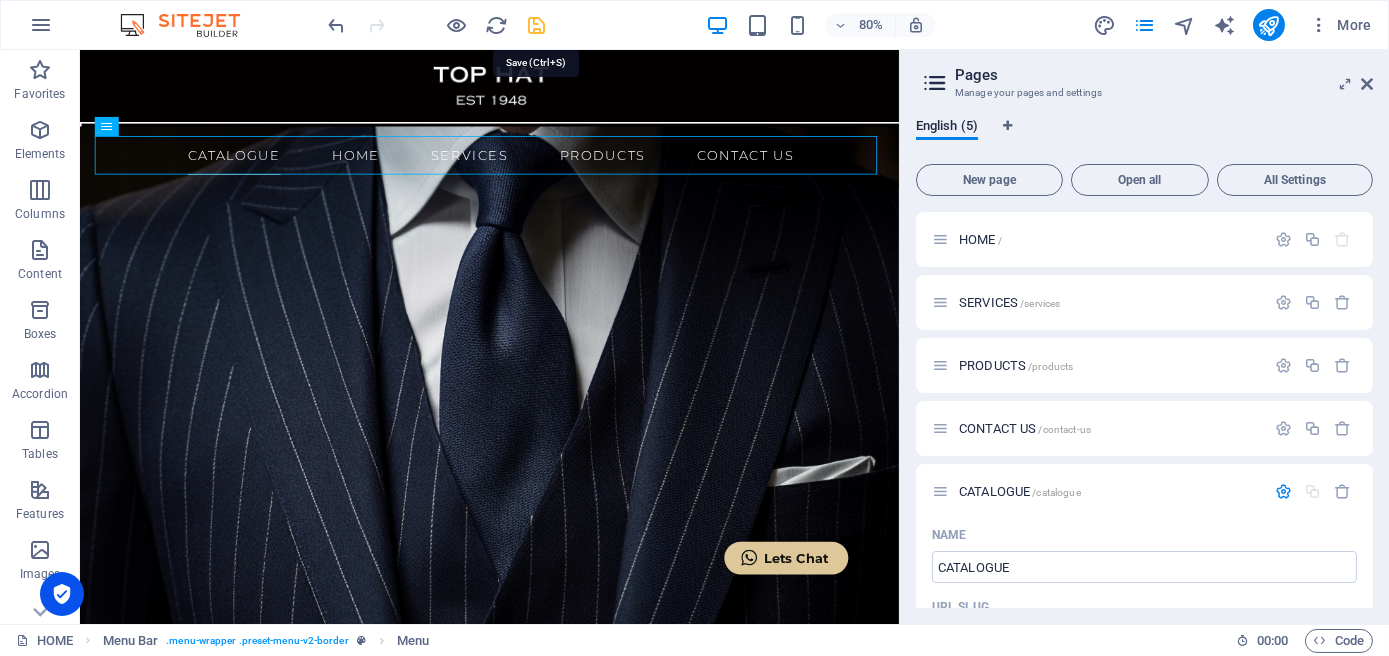 click at bounding box center (537, 25) 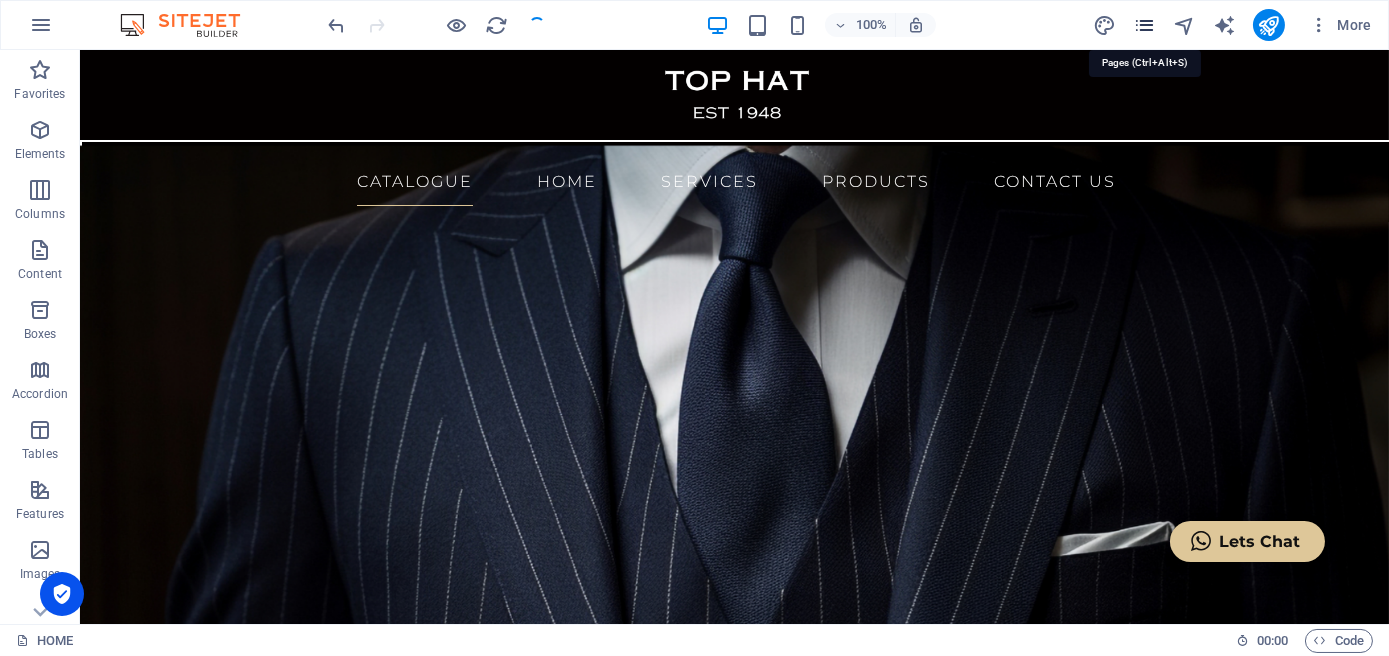 click at bounding box center (1144, 25) 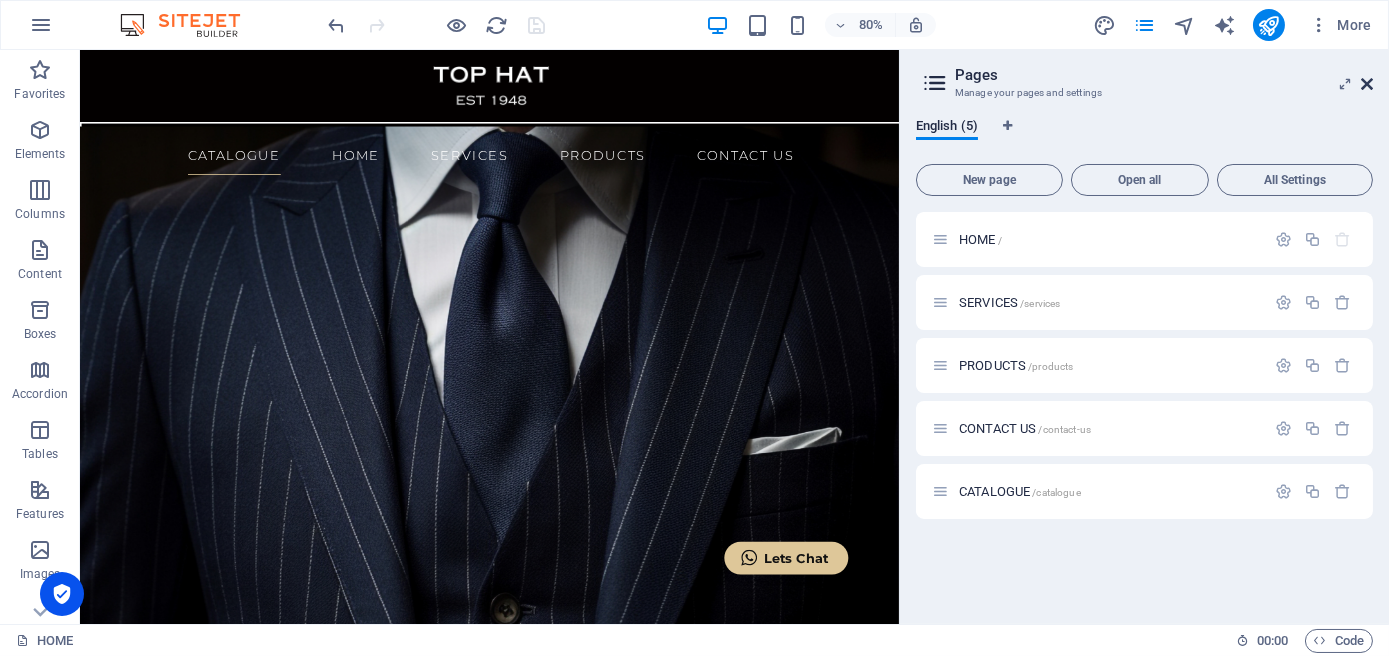 click at bounding box center (1367, 84) 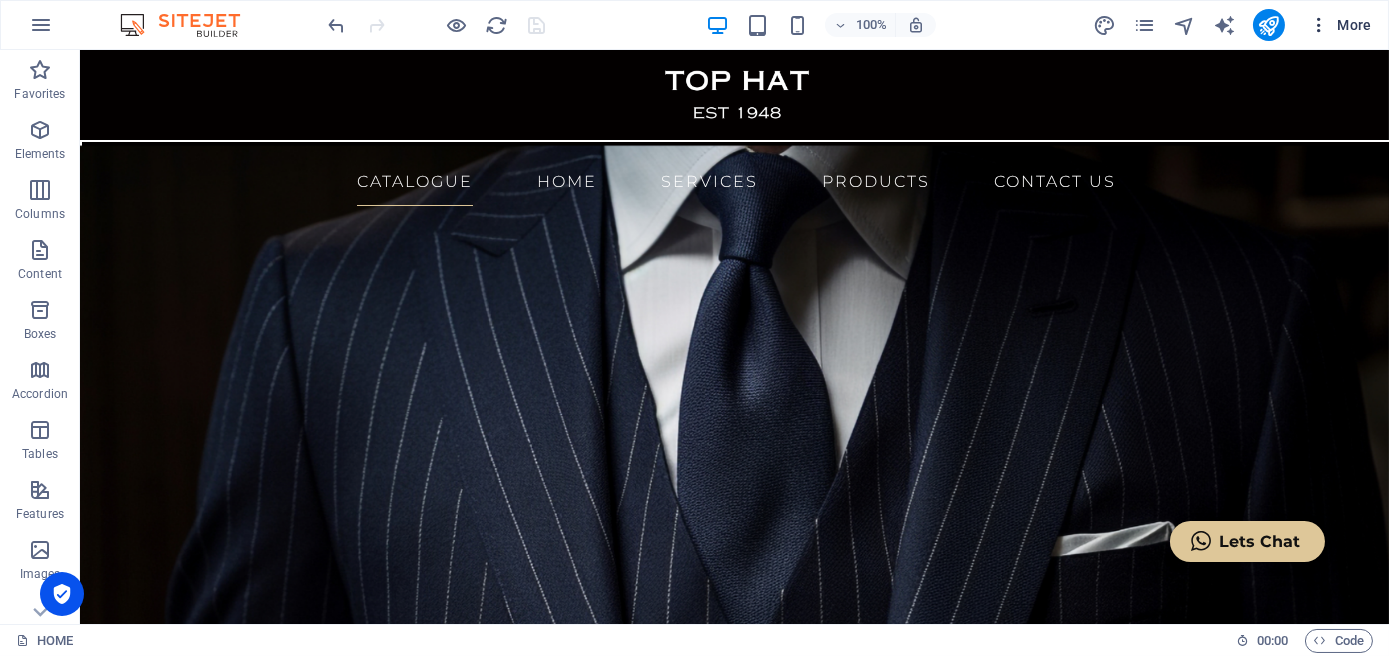 click at bounding box center [1319, 25] 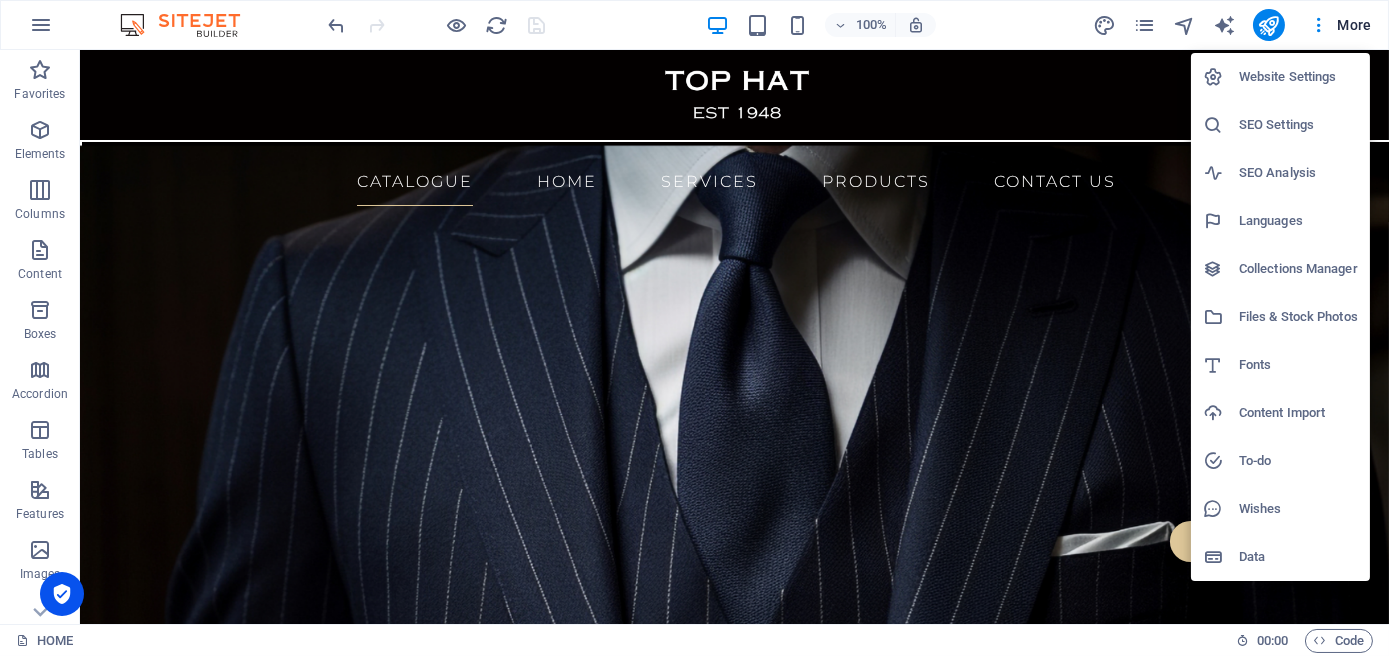 click at bounding box center (694, 328) 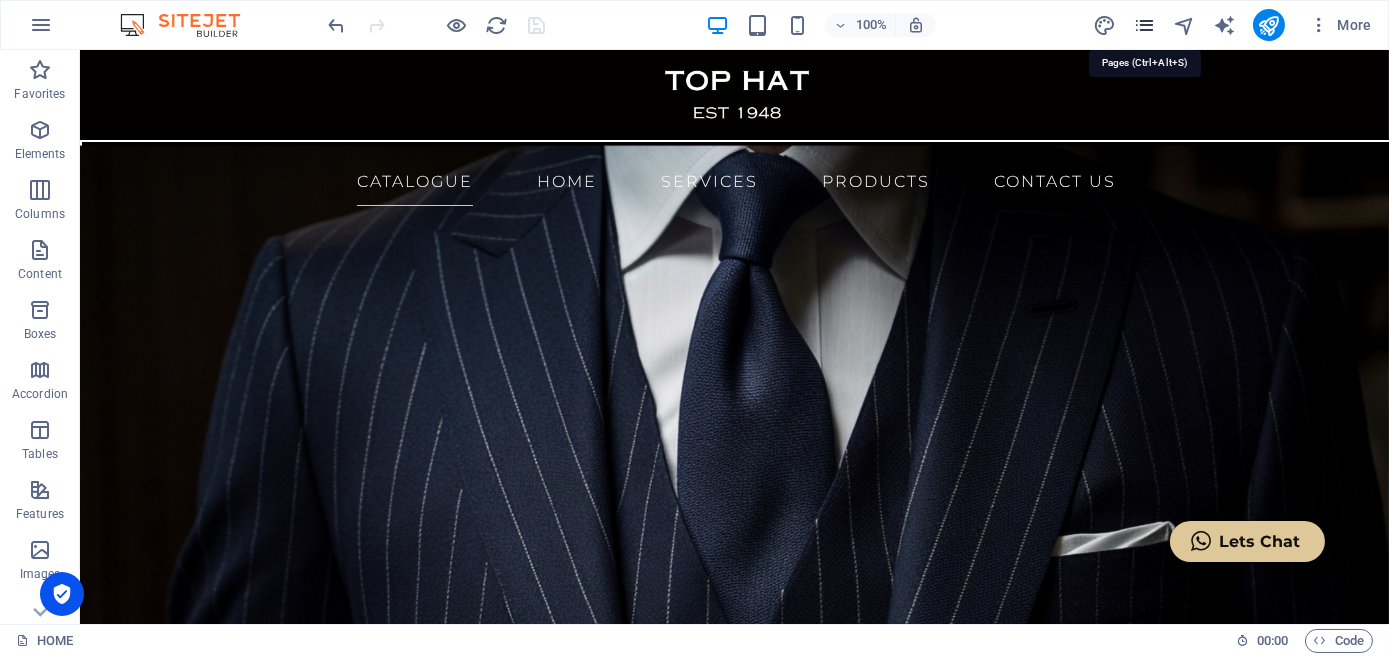 click at bounding box center (1144, 25) 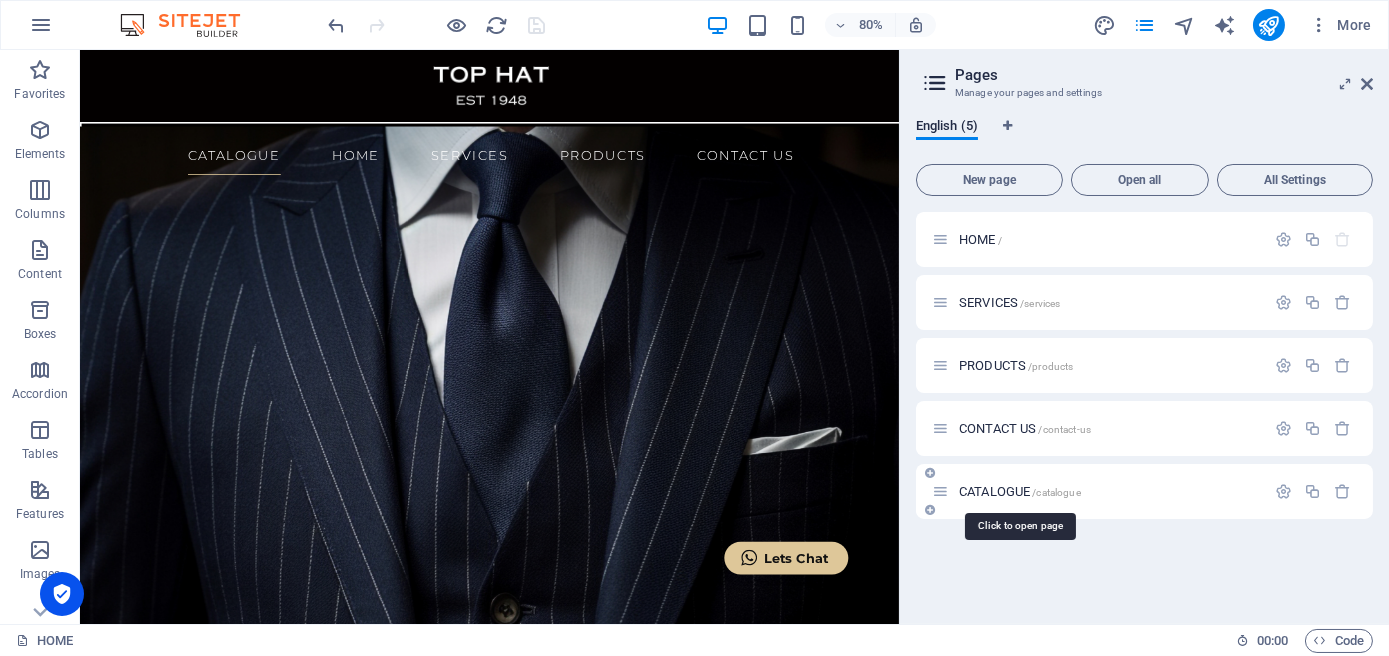click on "CATALOGUE /catalogue" at bounding box center [1020, 491] 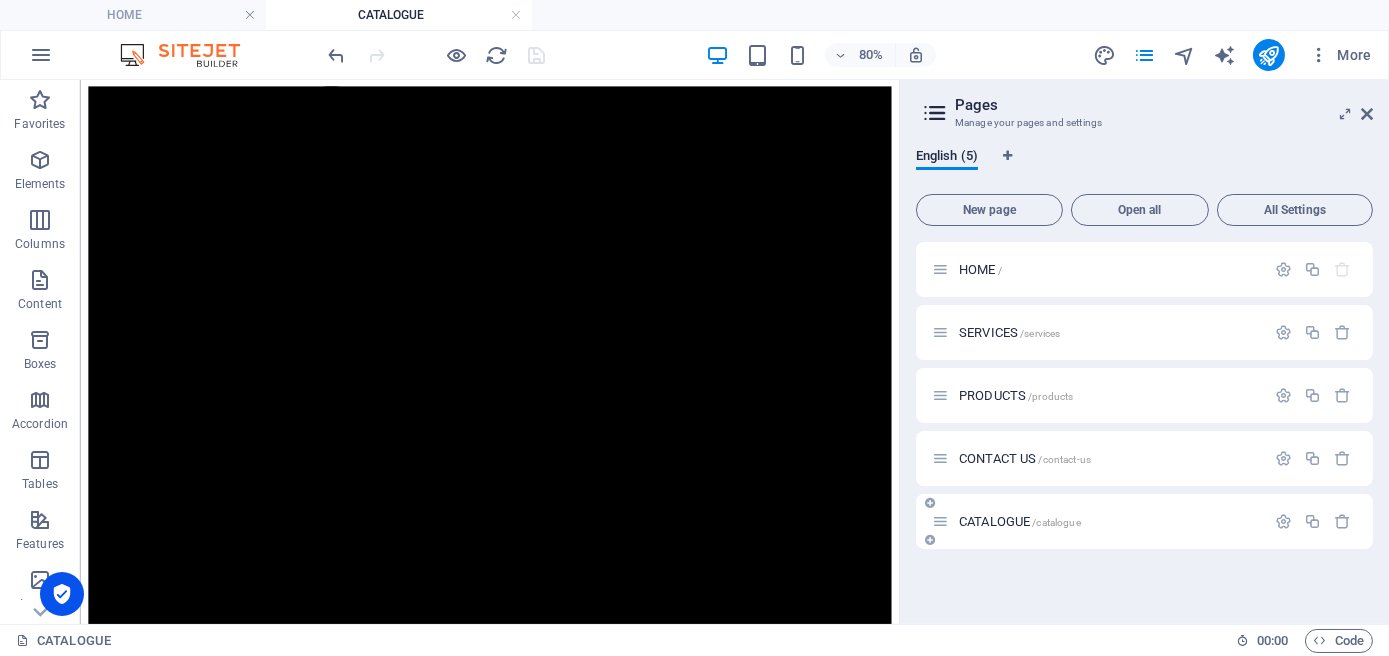scroll, scrollTop: 0, scrollLeft: 0, axis: both 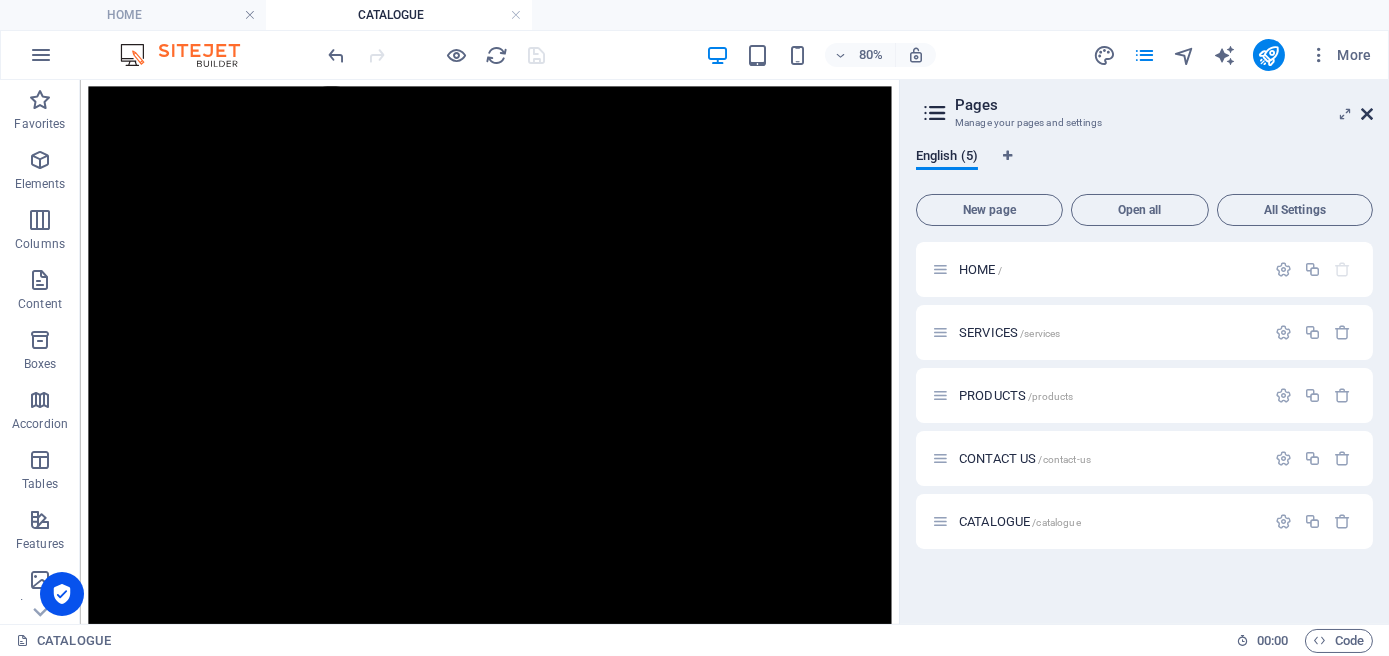 click at bounding box center (1367, 114) 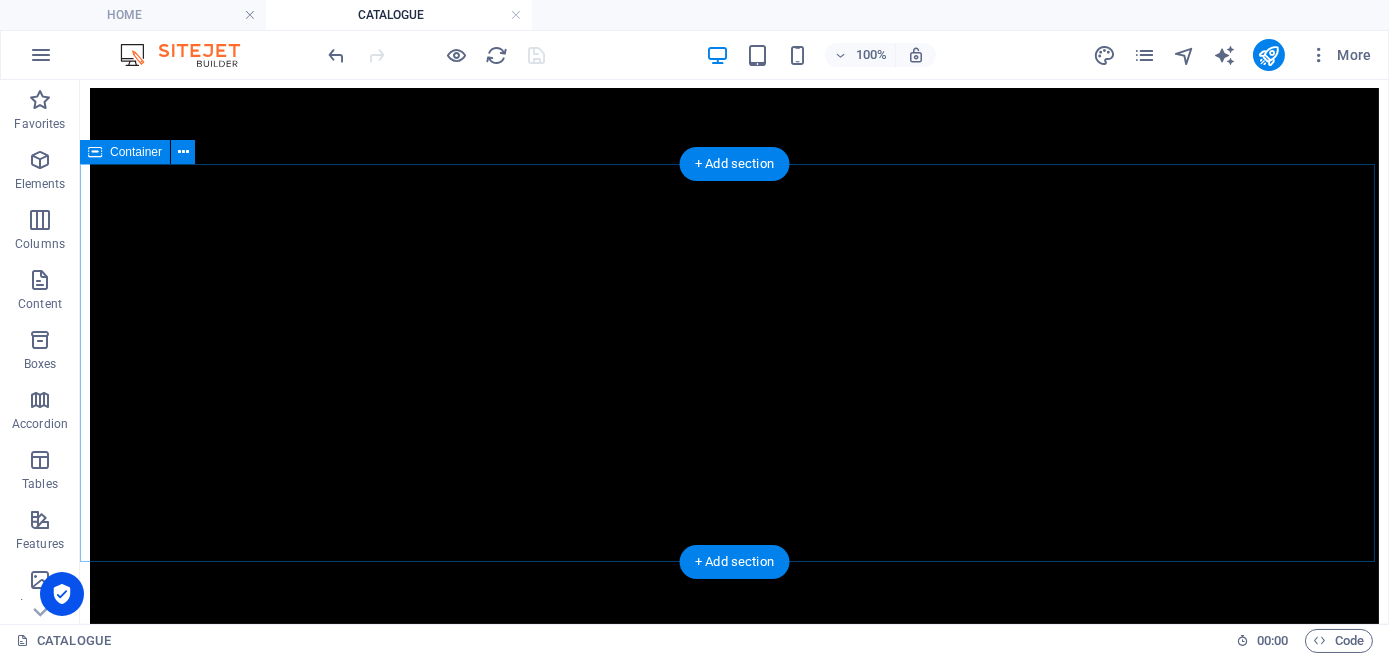 click on "Add elements" at bounding box center (675, 2005) 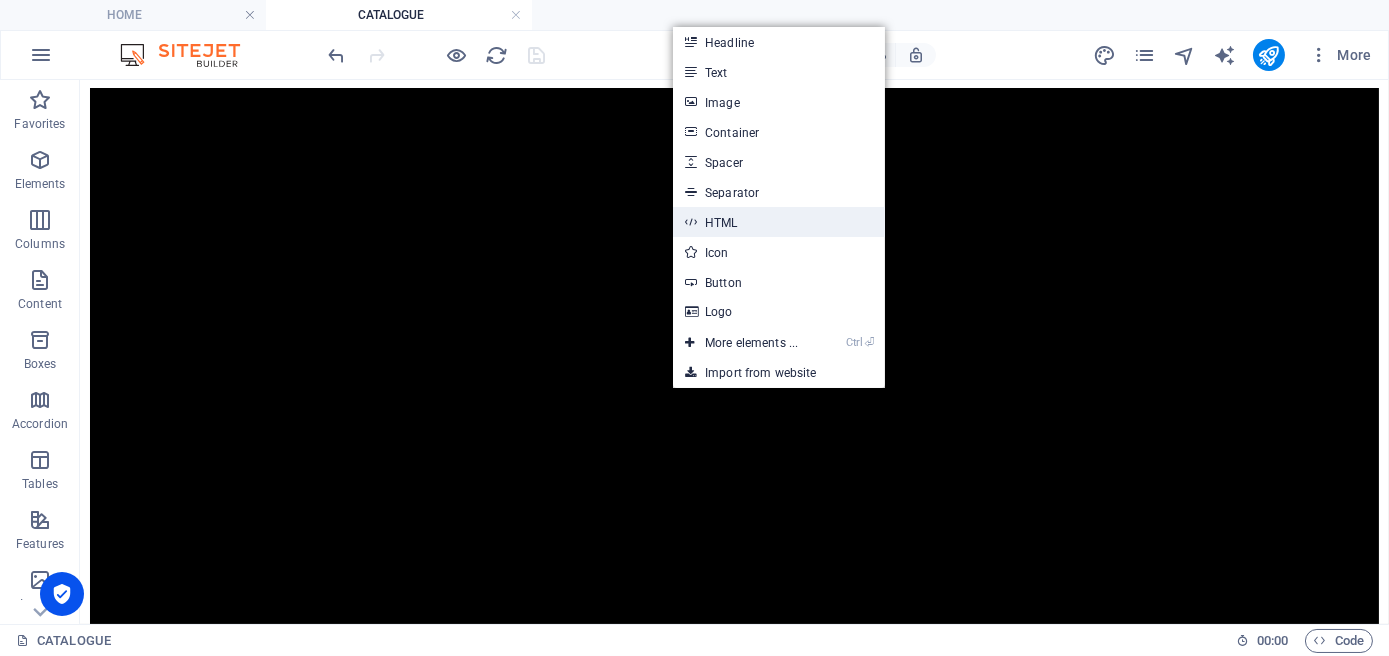 click on "HTML" at bounding box center (779, 222) 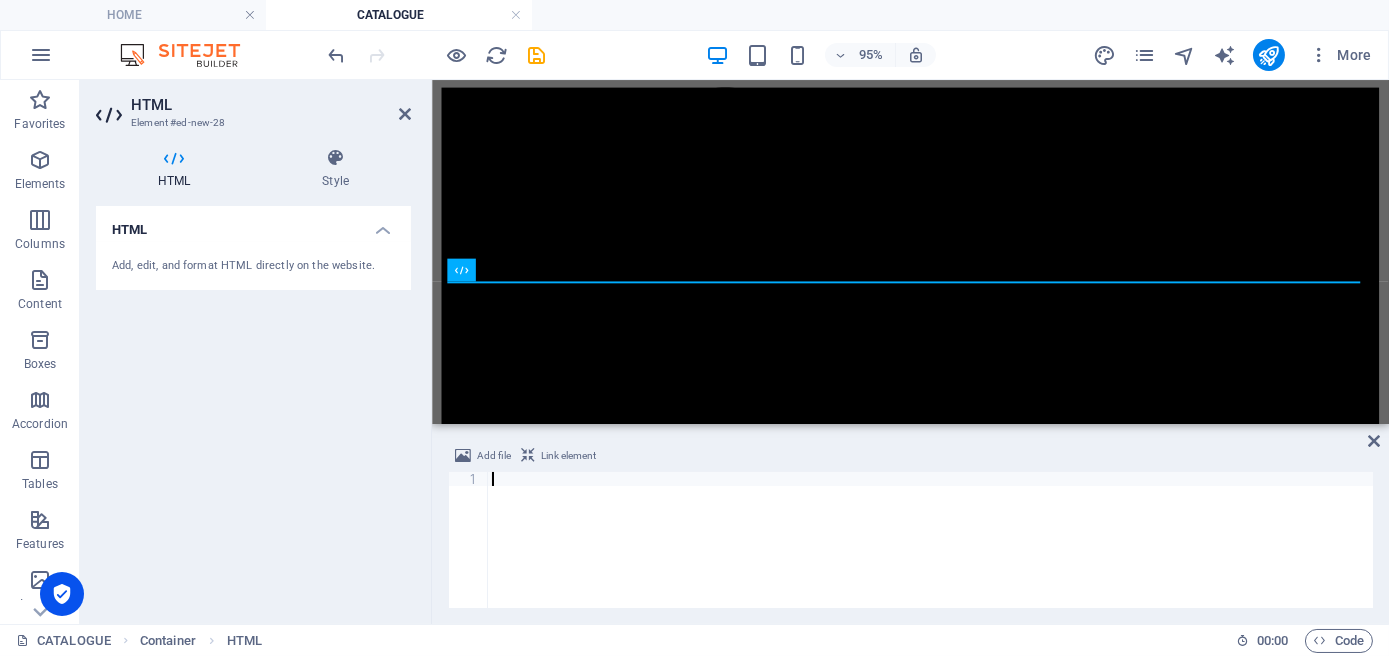click at bounding box center [930, 554] 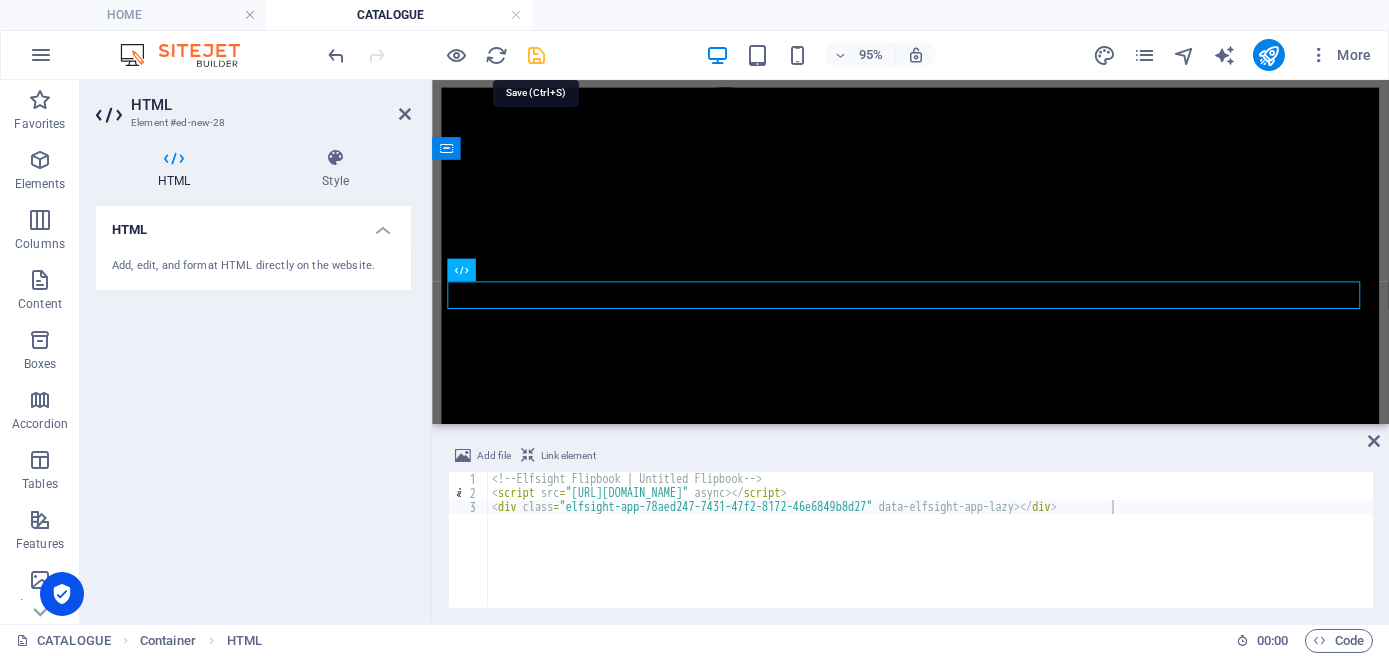 click at bounding box center [537, 55] 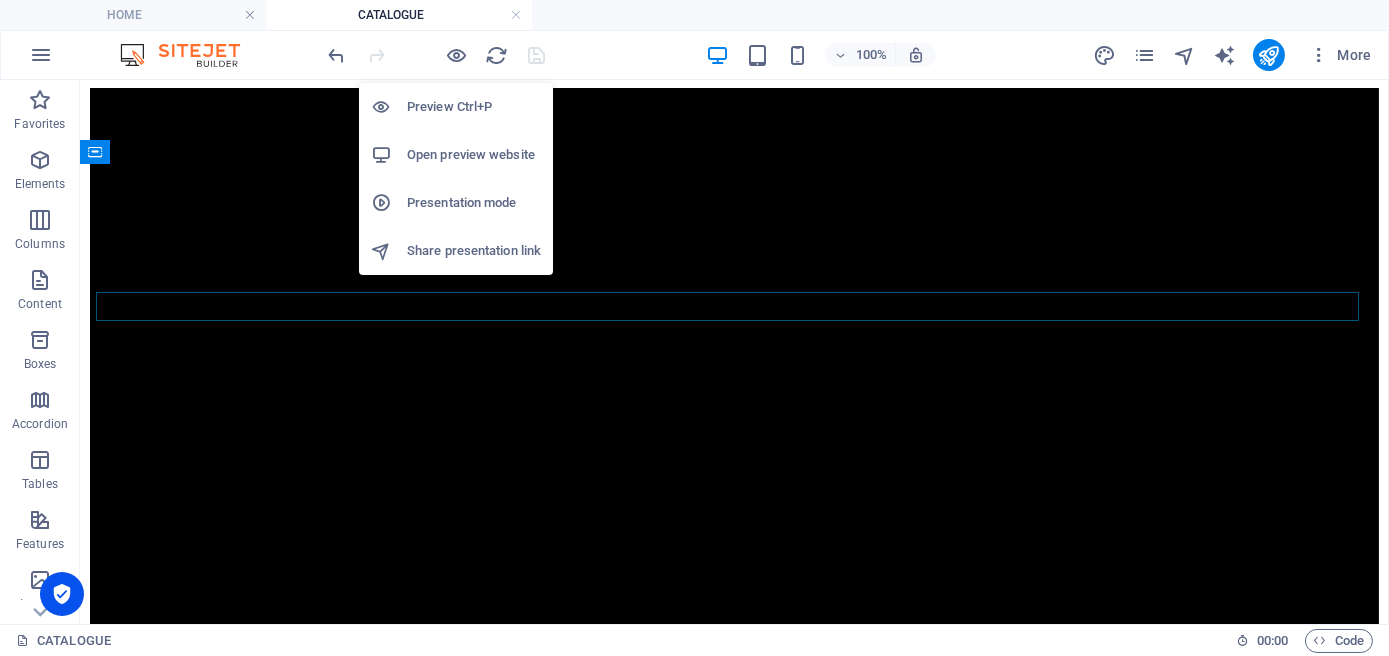 click on "Preview Ctrl+P" at bounding box center [474, 107] 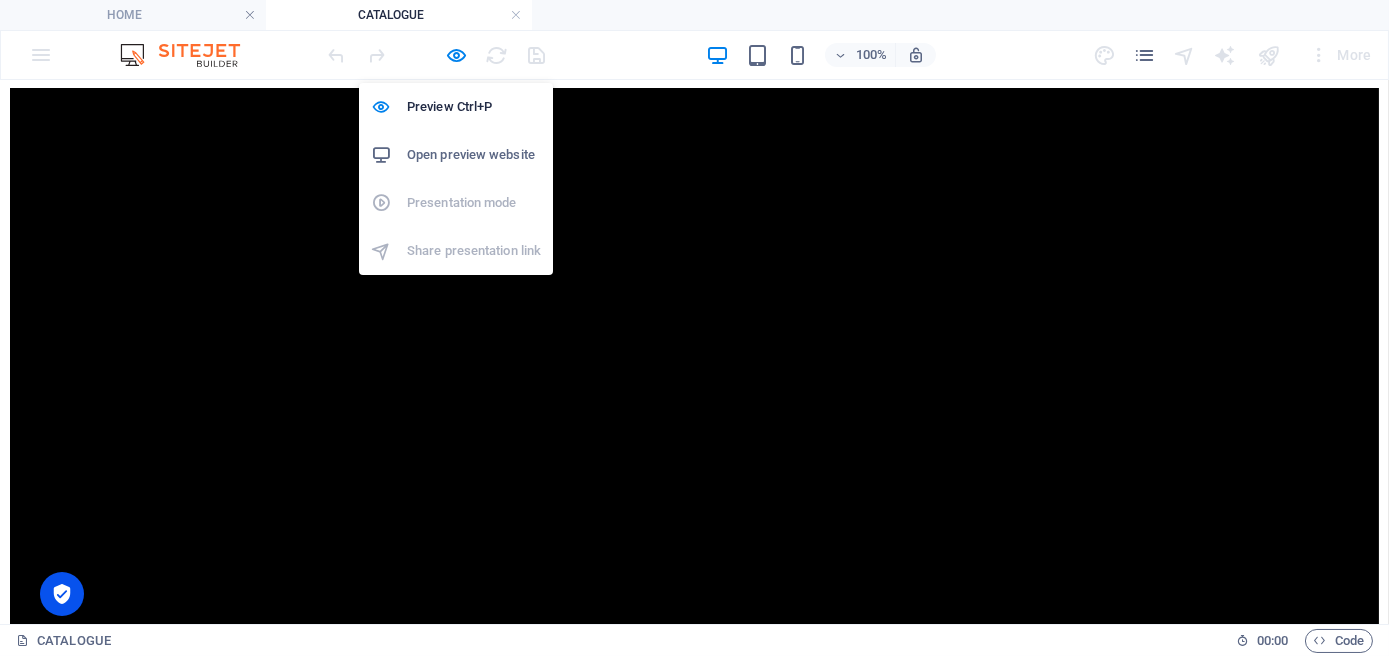 click on "Open preview website" at bounding box center (474, 155) 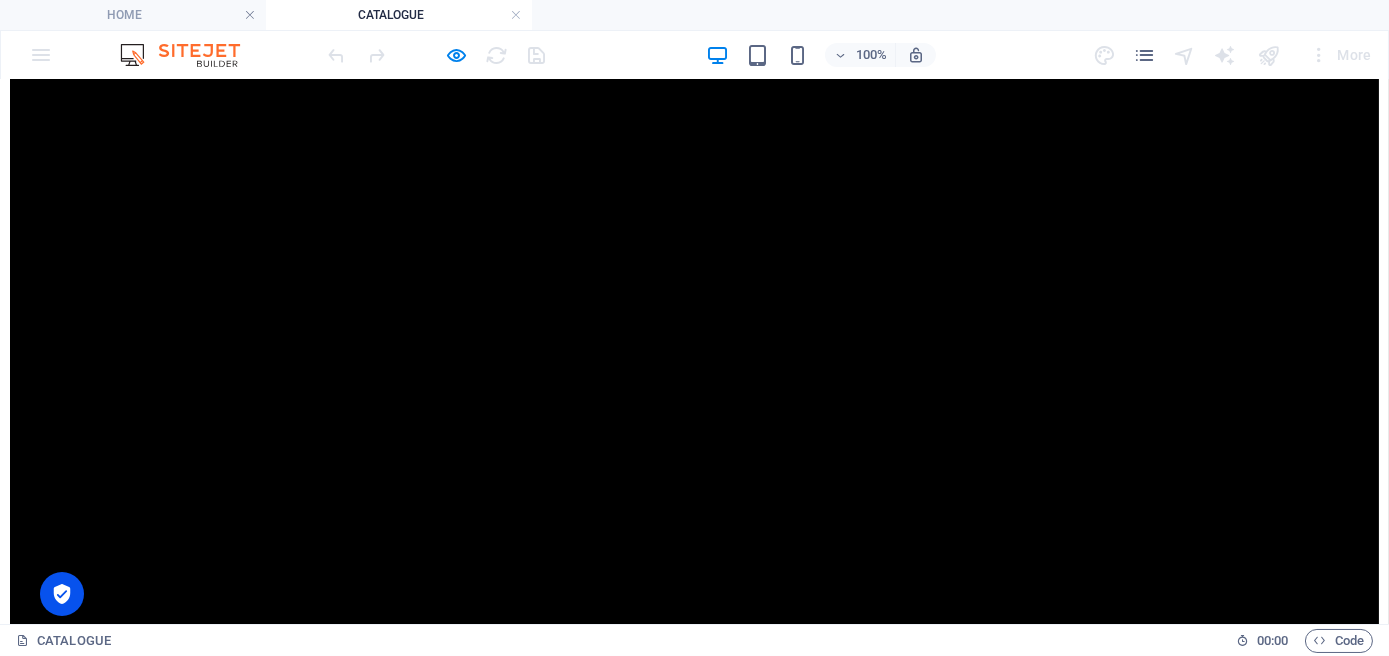 scroll, scrollTop: 0, scrollLeft: 0, axis: both 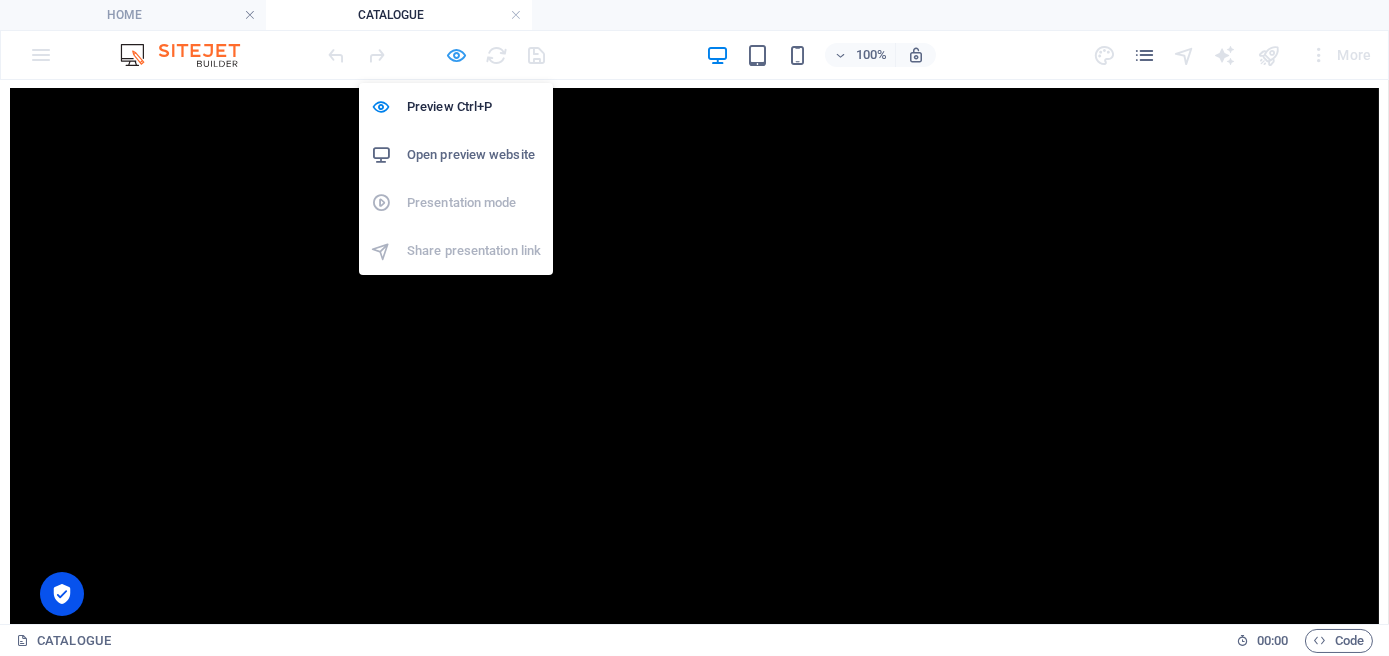 click at bounding box center [457, 55] 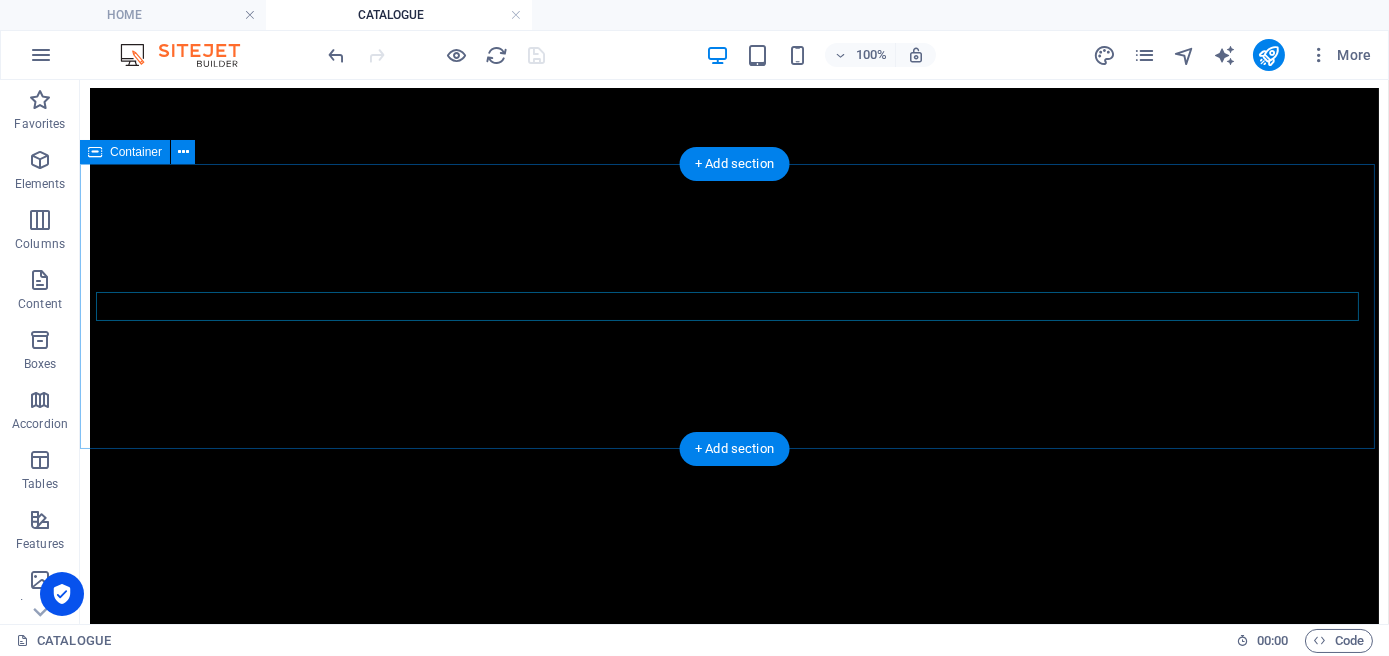 click at bounding box center [734, 1904] 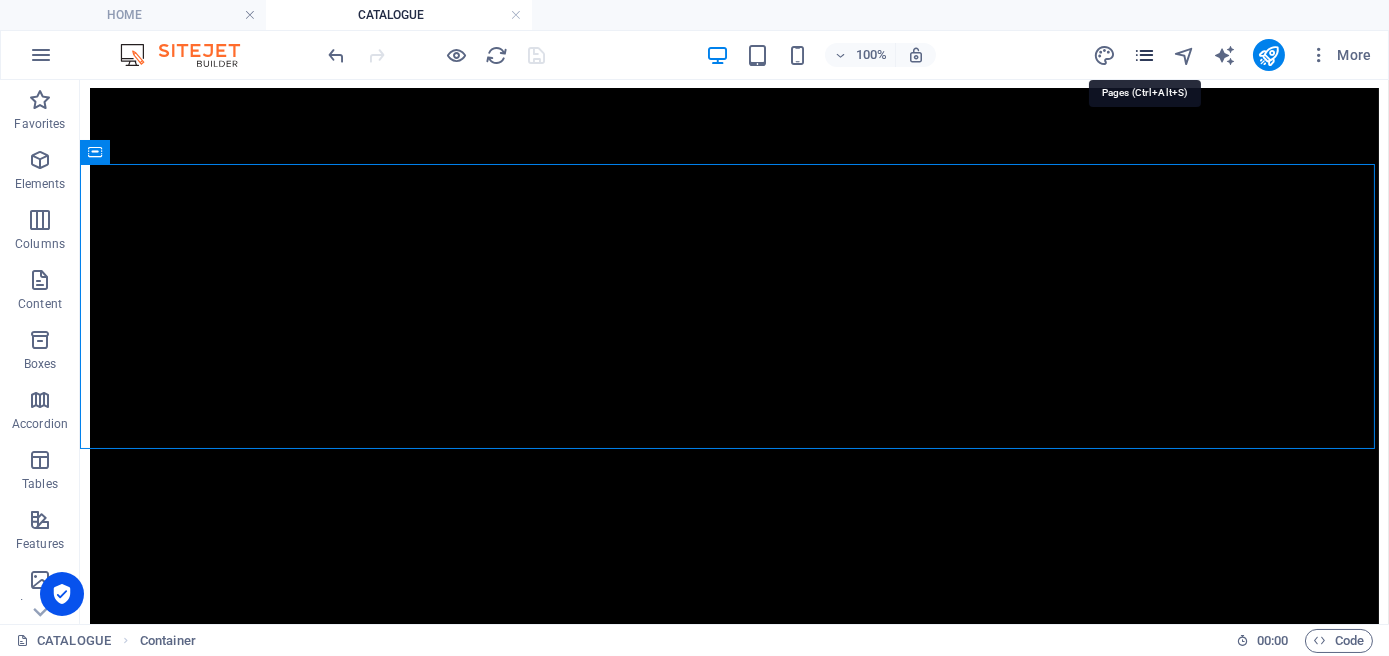 click at bounding box center [1144, 55] 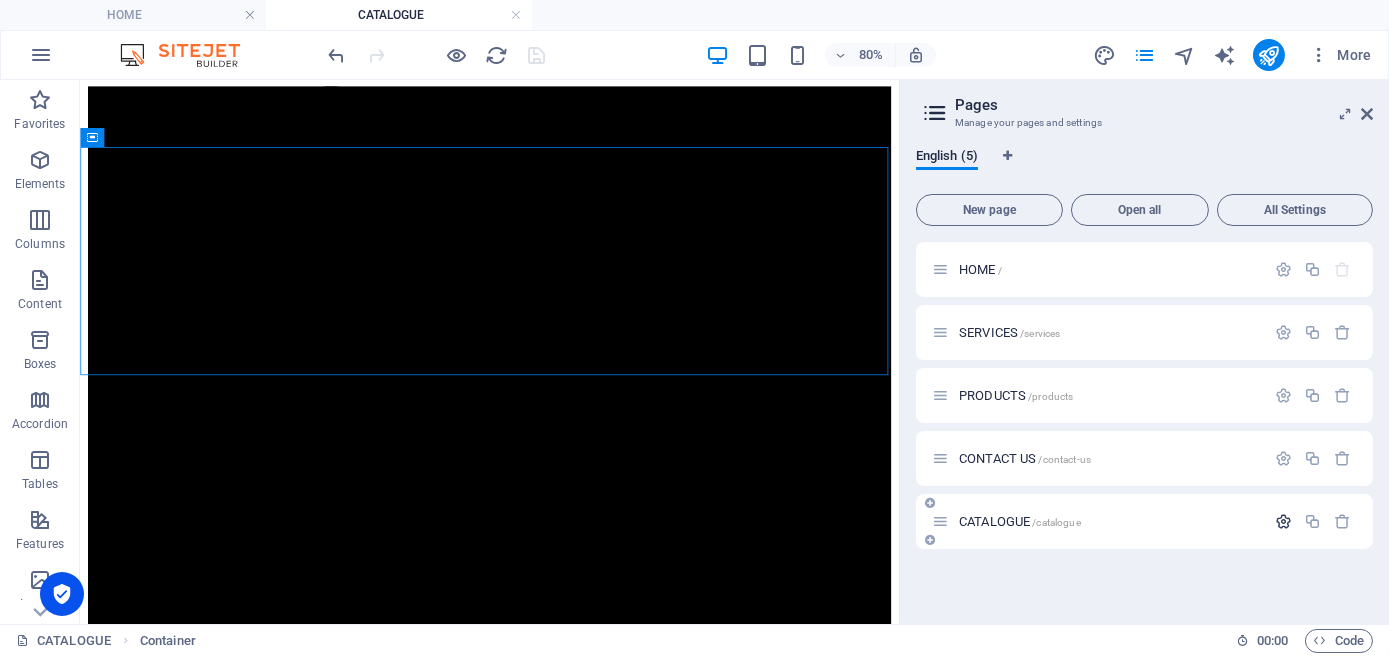 click at bounding box center (1283, 521) 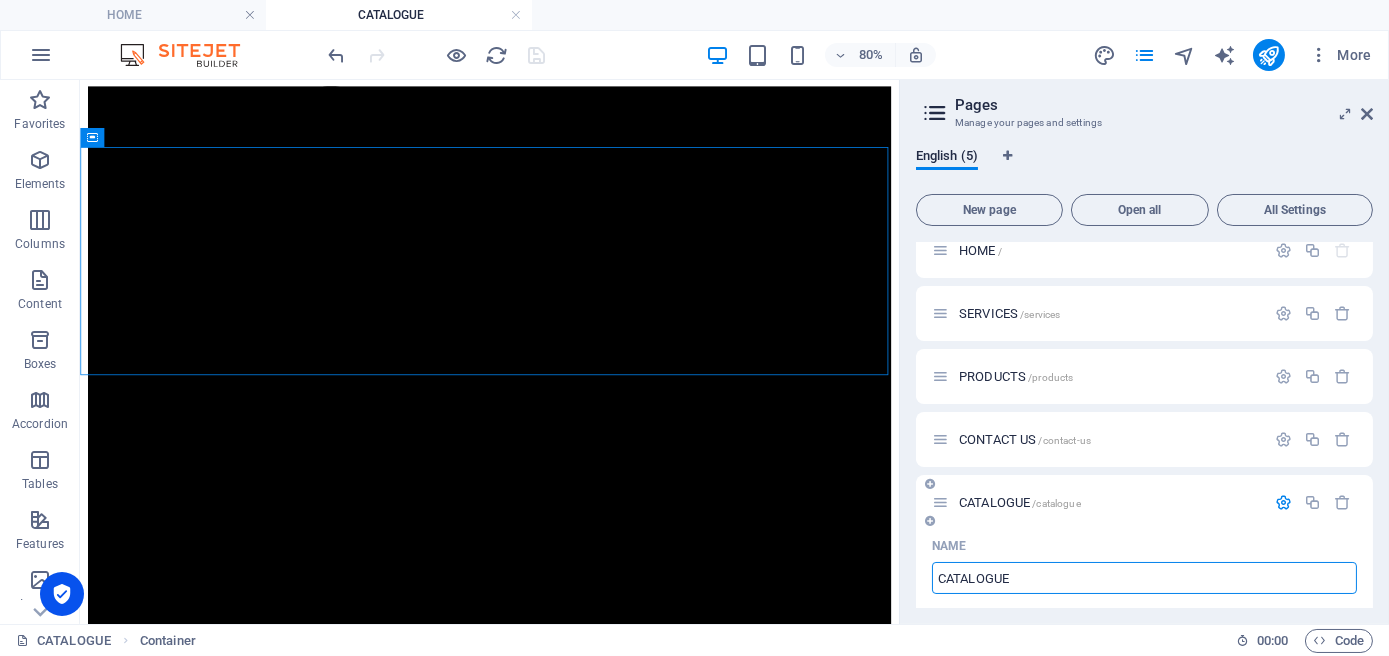 scroll, scrollTop: 0, scrollLeft: 0, axis: both 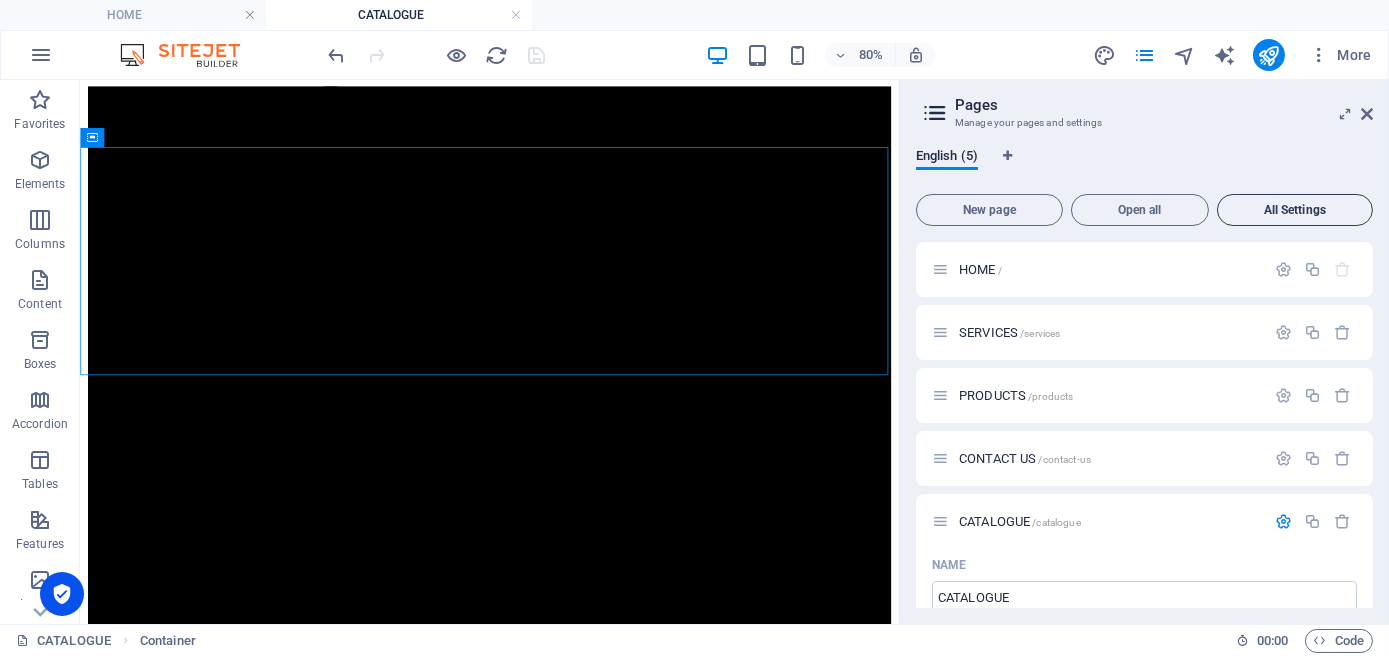 click on "All Settings" at bounding box center [1295, 210] 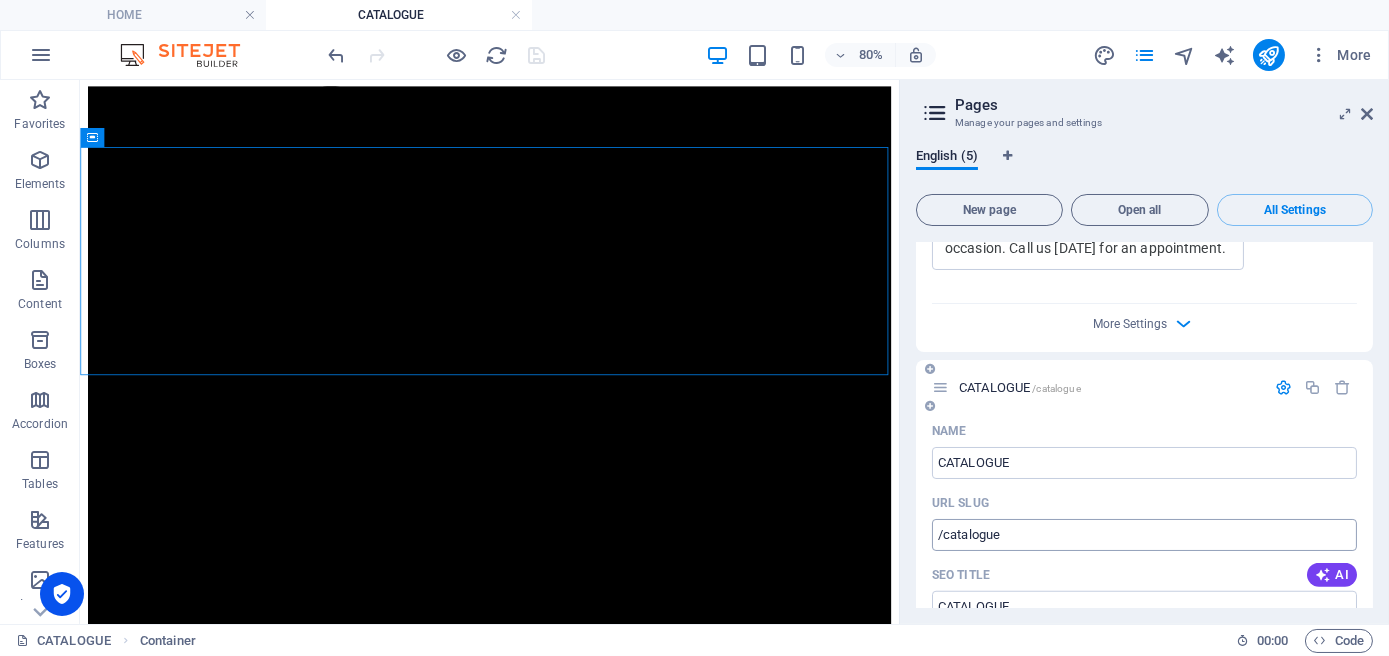 scroll, scrollTop: 3658, scrollLeft: 0, axis: vertical 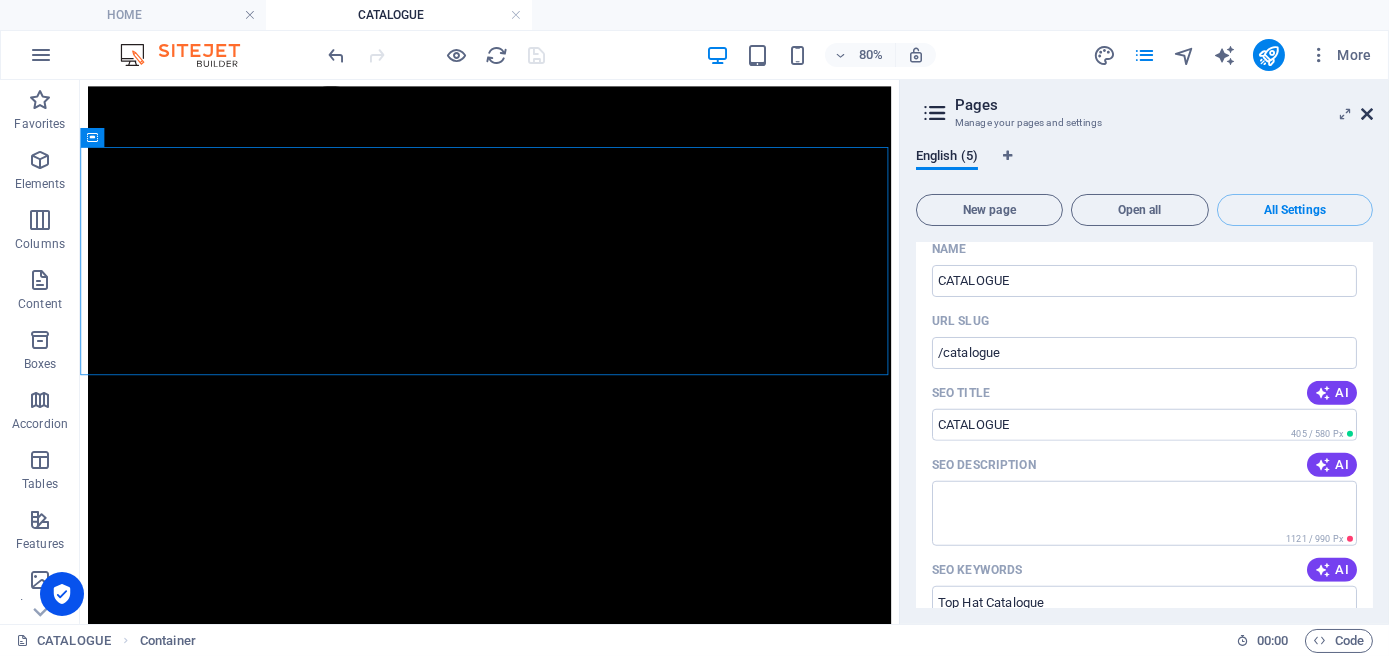 click at bounding box center (1367, 114) 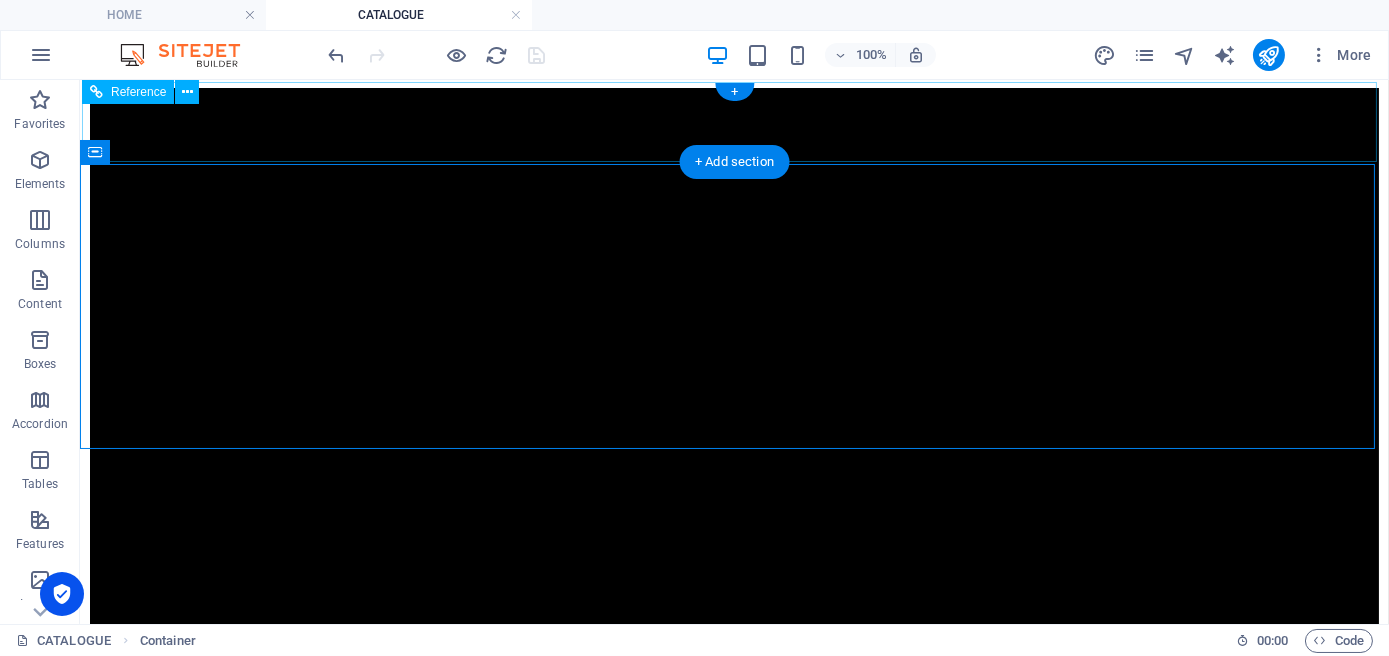 click on "Catalogue HOME  SERVICES PRODUCTS CONTACT US" at bounding box center (734, 1843) 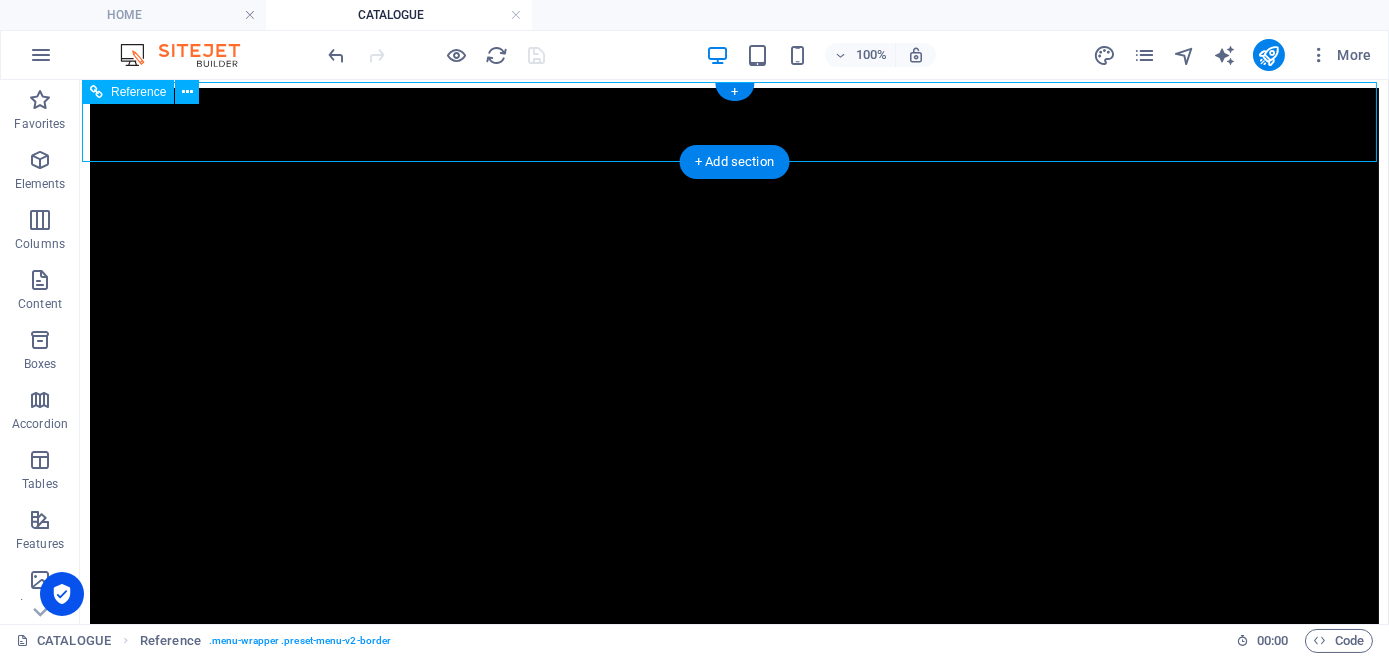 click on "Catalogue HOME  SERVICES PRODUCTS CONTACT US" at bounding box center [734, 1843] 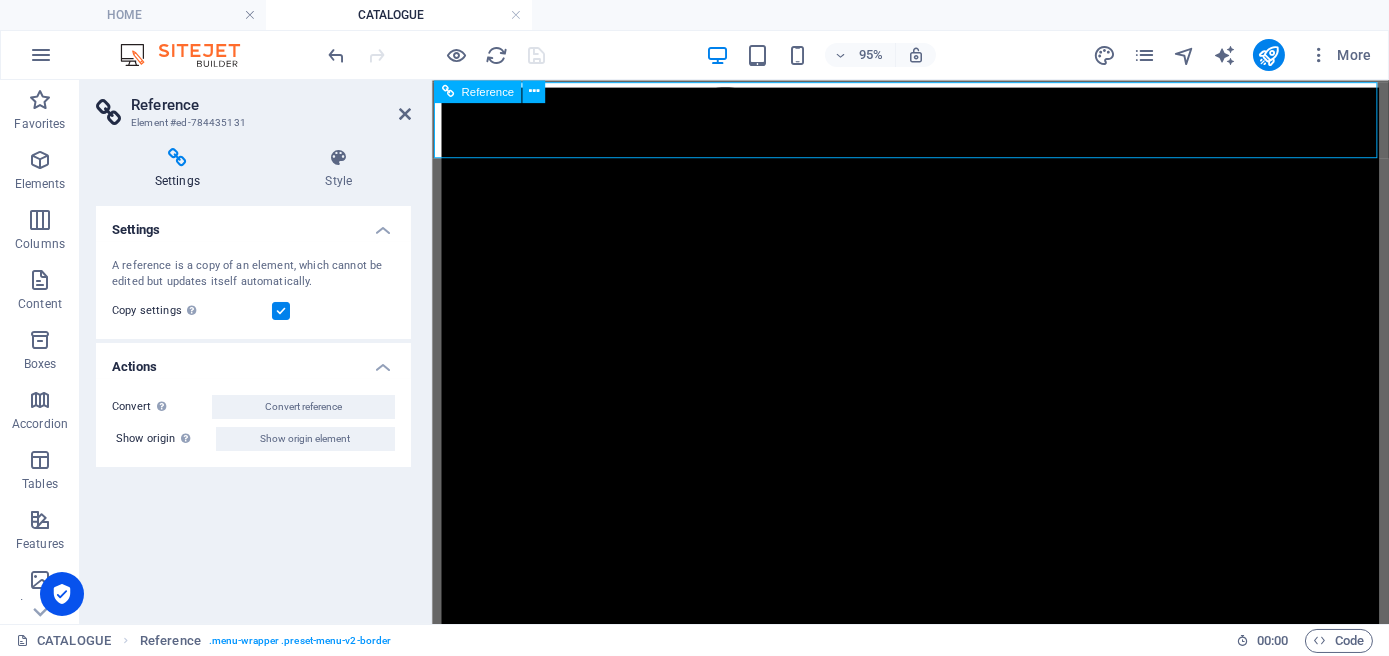 click on "Catalogue HOME  SERVICES PRODUCTS CONTACT US" at bounding box center [934, 1442] 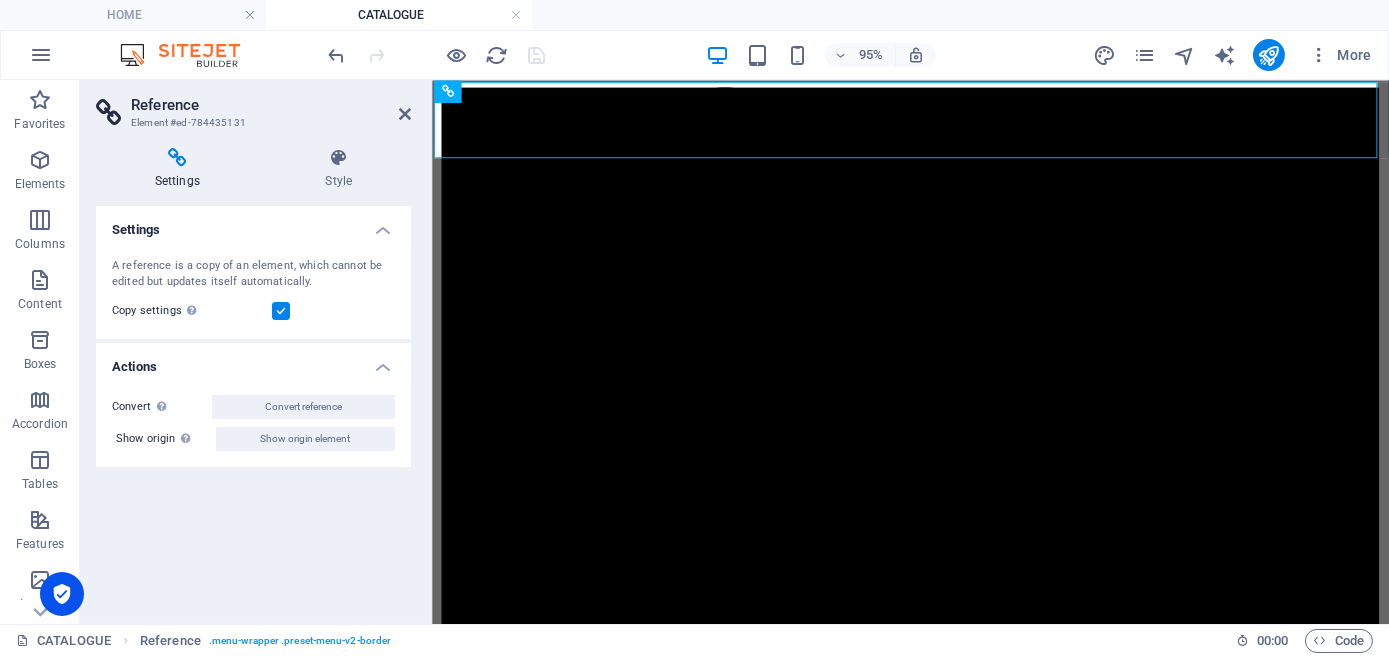 click on "Reference" at bounding box center [271, 105] 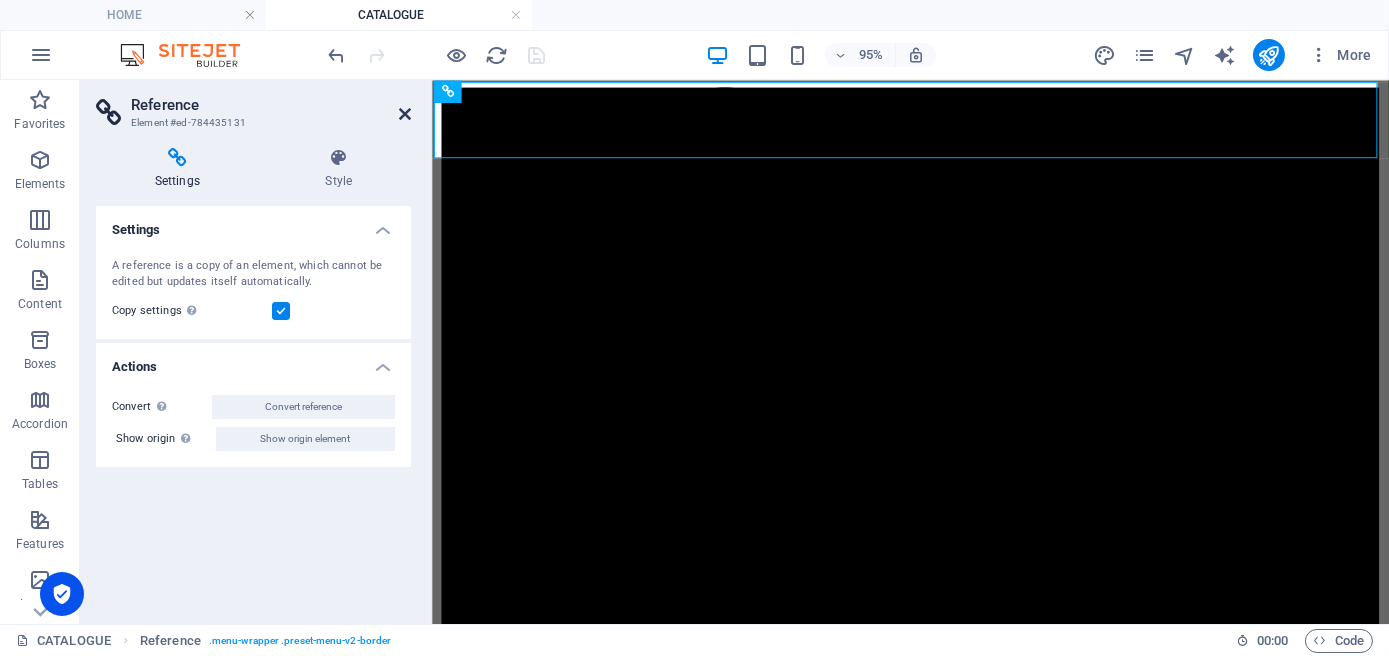 click at bounding box center [405, 114] 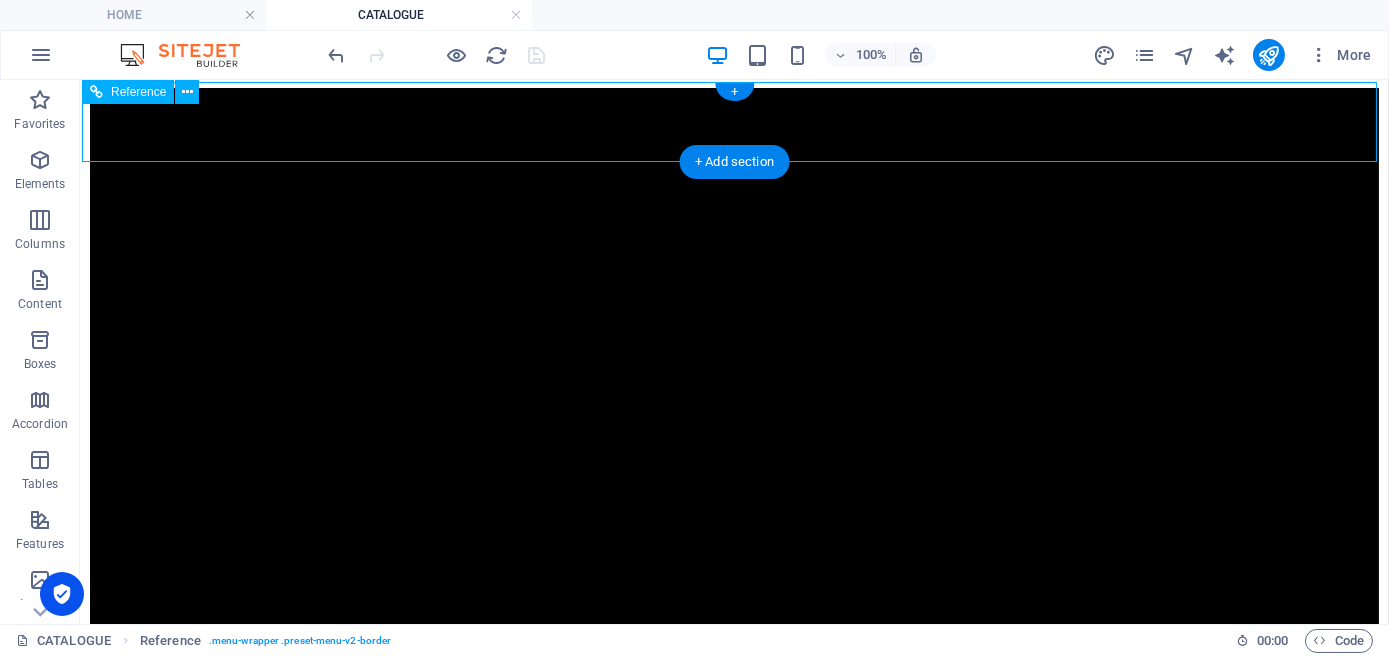 click on "Catalogue HOME  SERVICES PRODUCTS CONTACT US" at bounding box center (734, 1843) 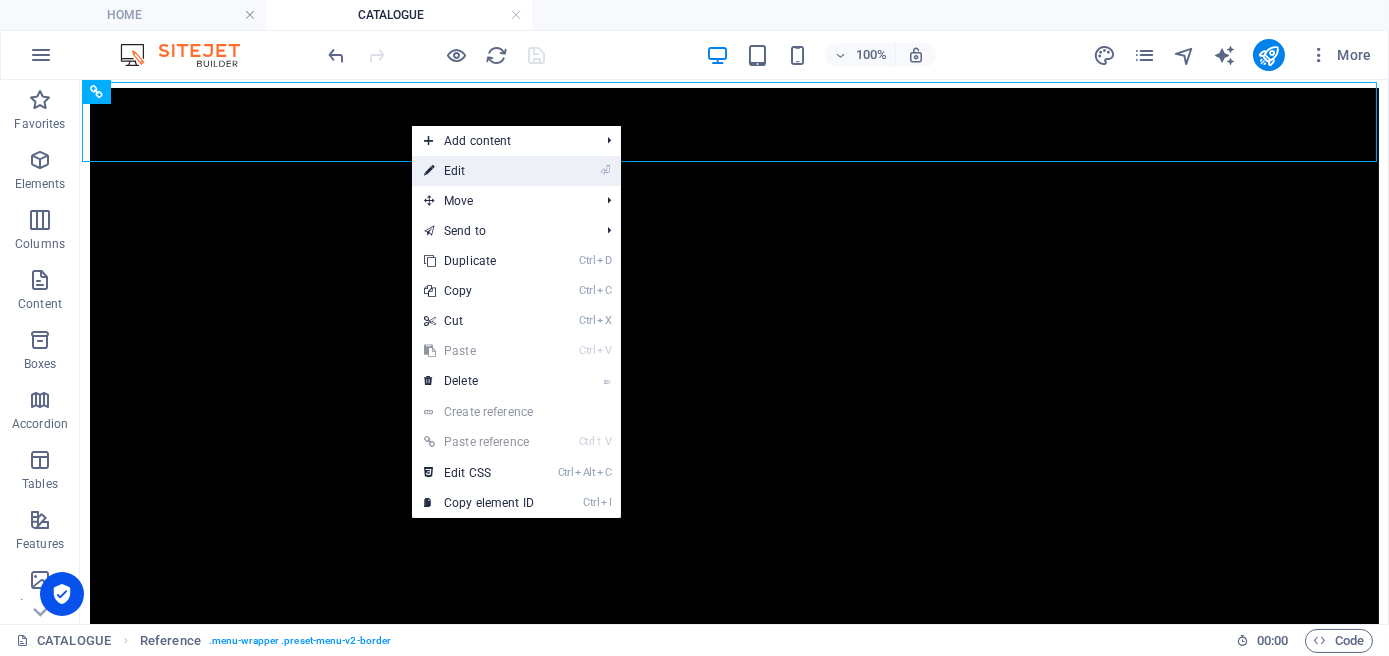 click on "⏎  Edit" at bounding box center (479, 171) 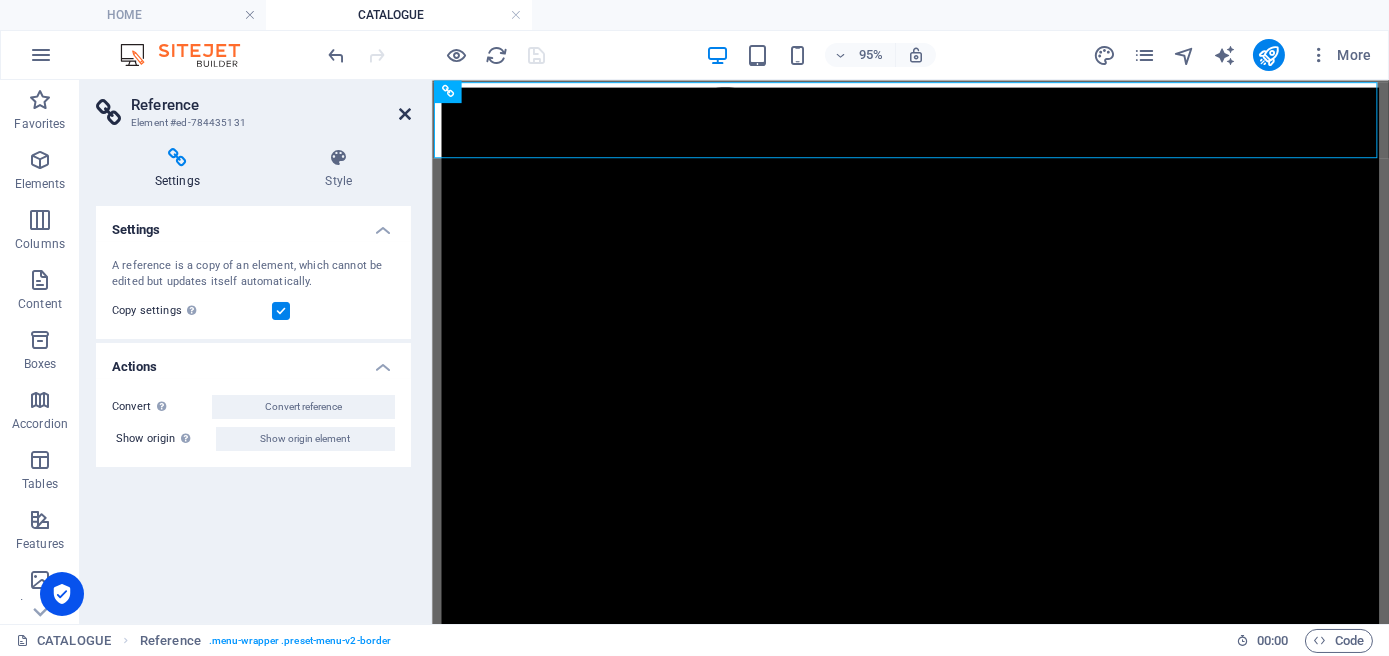 click at bounding box center (405, 114) 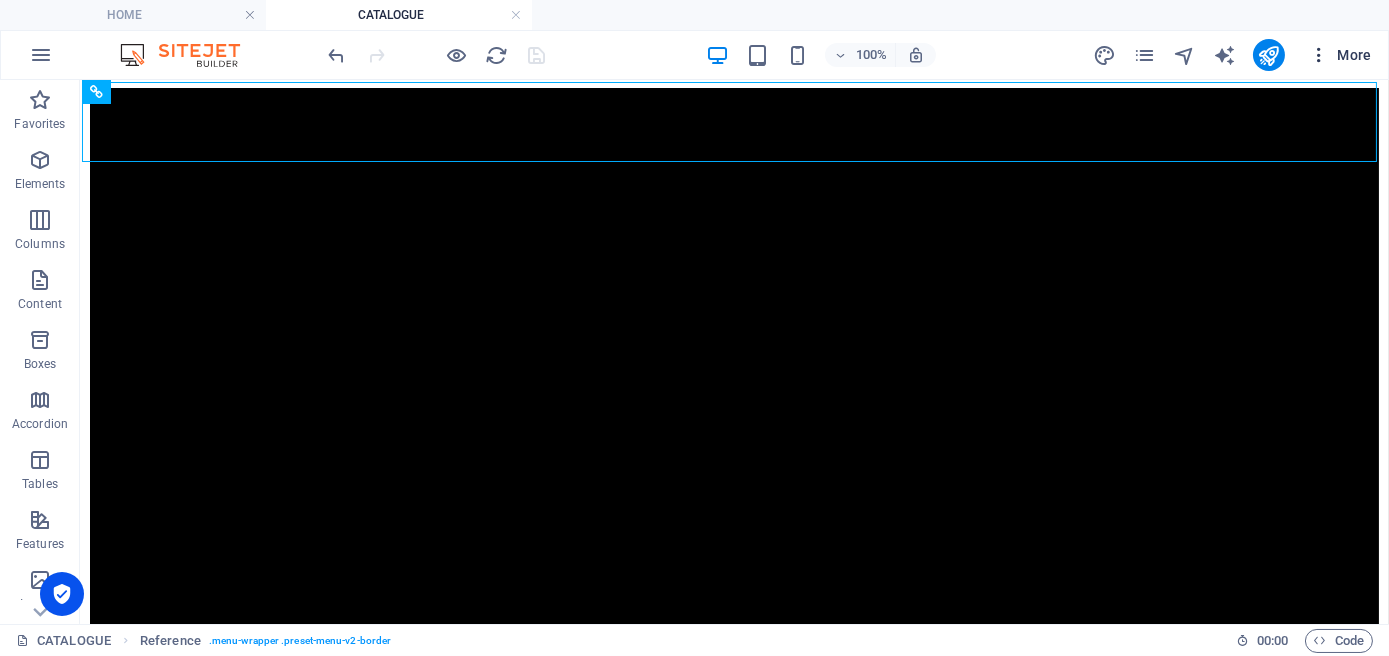 click at bounding box center (1319, 55) 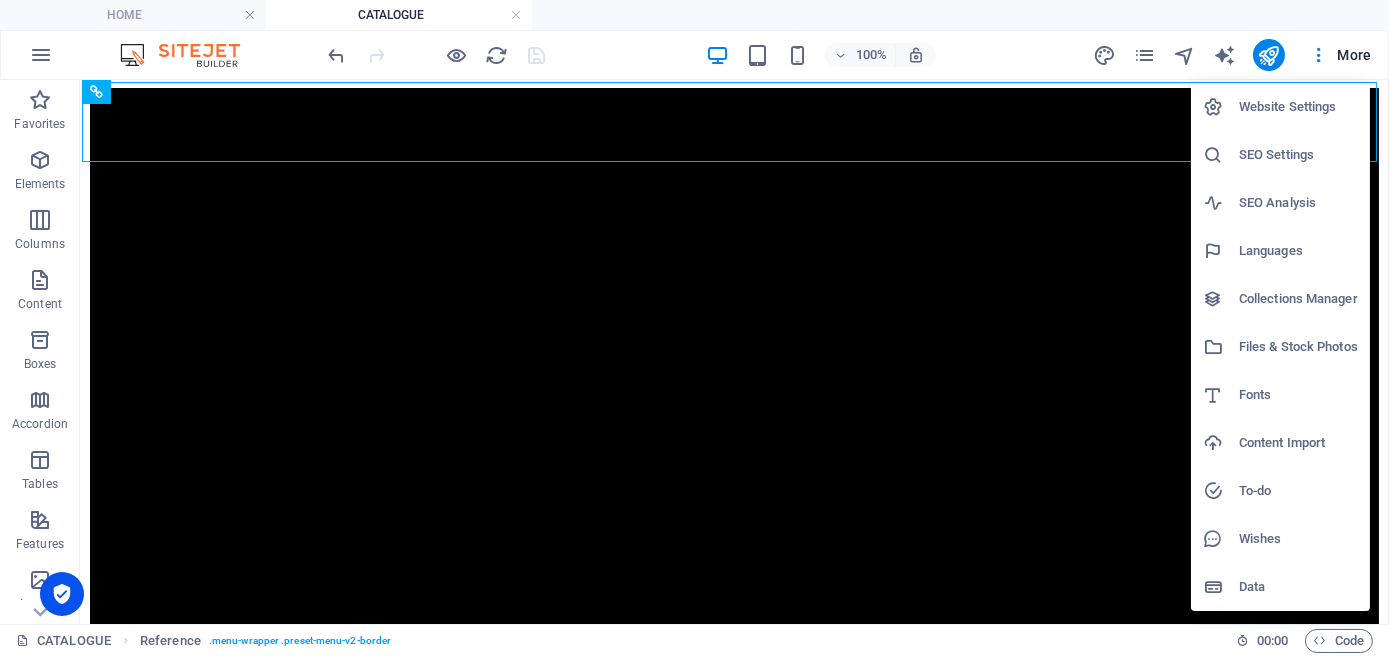 click at bounding box center (694, 328) 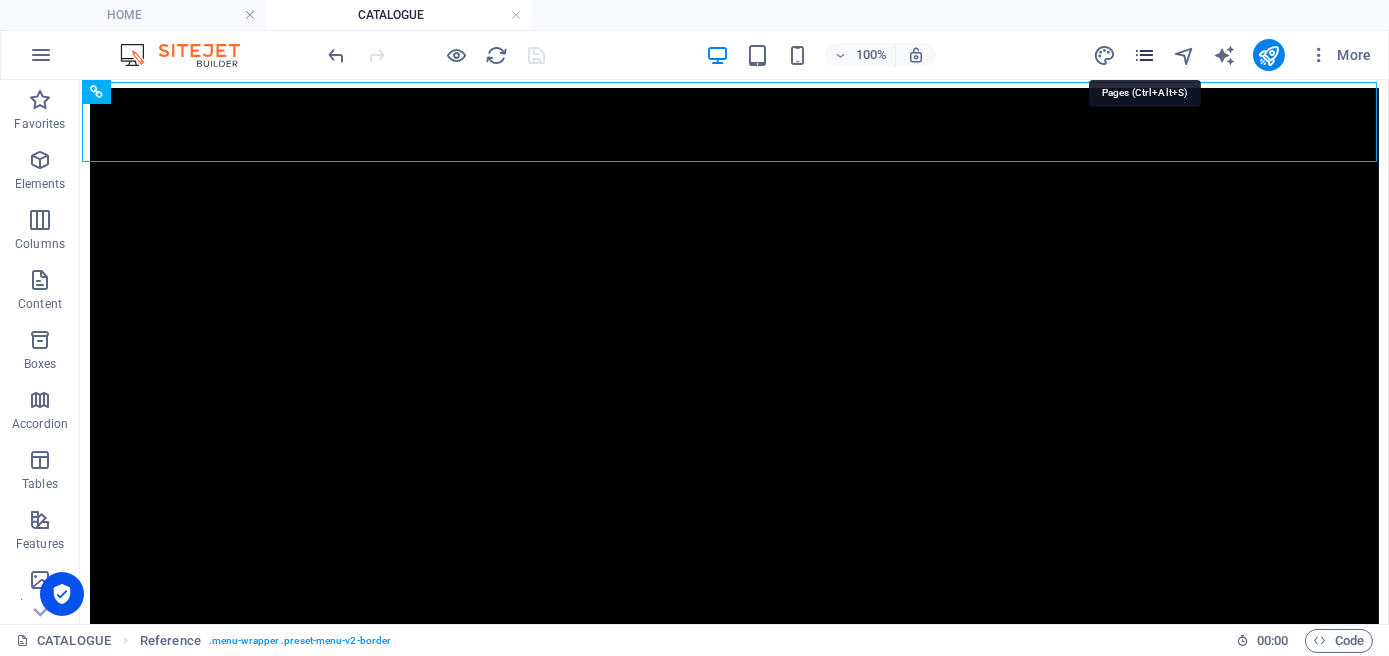 click at bounding box center (1144, 55) 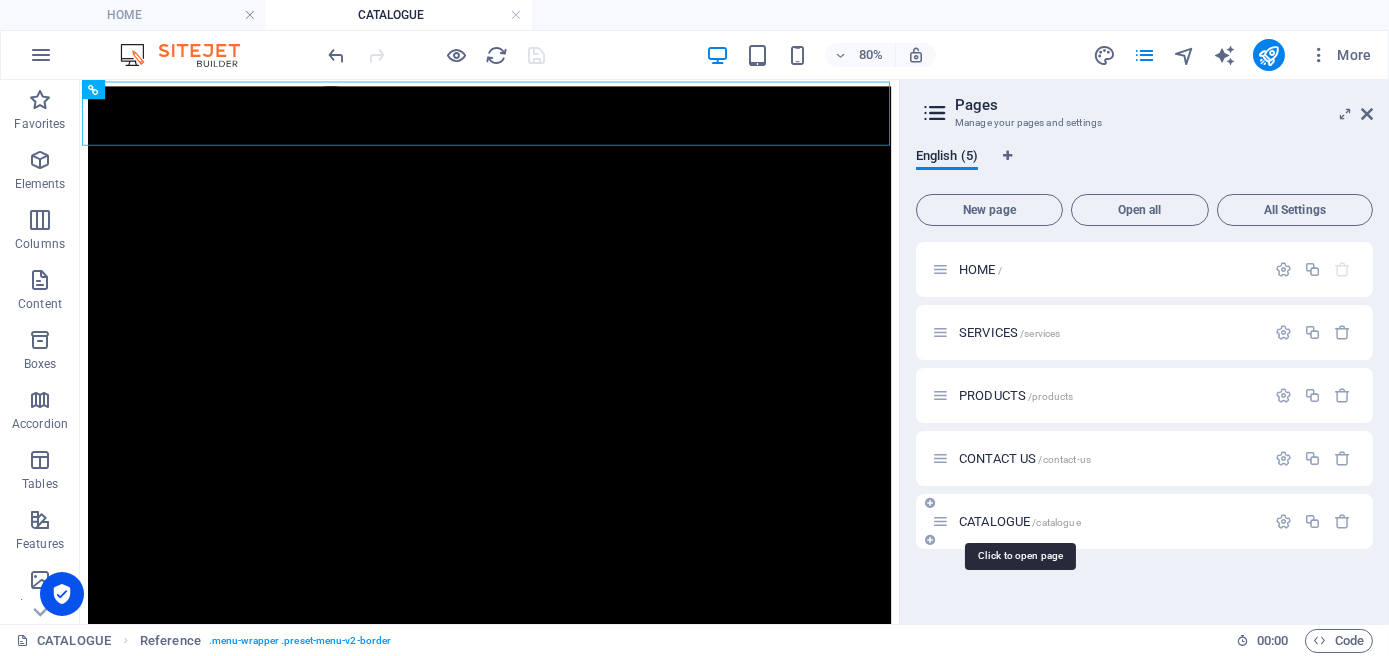 click on "CATALOGUE /catalogue" at bounding box center [1020, 521] 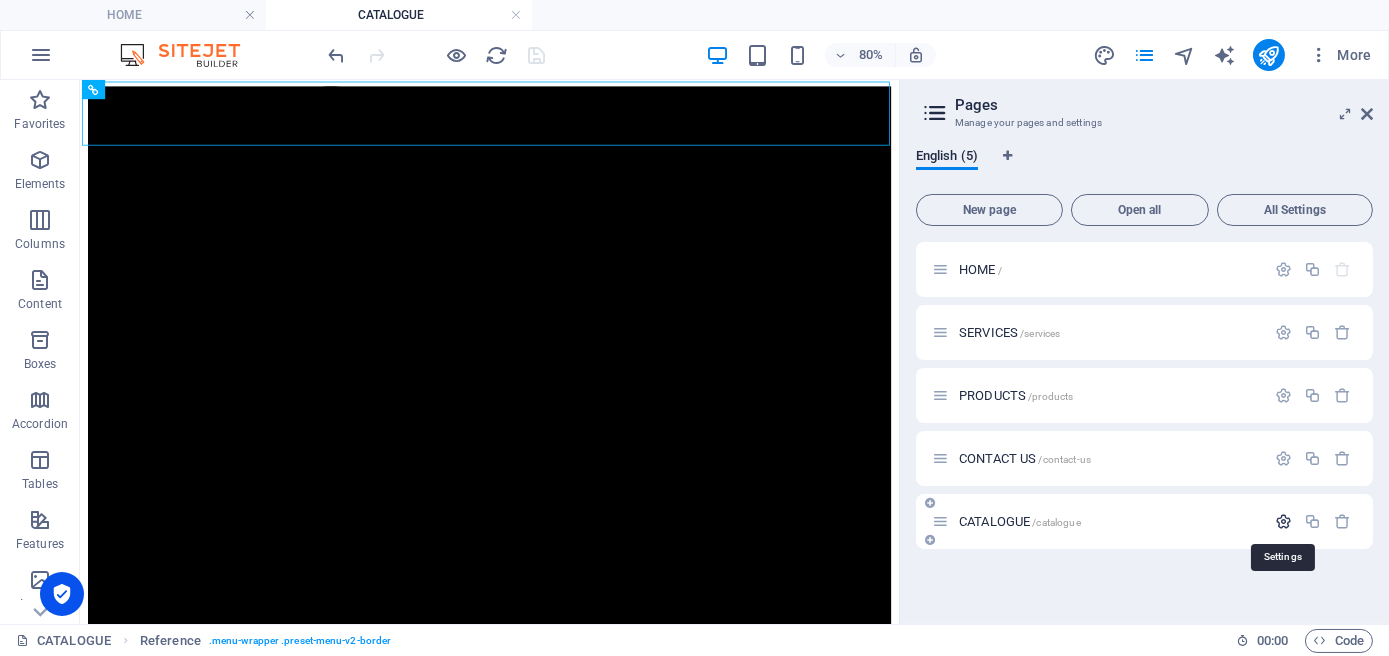 click at bounding box center (1283, 521) 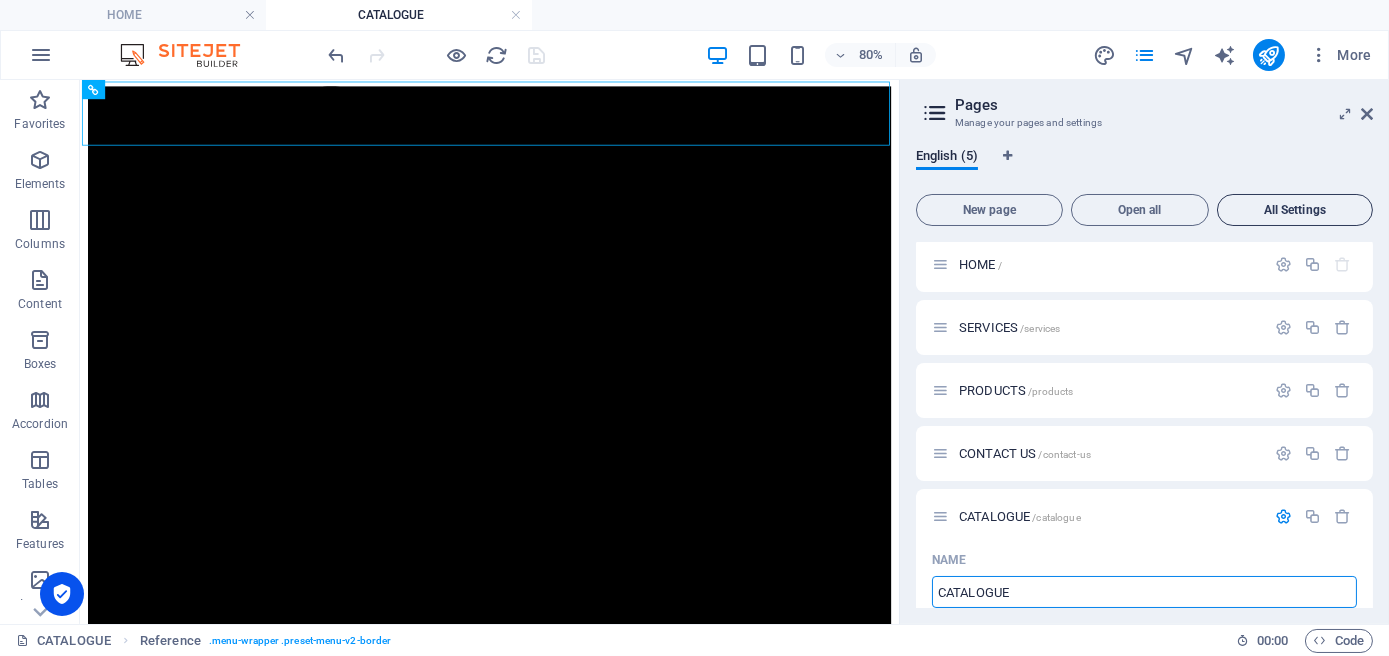 click on "All Settings" at bounding box center (1295, 210) 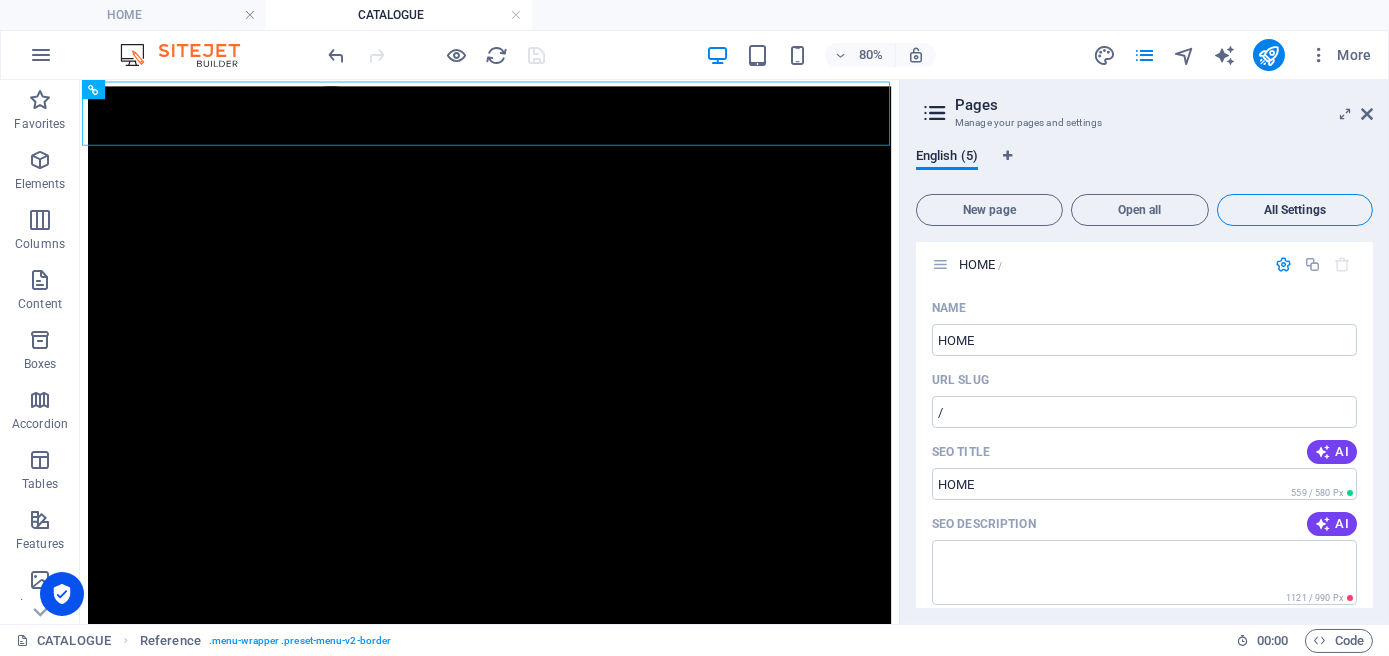 scroll, scrollTop: 2567, scrollLeft: 0, axis: vertical 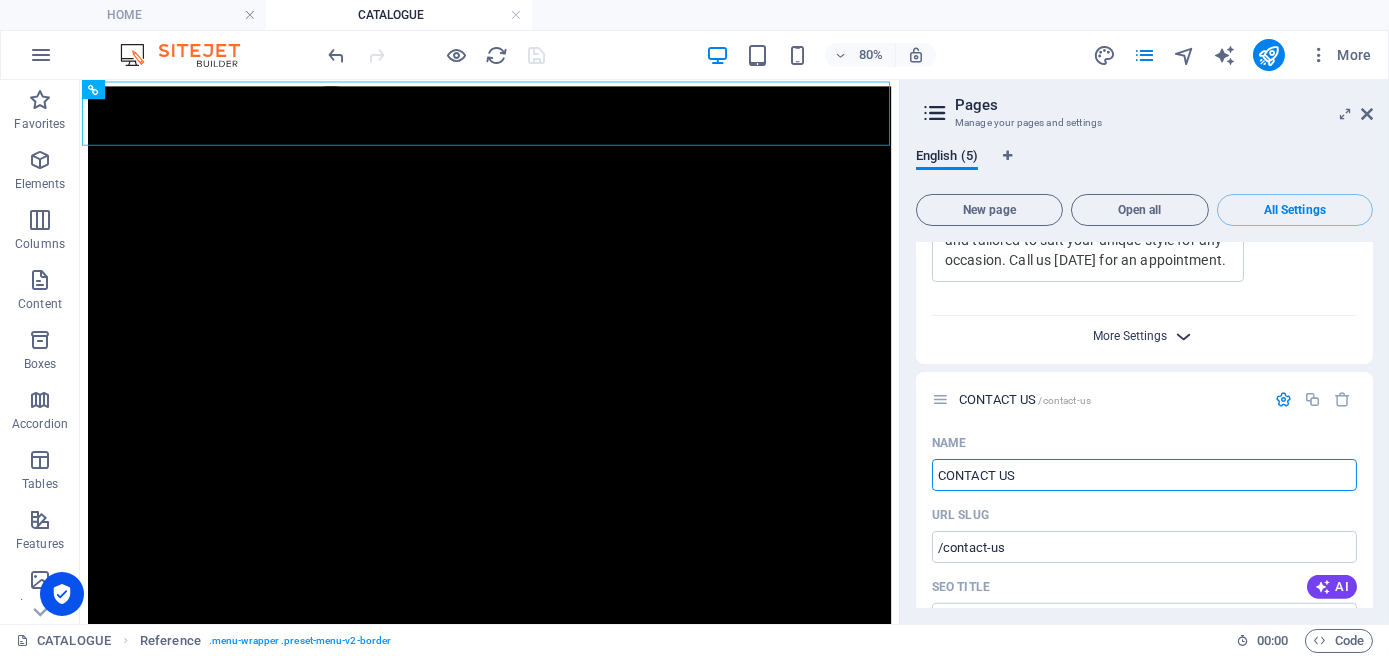 click on "More Settings" at bounding box center [1131, 336] 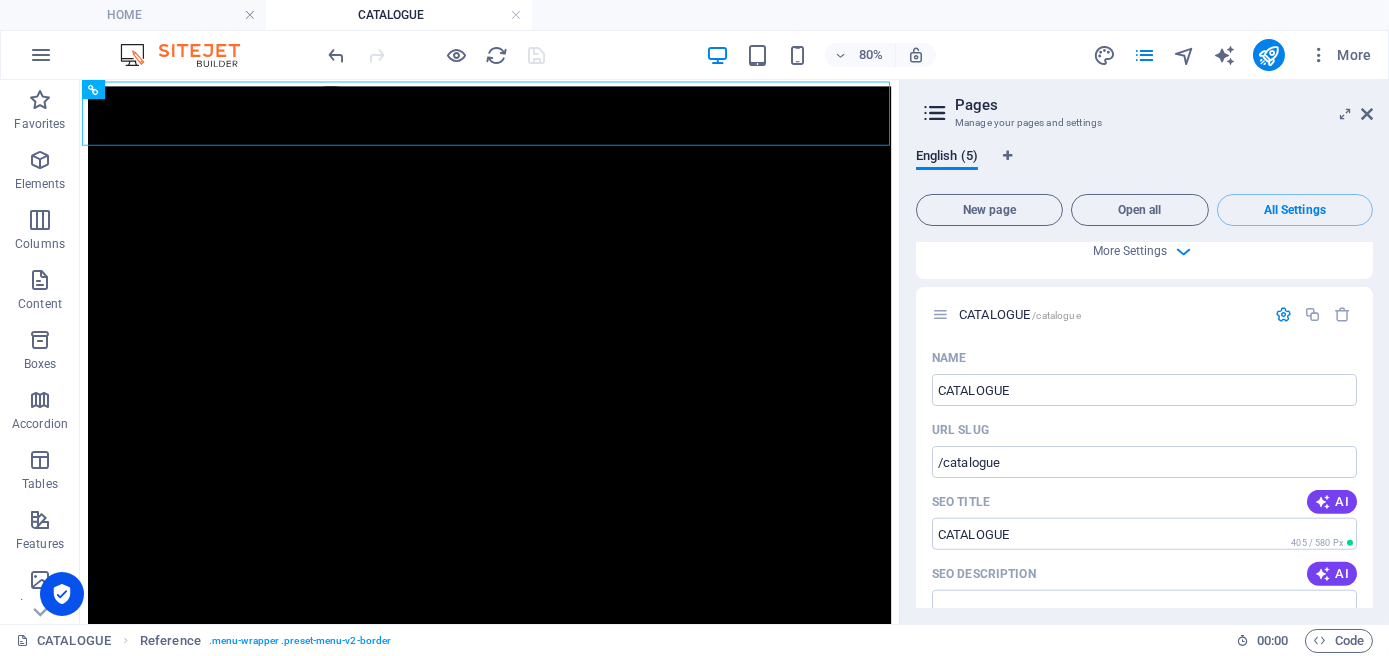 scroll, scrollTop: 3840, scrollLeft: 0, axis: vertical 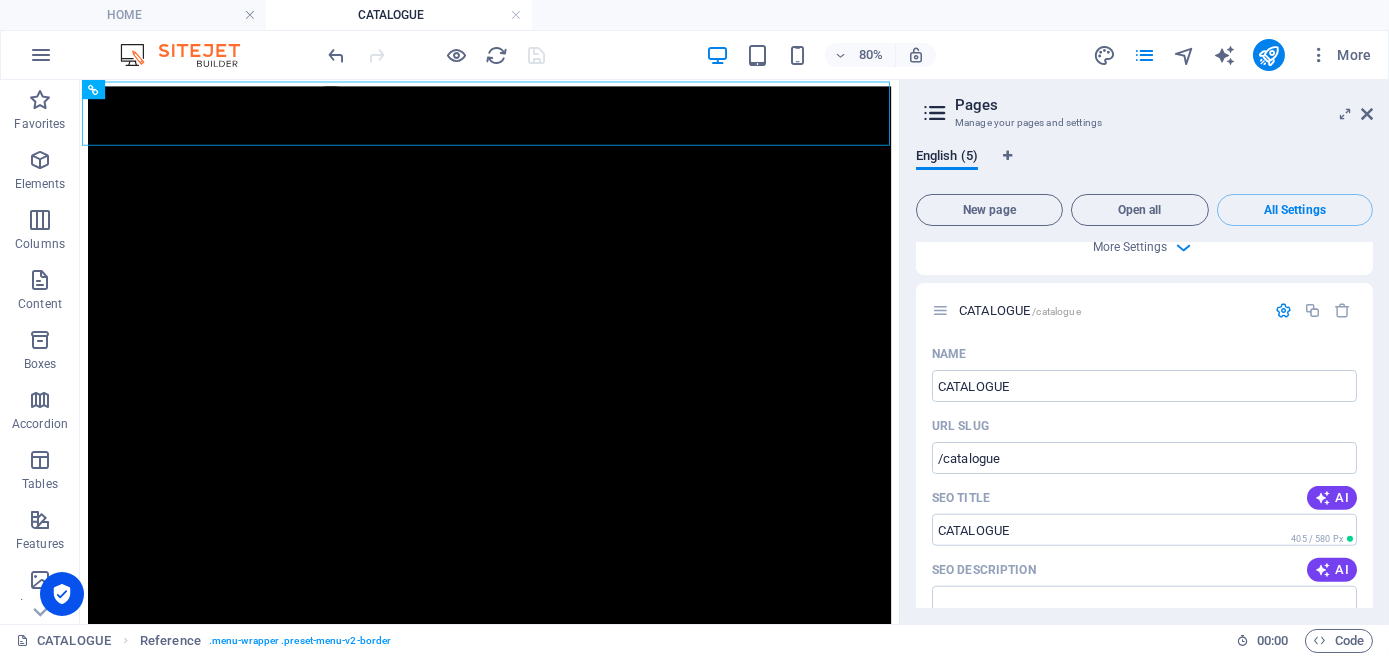 click on "Pages Manage your pages and settings English (5) New page Open all All Settings HOME / Name HOME ​ URL SLUG / ​ SEO Title AI ​ 559 / 580 Px SEO Description AI ​ 1121 / 990 Px SEO Keywords AI ​ Settings Menu Noindex Preview Mobile Desktop www.example.com Top Hat Suits | Johannesburg - Your reliable suit professionals Explore our collection of premium suits and accessories, available for purchase and hire, and tailored to suit your unique style for any occasion.
Call us today for an appointment. Meta tags ​ Preview Image (Open Graph) Drag files here, click to choose files or select files from Files or our free stock photos & videos More Settings  SERVICES /services Name SERVICES ​ URL SLUG /services ​ SEO Title AI SERVICES ​ 386 / 580 Px SEO Description AI Premium and affordable suit rental in Johannesburg.
Call us for an appointment ​ 499 / 990 Px SEO Keywords AI suit rental, groom suit ​ Settings Menu Noindex Preview Mobile Desktop www.example.com services Meta tags ​ More Settings AI" at bounding box center [1144, 352] 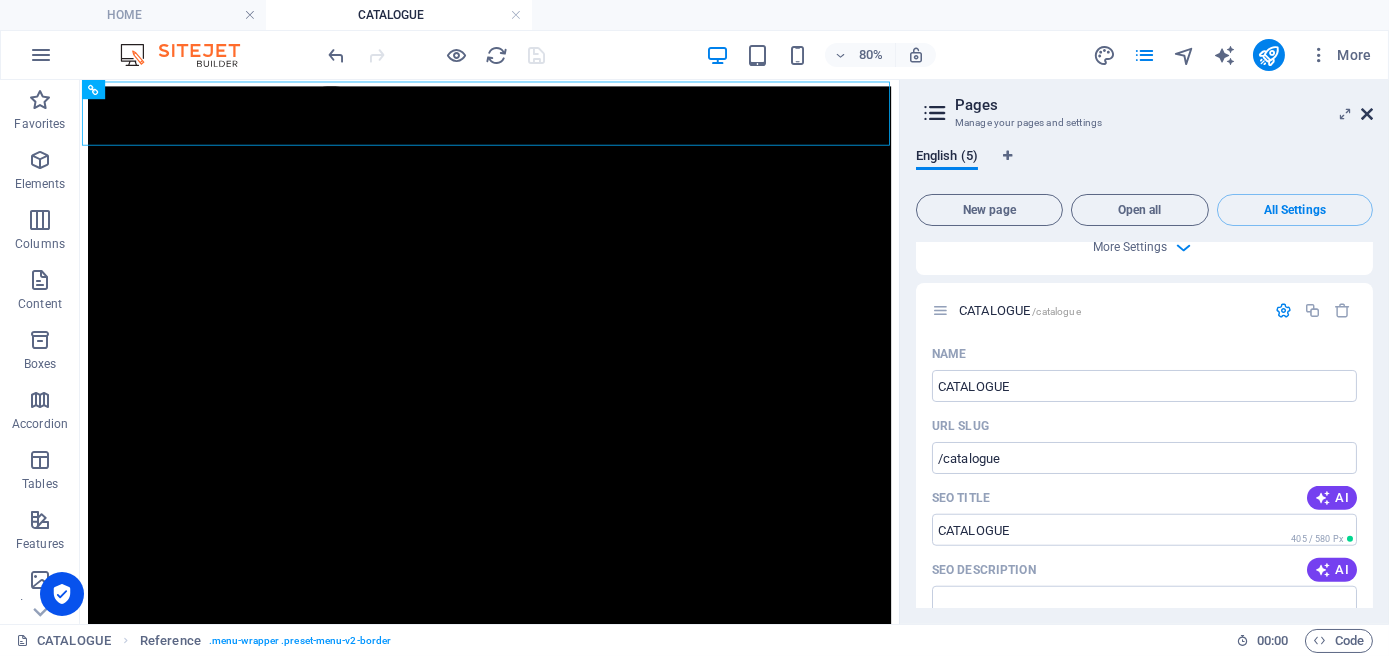 click at bounding box center (1367, 114) 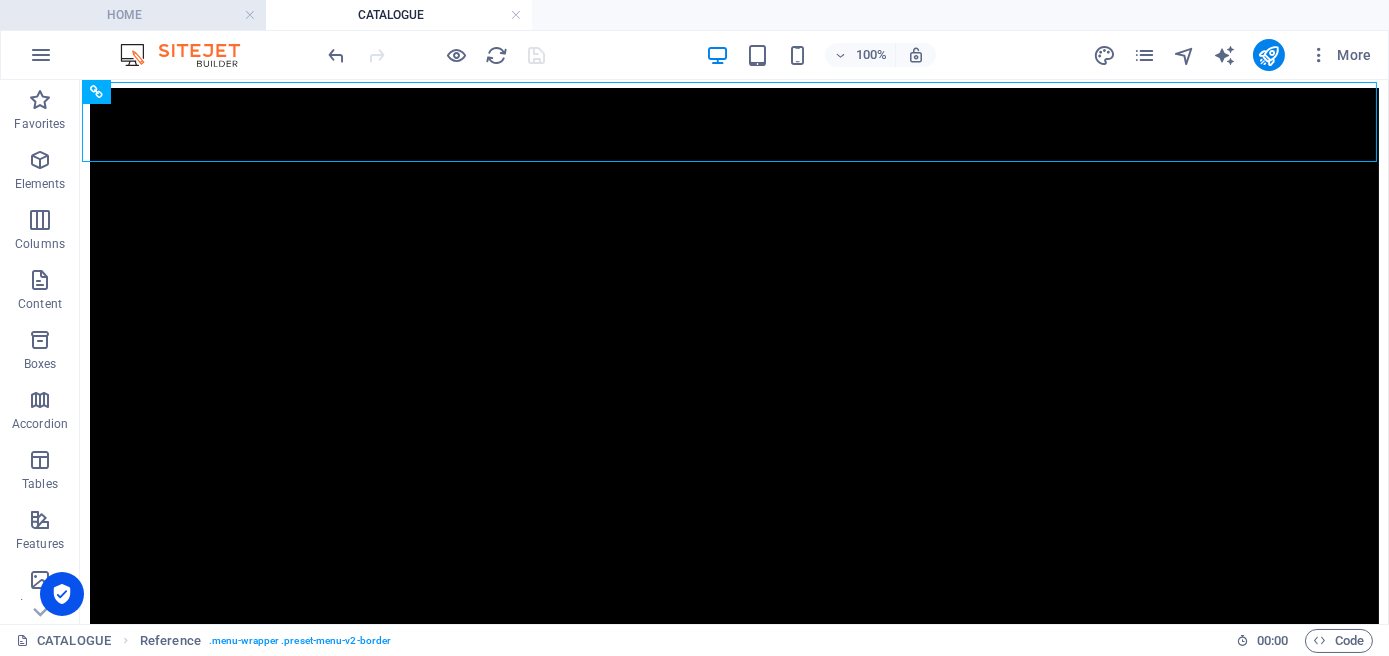 click on "HOME" at bounding box center [133, 15] 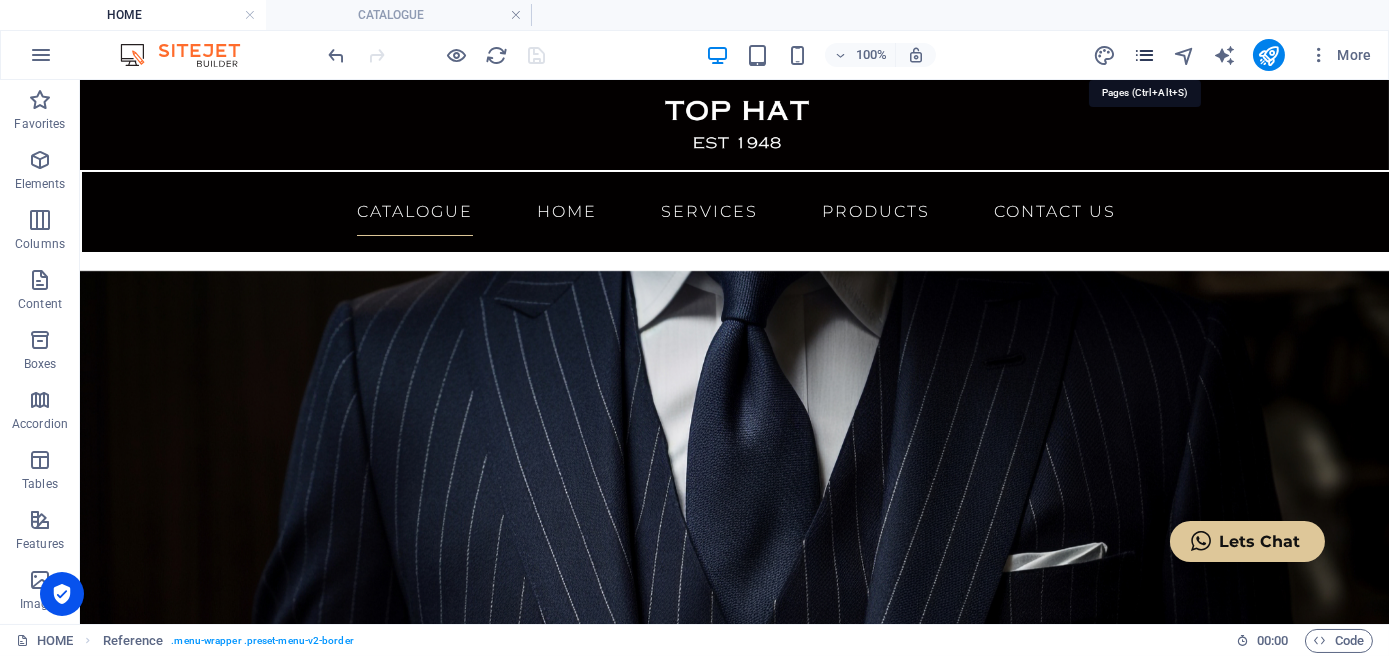 click at bounding box center [1144, 55] 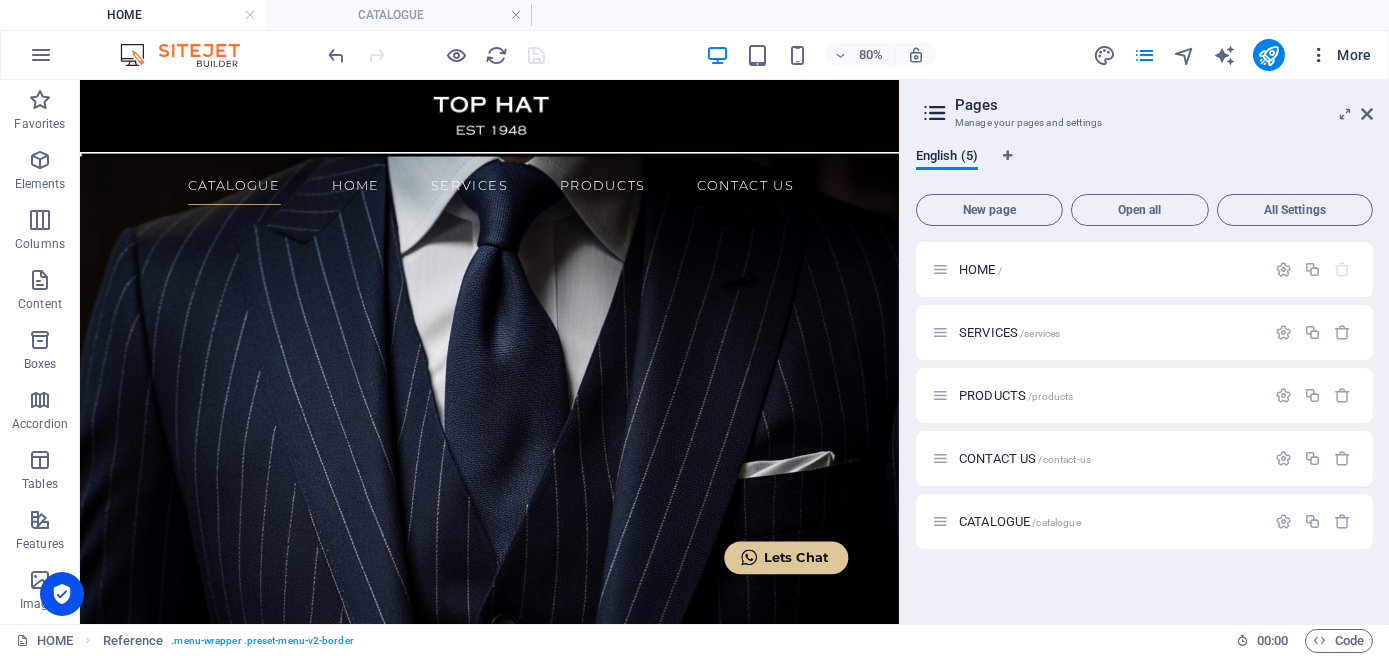 click at bounding box center (1319, 55) 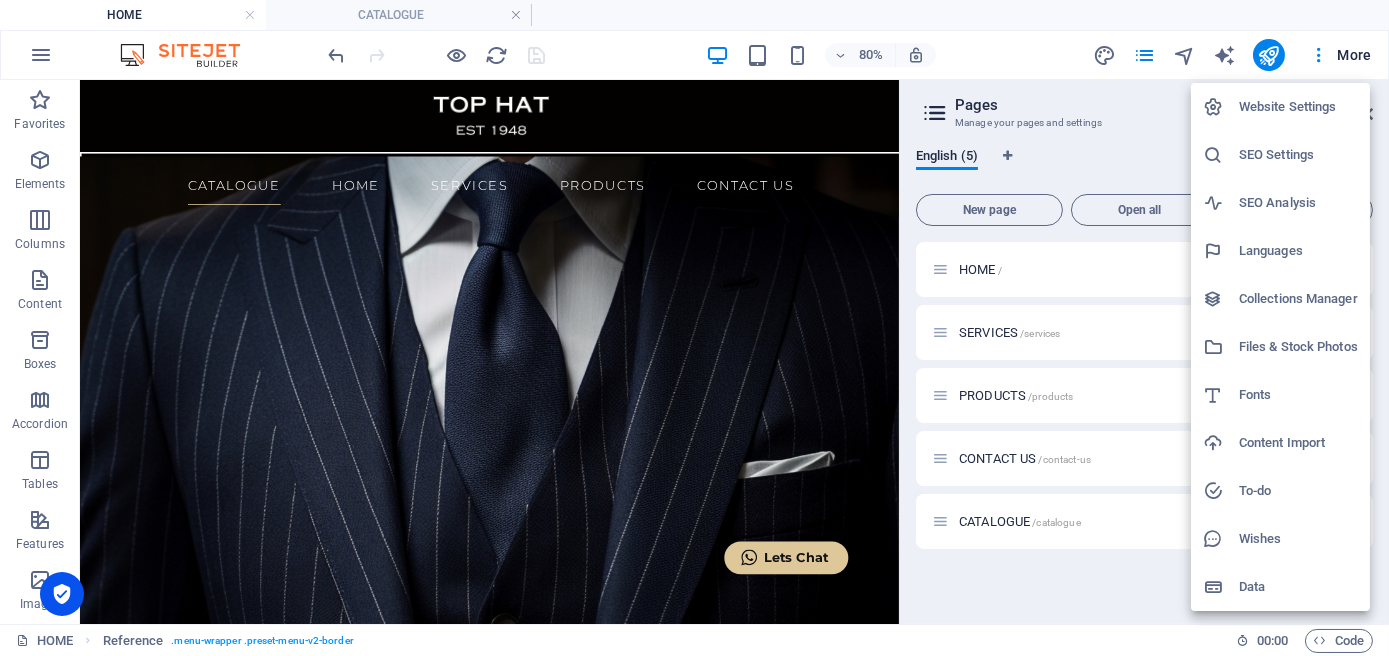 click at bounding box center (694, 328) 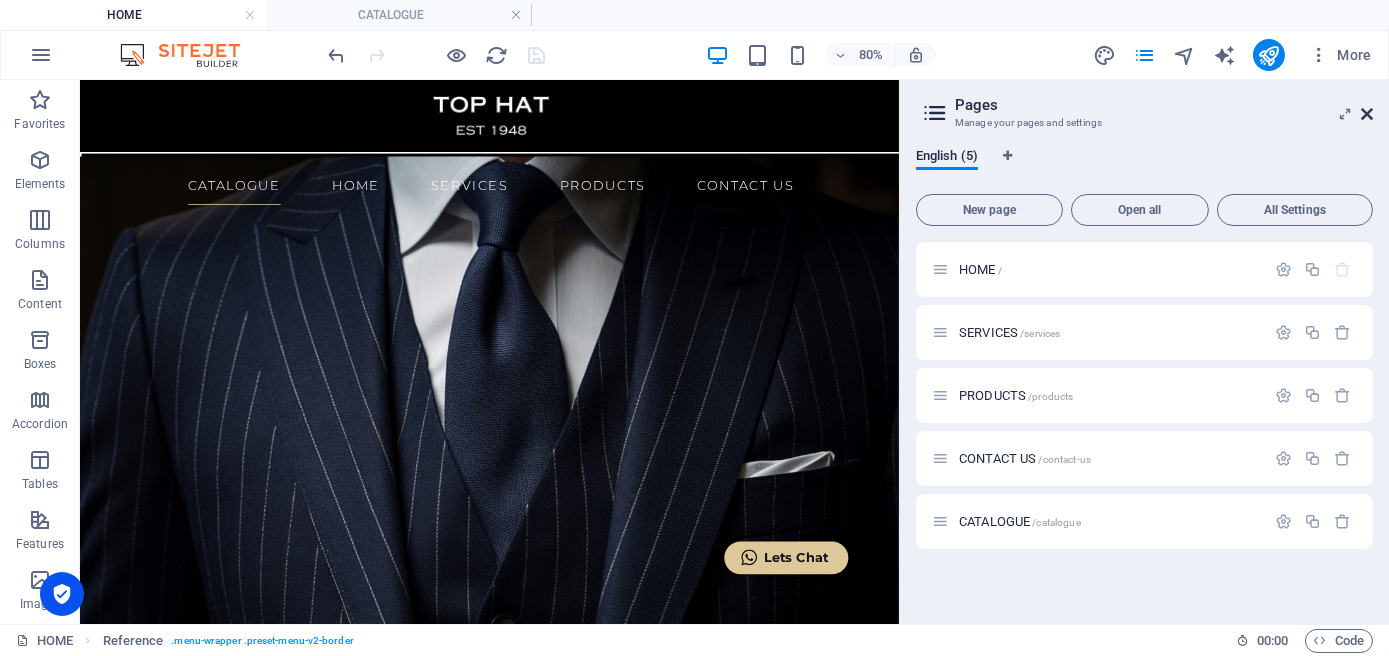 click at bounding box center [1367, 114] 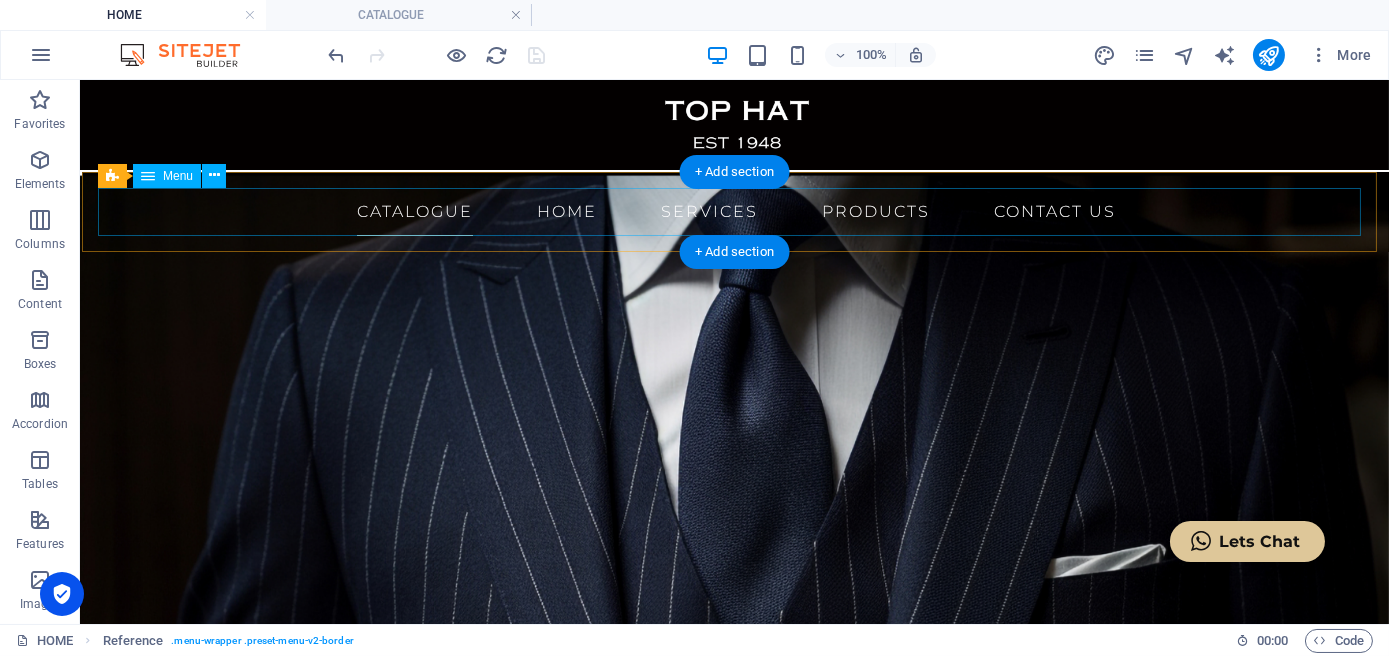 click on "Catalogue HOME  SERVICES PRODUCTS CONTACT US" at bounding box center [736, 212] 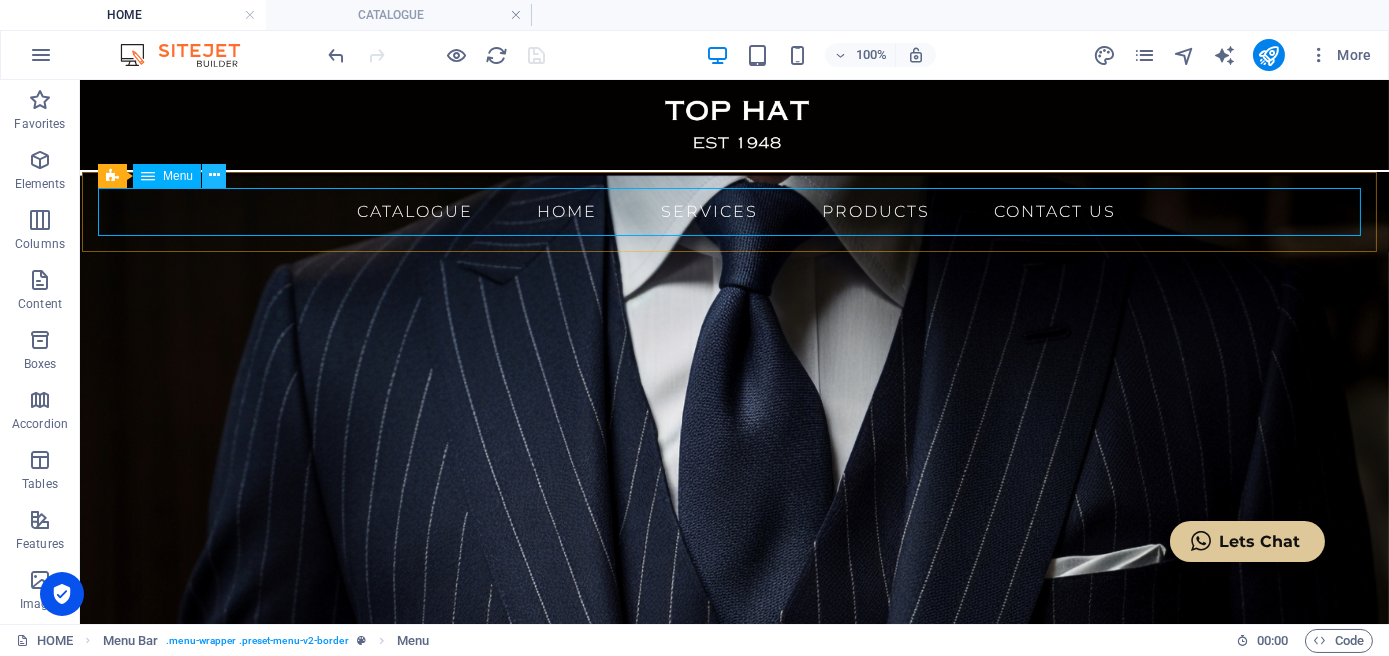 click at bounding box center [214, 175] 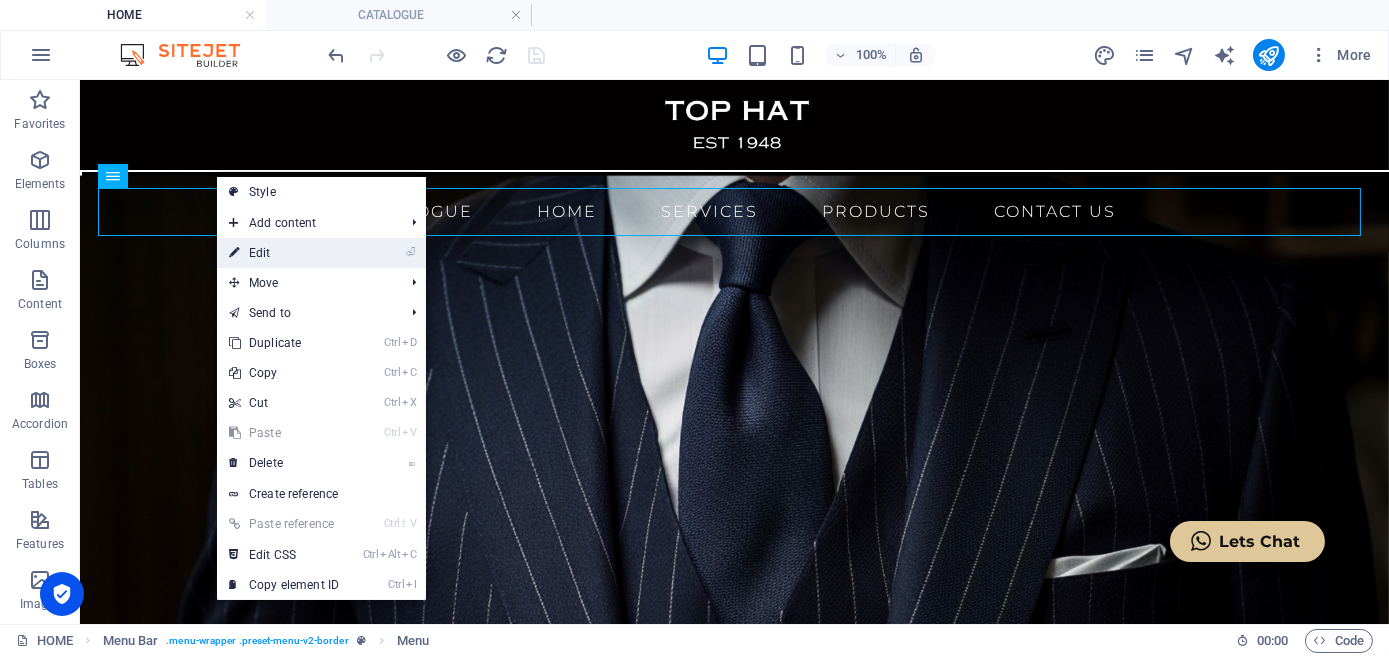 click on "⏎  Edit" at bounding box center (284, 253) 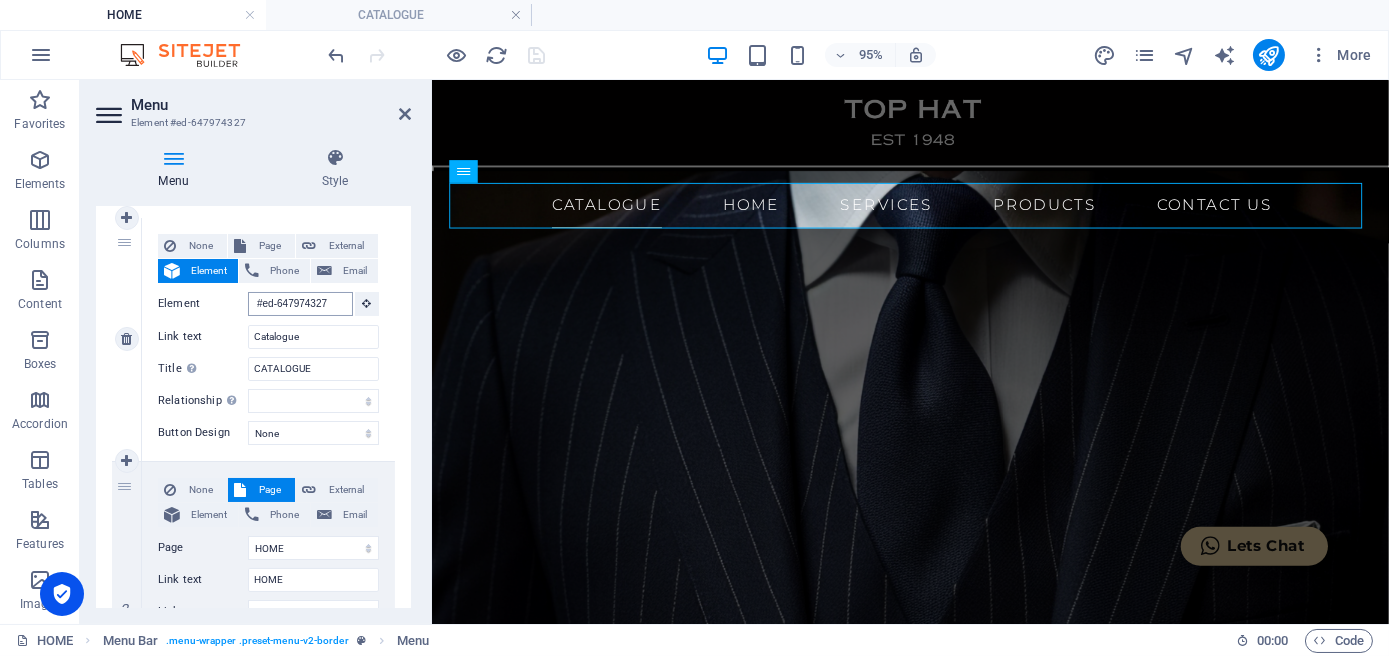 scroll, scrollTop: 181, scrollLeft: 0, axis: vertical 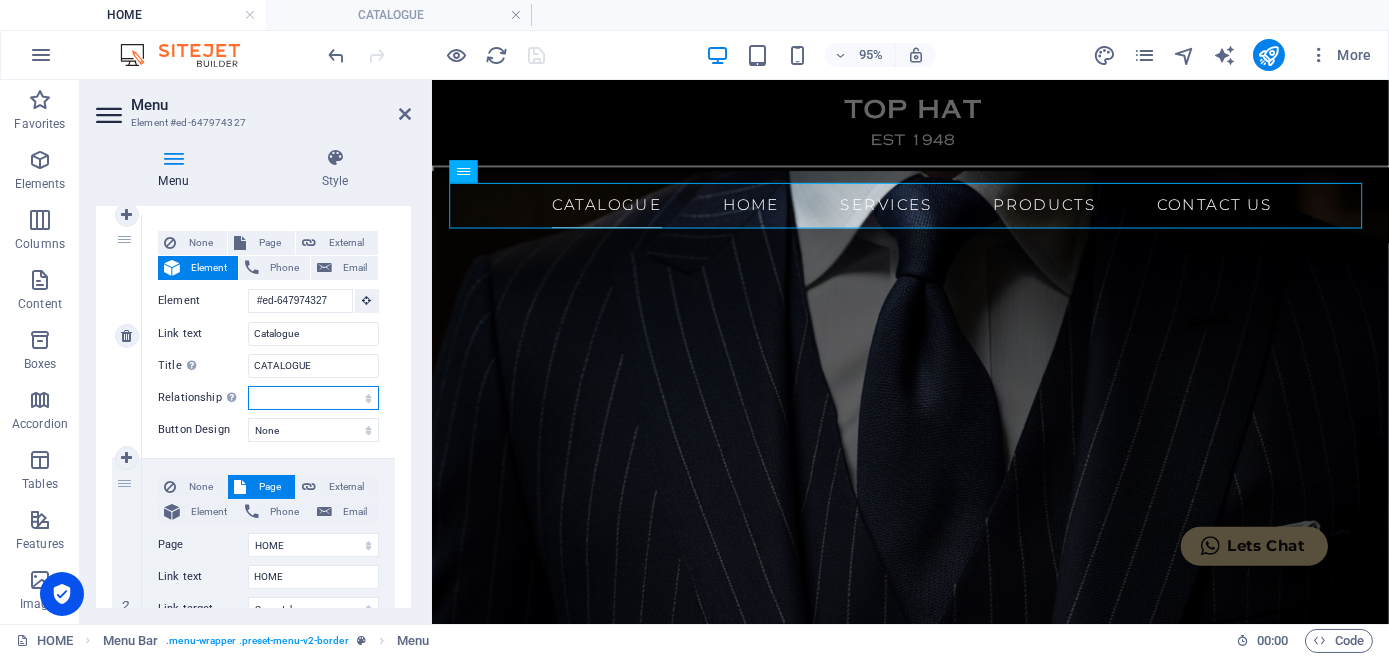click on "alternate author bookmark external help license next nofollow noreferrer noopener prev search tag" at bounding box center [313, 398] 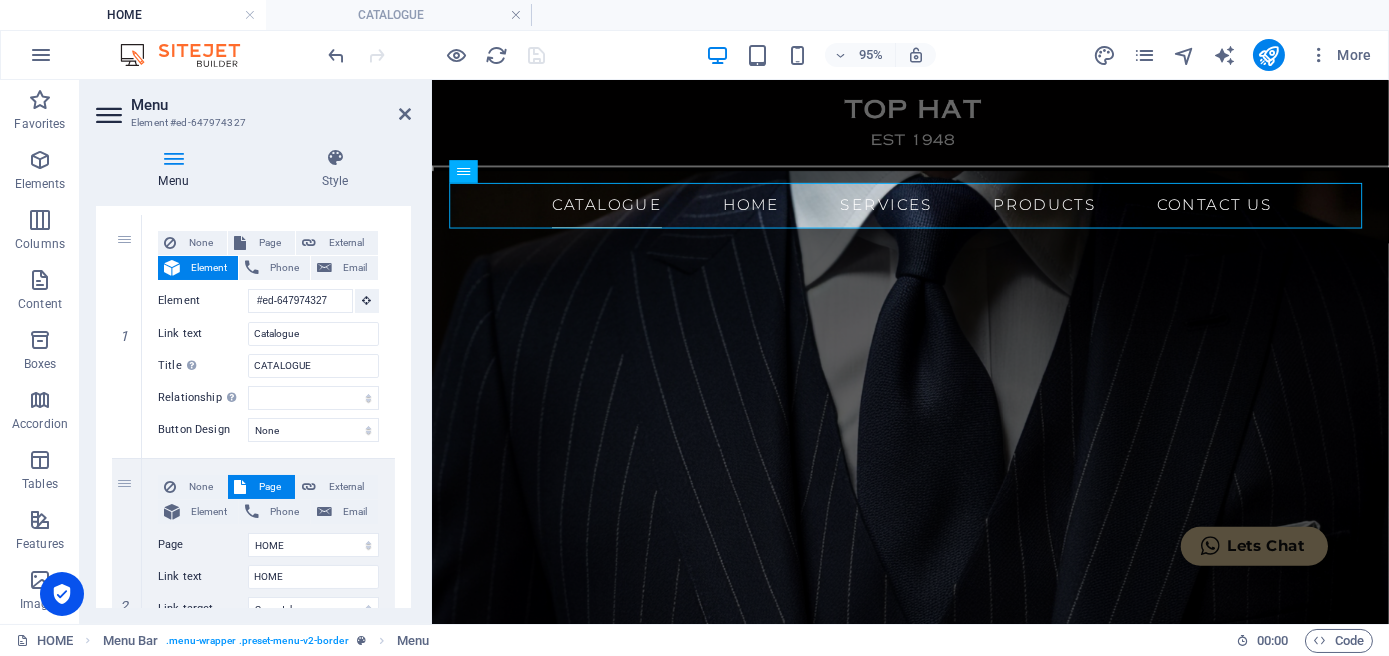 click on "1 None Page External Element Phone Email Page HOME  SERVICES PRODUCTS CONTACT US CATALOGUE Element #ed-647974327
URL Phone Email Link text Catalogue Link target New tab Same tab Overlay Title Additional link description, should not be the same as the link text. The title is most often shown as a tooltip text when the mouse moves over the element. Leave empty if uncertain. CATALOGUE Relationship Sets the  relationship of this link to the link target . For example, the value "nofollow" instructs search engines not to follow the link. Can be left empty. alternate author bookmark external help license next nofollow noreferrer noopener prev search tag Button Design None Default Primary Secondary 2 None Page External Element Phone Email Page HOME  SERVICES PRODUCTS CONTACT US CATALOGUE Element
URL /12695092 Phone Email Link text HOME Link target New tab Same tab Overlay Title Relationship Sets the  relationship of this link to the link target alternate author bookmark" at bounding box center [253, 886] 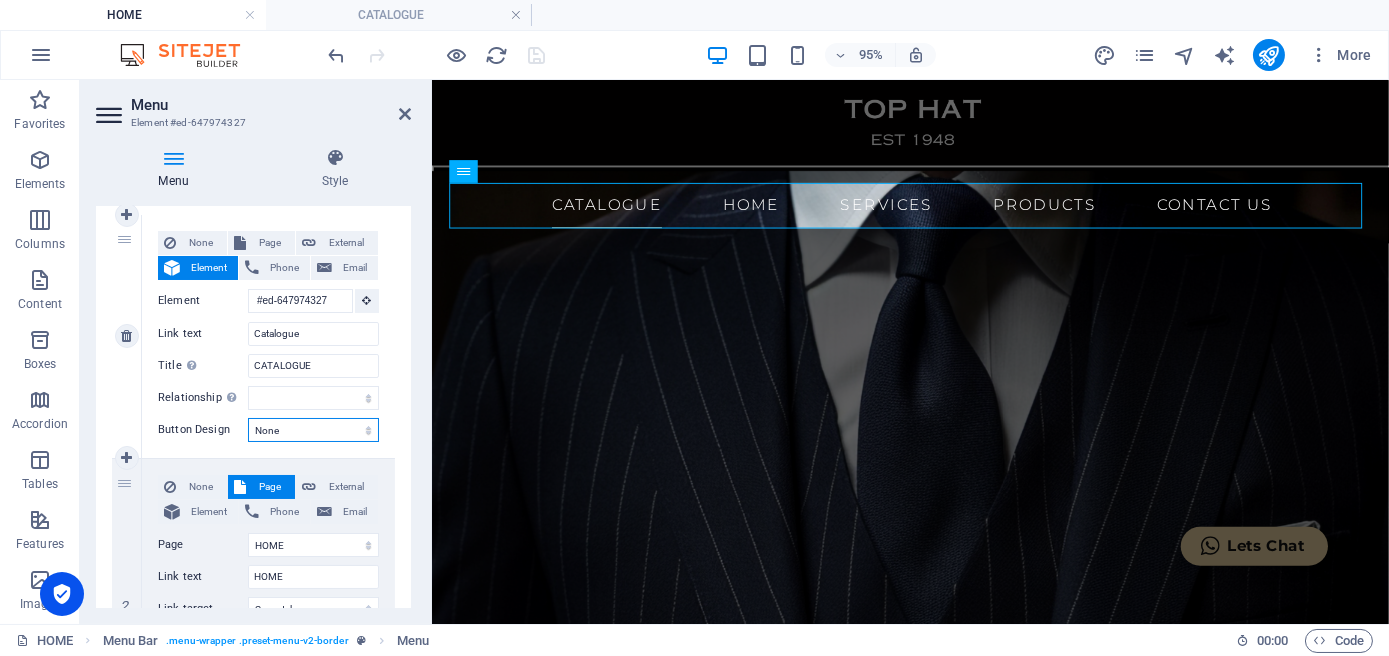 click on "None Default Primary Secondary" at bounding box center (313, 430) 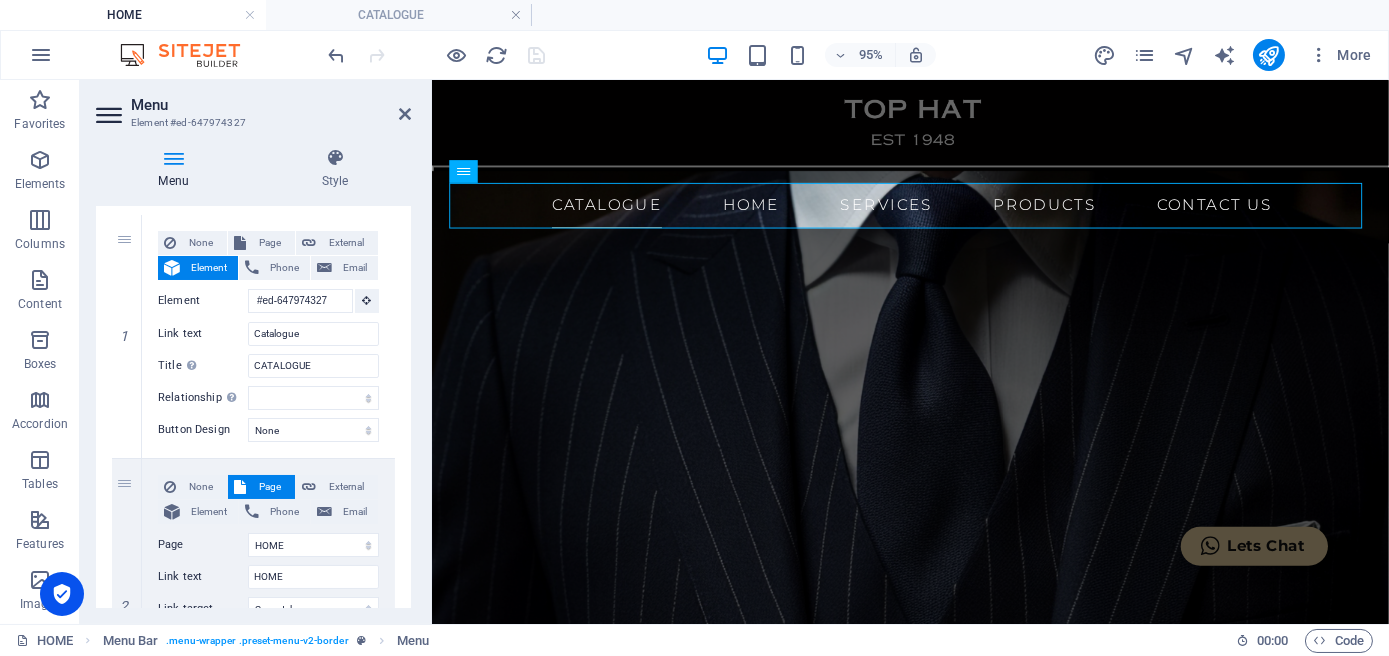click on "1 None Page External Element Phone Email Page HOME  SERVICES PRODUCTS CONTACT US CATALOGUE Element #ed-647974327
URL Phone Email Link text Catalogue Link target New tab Same tab Overlay Title Additional link description, should not be the same as the link text. The title is most often shown as a tooltip text when the mouse moves over the element. Leave empty if uncertain. CATALOGUE Relationship Sets the  relationship of this link to the link target . For example, the value "nofollow" instructs search engines not to follow the link. Can be left empty. alternate author bookmark external help license next nofollow noreferrer noopener prev search tag Button Design None Default Primary Secondary 2 None Page External Element Phone Email Page HOME  SERVICES PRODUCTS CONTACT US CATALOGUE Element
URL /12695092 Phone Email Link text HOME Link target New tab Same tab Overlay Title Relationship Sets the  relationship of this link to the link target alternate author bookmark" at bounding box center (253, 886) 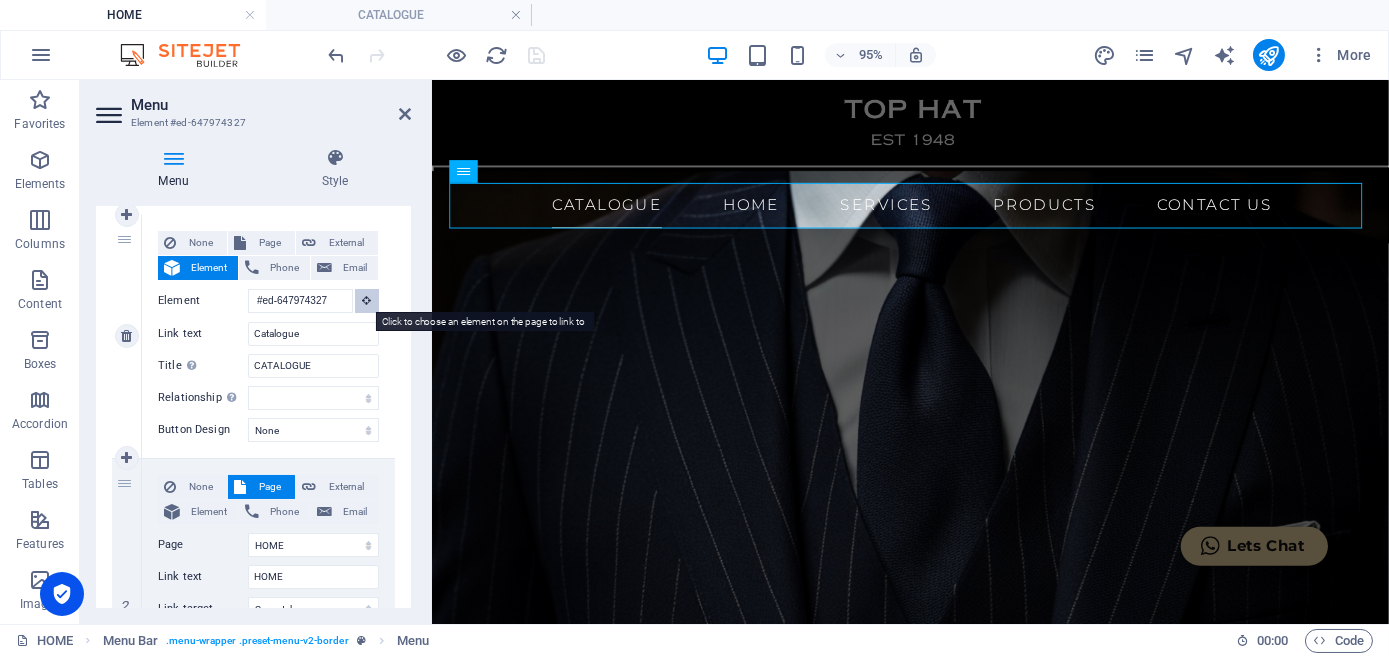 click at bounding box center (367, 300) 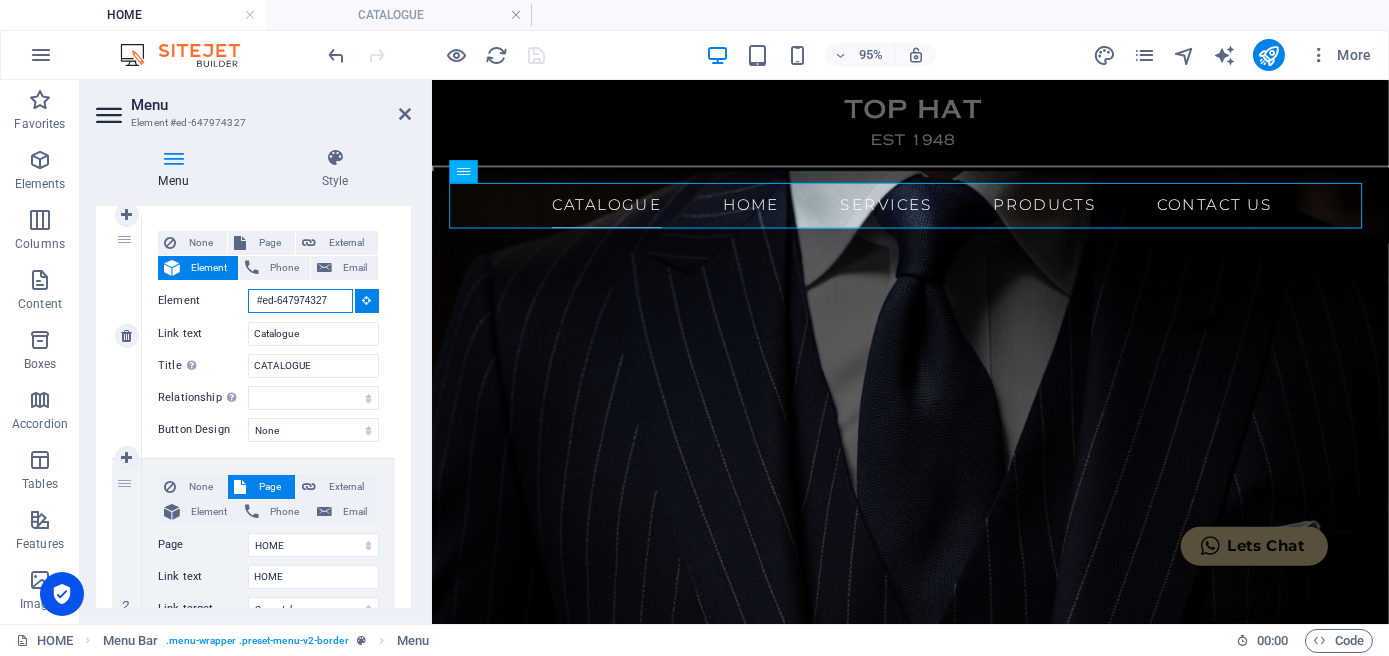 click on "#ed-647974327" at bounding box center [300, 301] 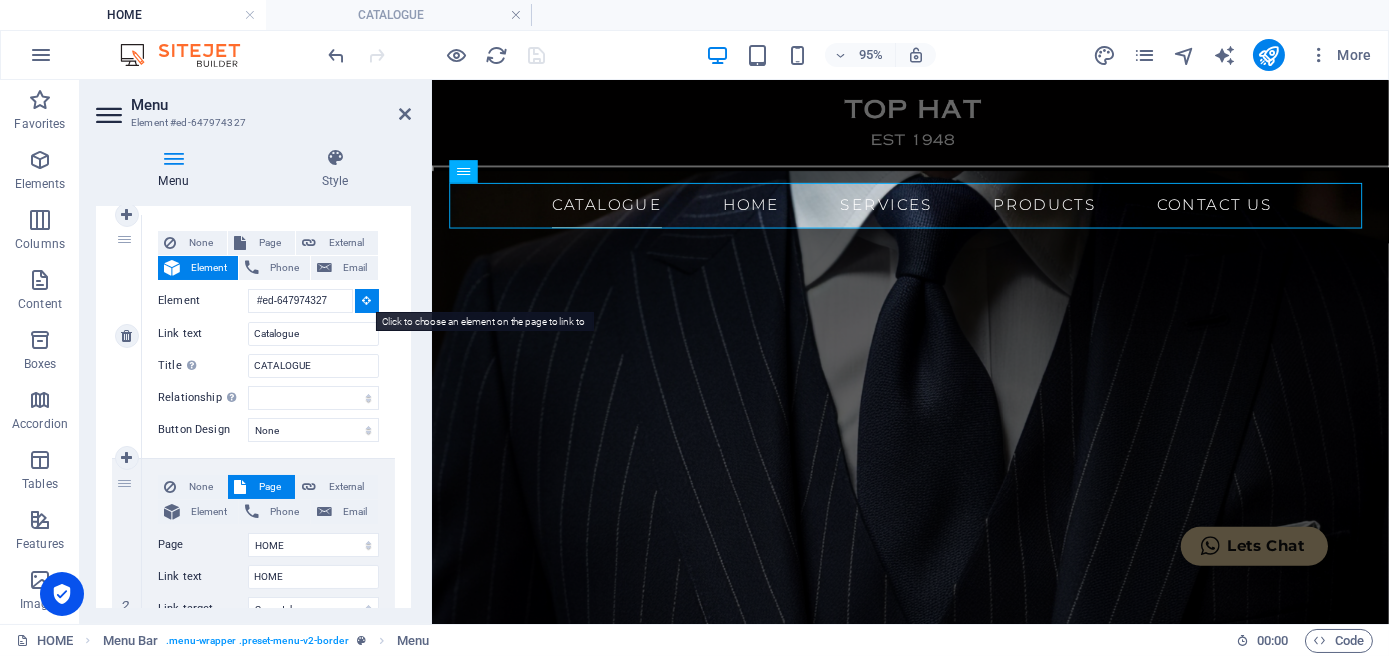 click at bounding box center (367, 301) 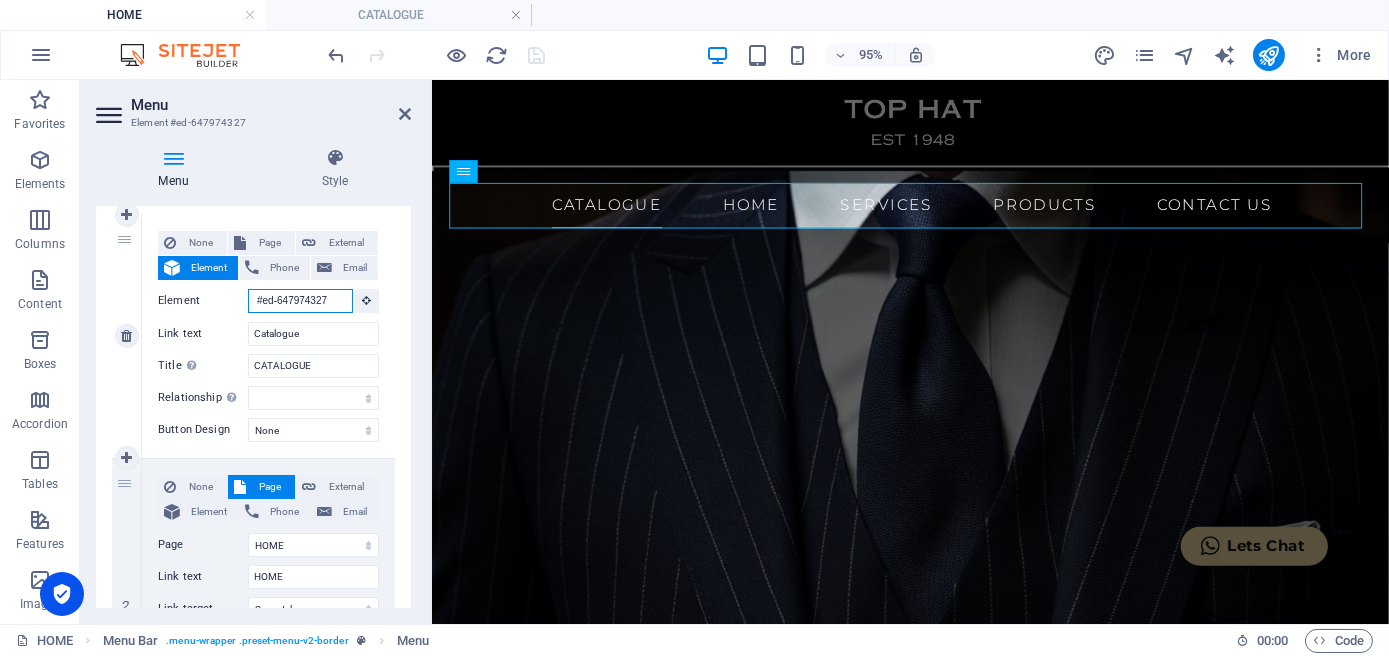click on "#ed-647974327" at bounding box center (300, 301) 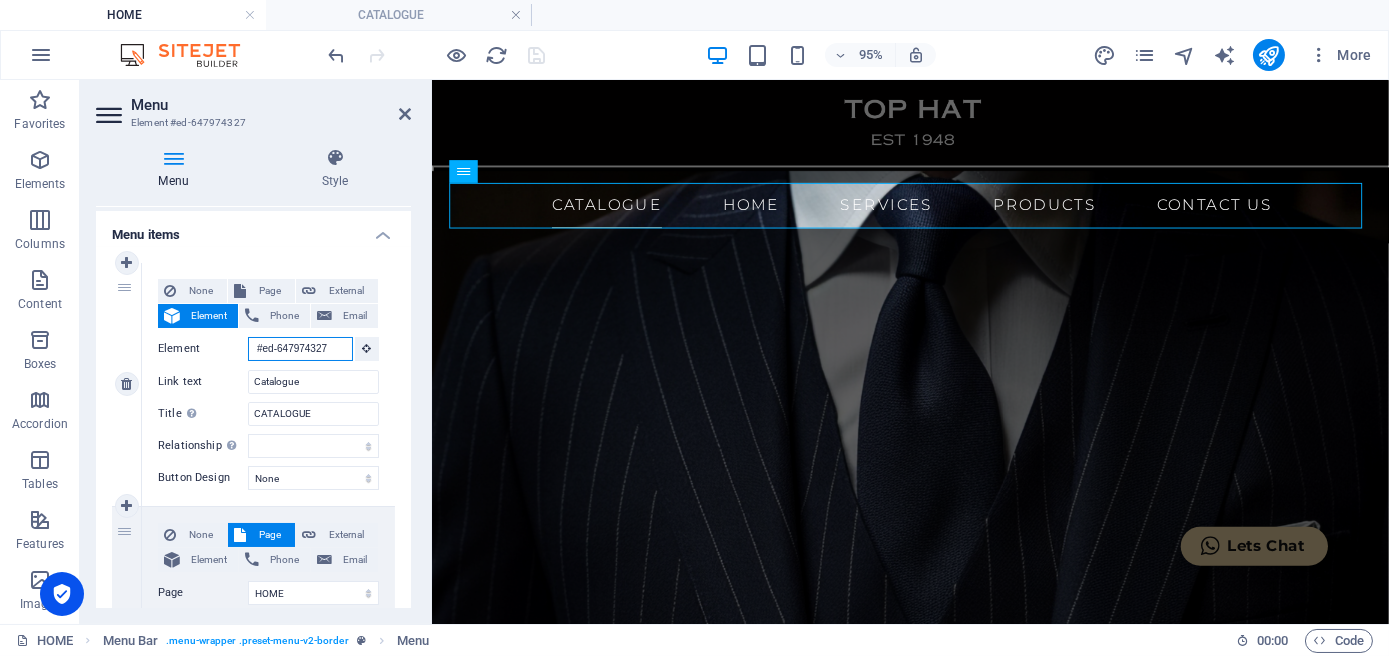 scroll, scrollTop: 181, scrollLeft: 0, axis: vertical 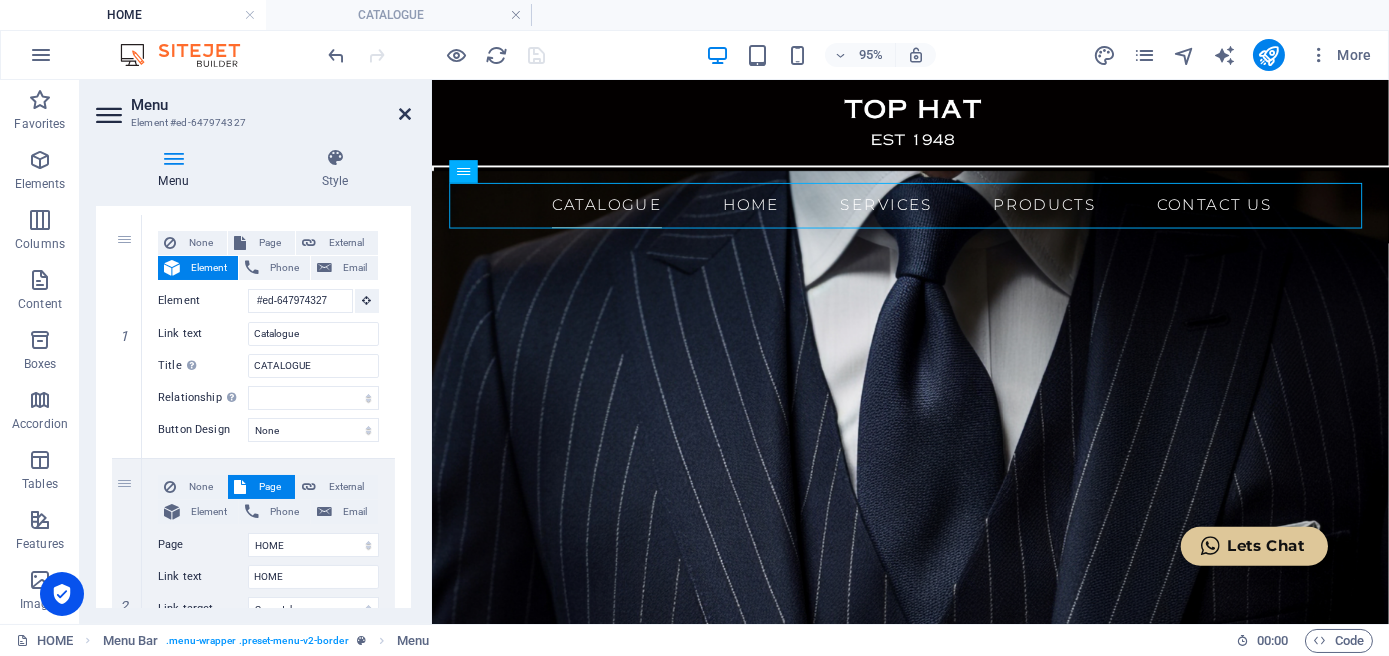 click at bounding box center [405, 114] 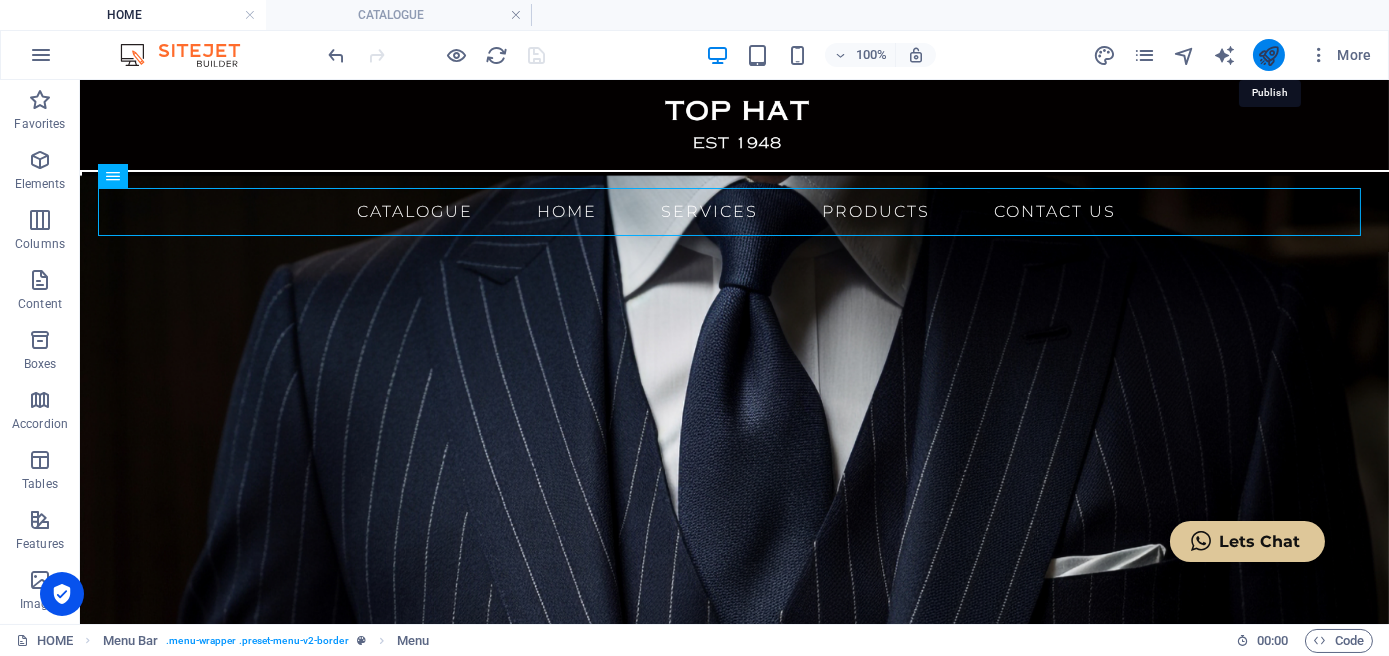 click at bounding box center (1268, 55) 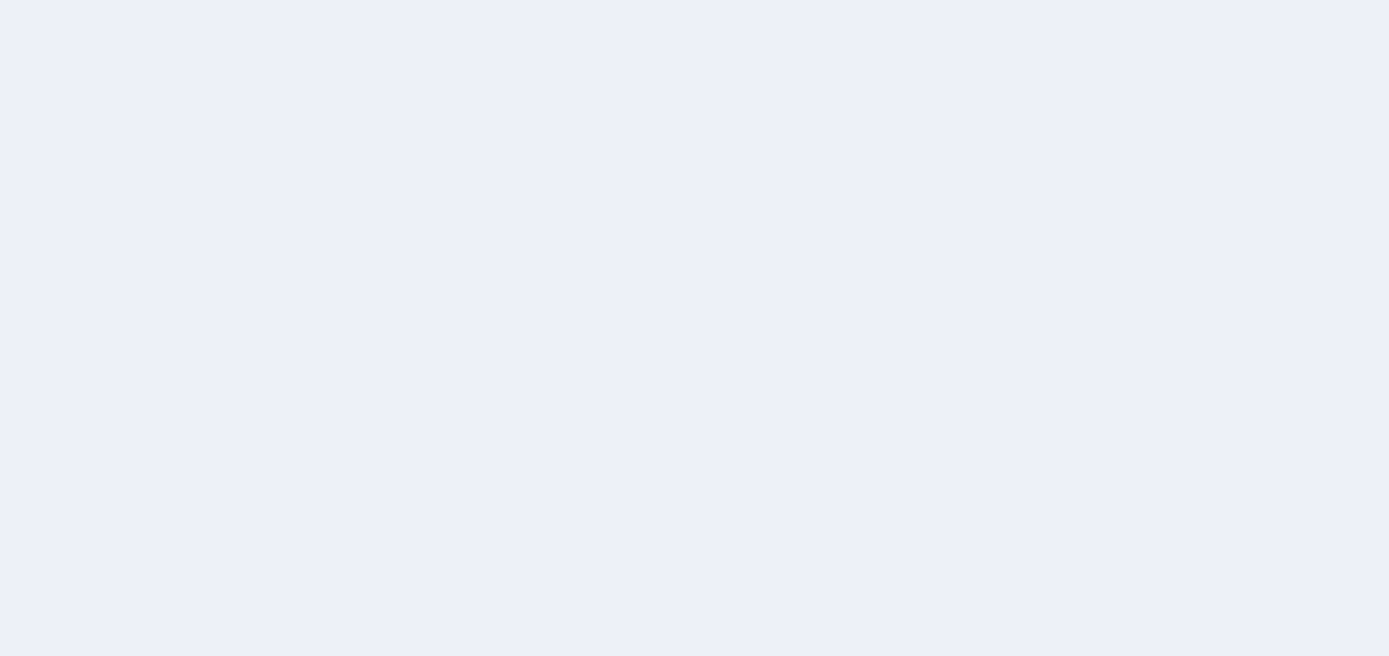 scroll, scrollTop: 0, scrollLeft: 0, axis: both 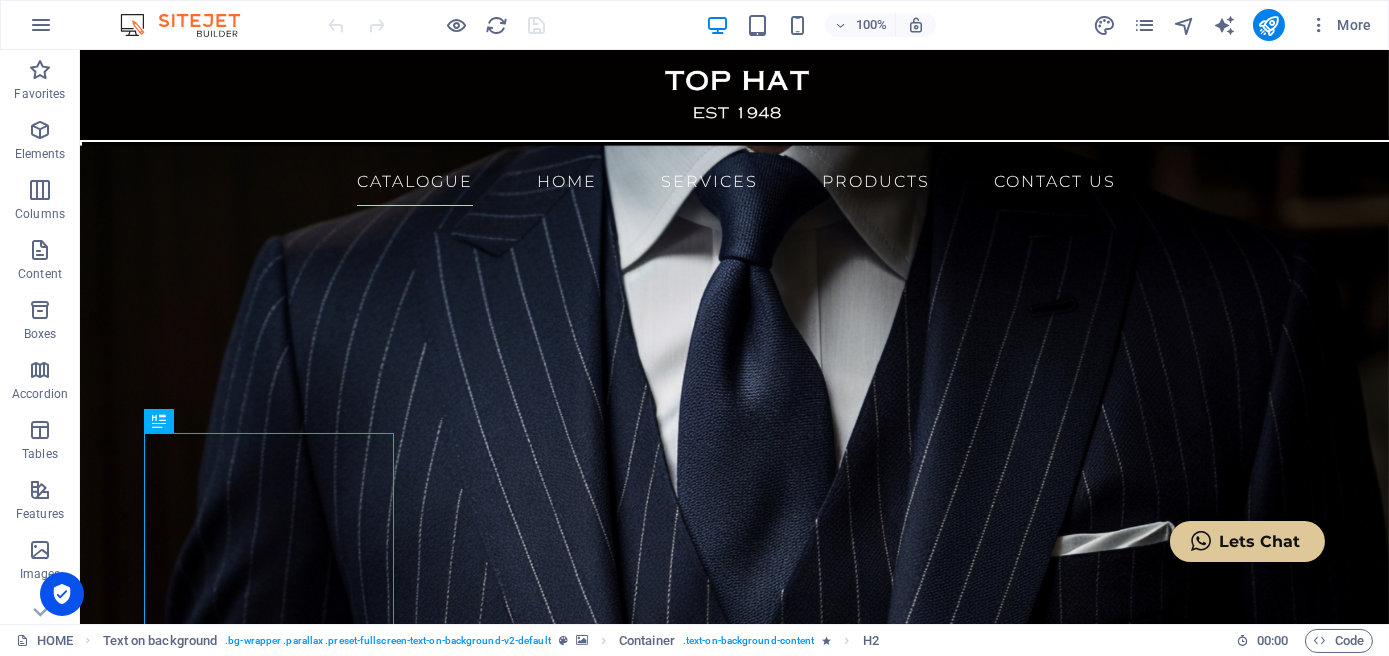 click on "More" at bounding box center [1236, 25] 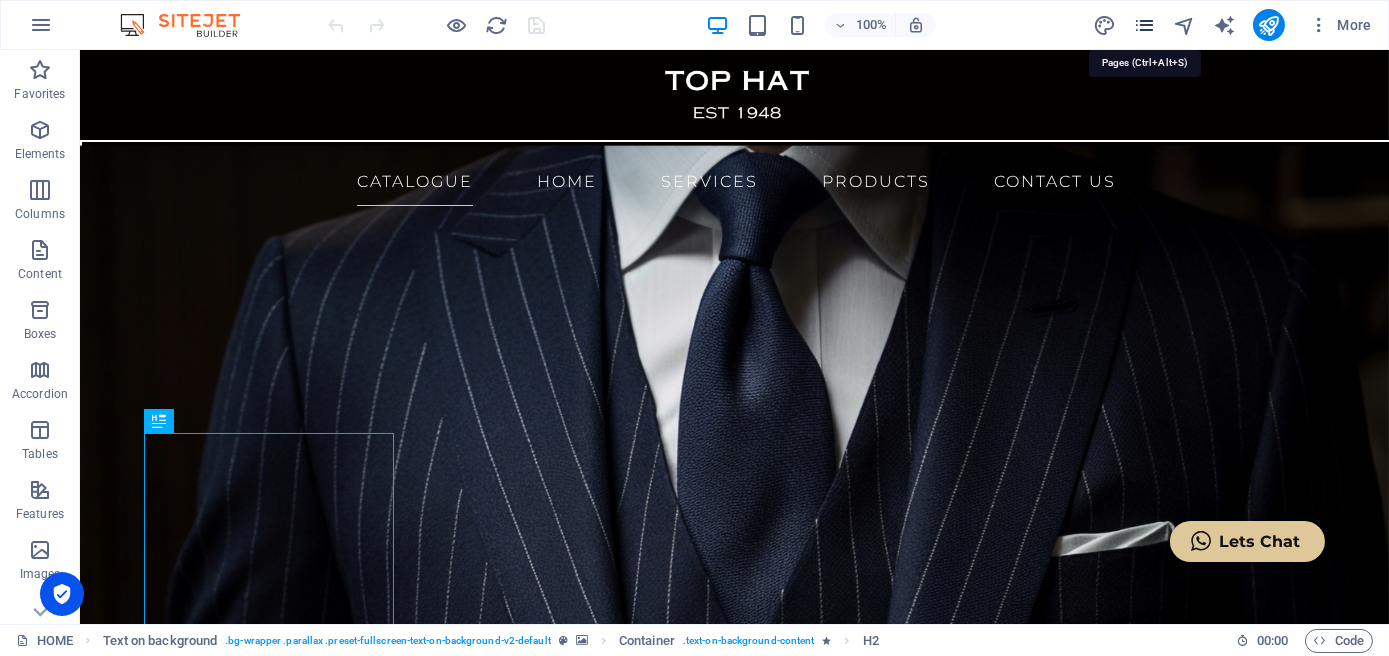 click at bounding box center [1144, 25] 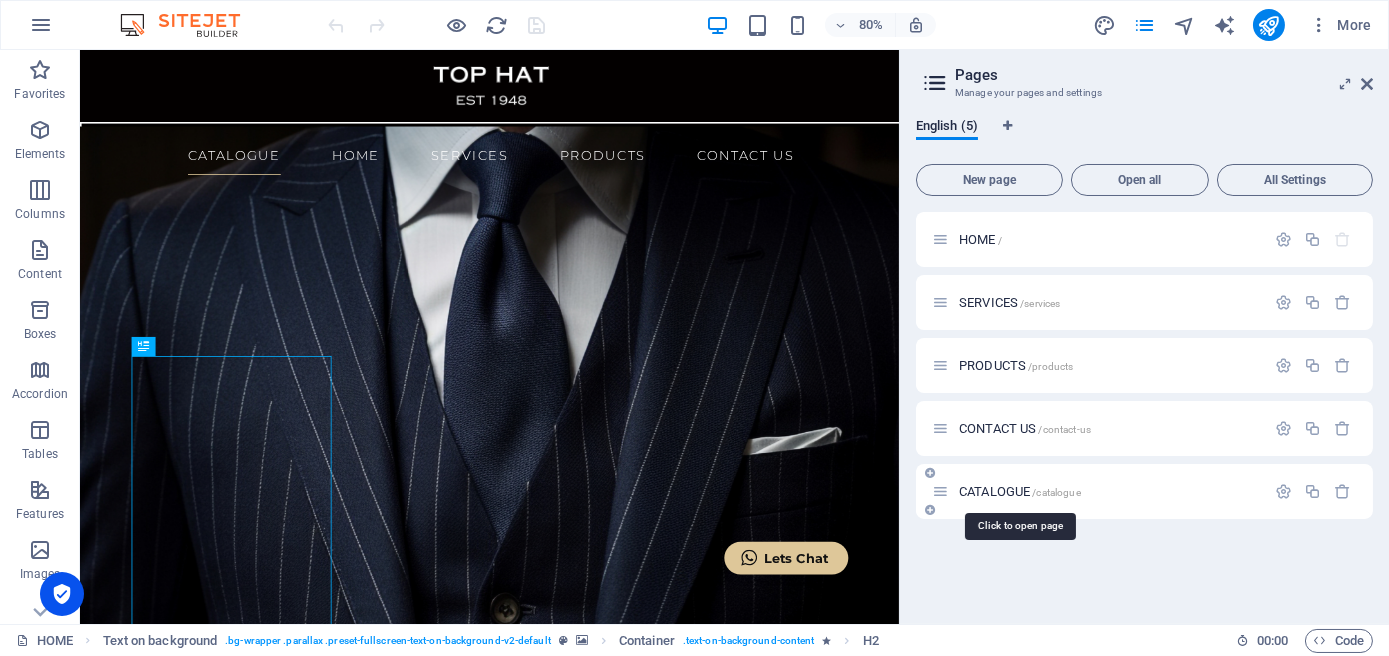 click on "CATALOGUE /catalogue" at bounding box center [1020, 491] 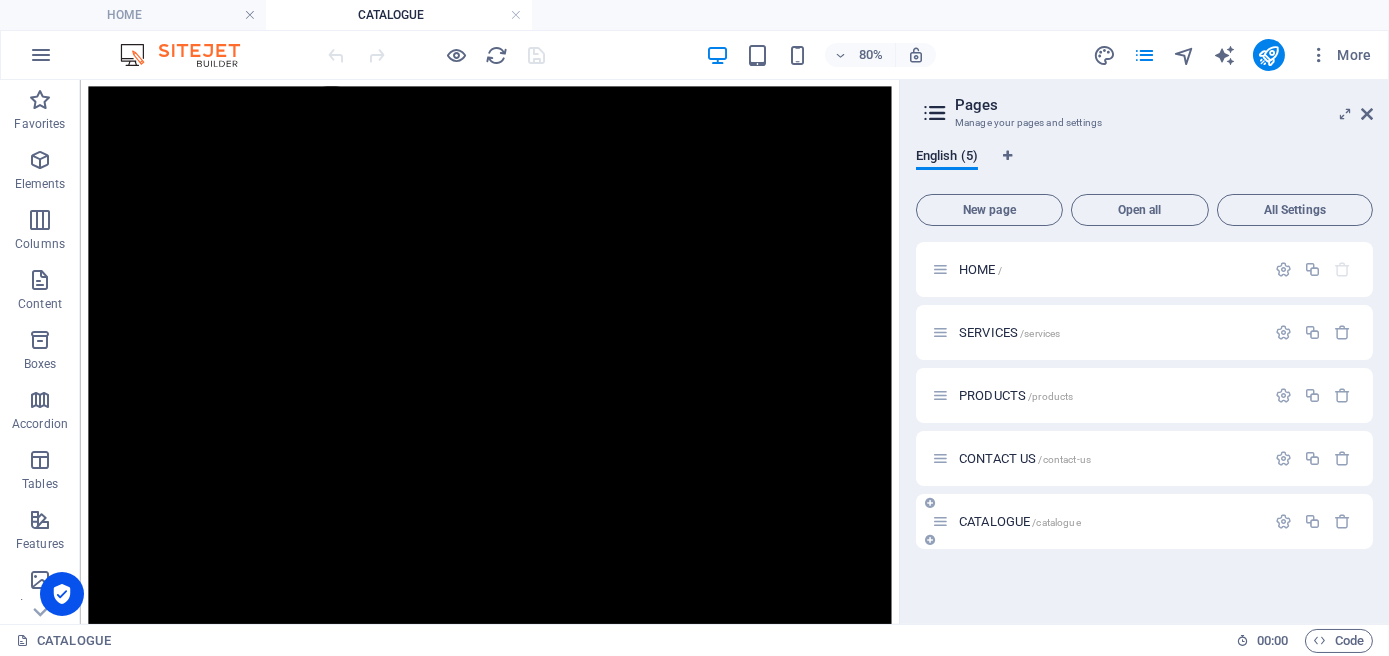 scroll, scrollTop: 0, scrollLeft: 0, axis: both 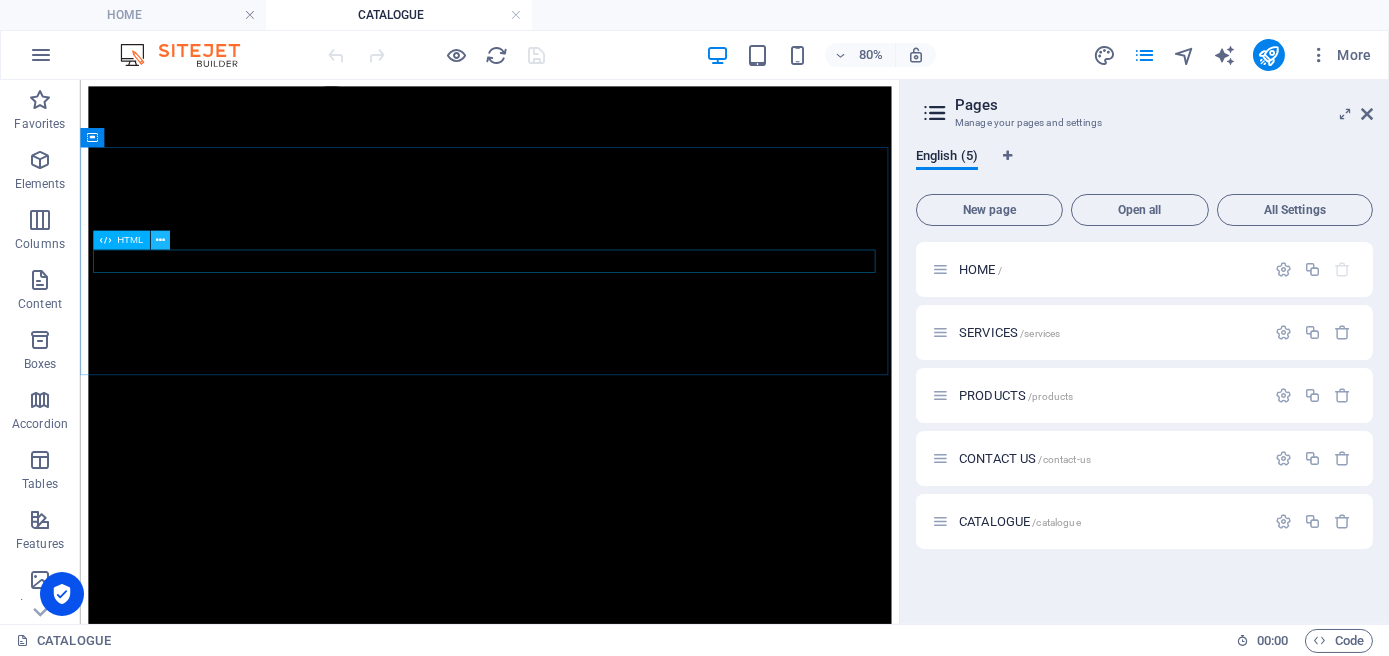 click at bounding box center (159, 240) 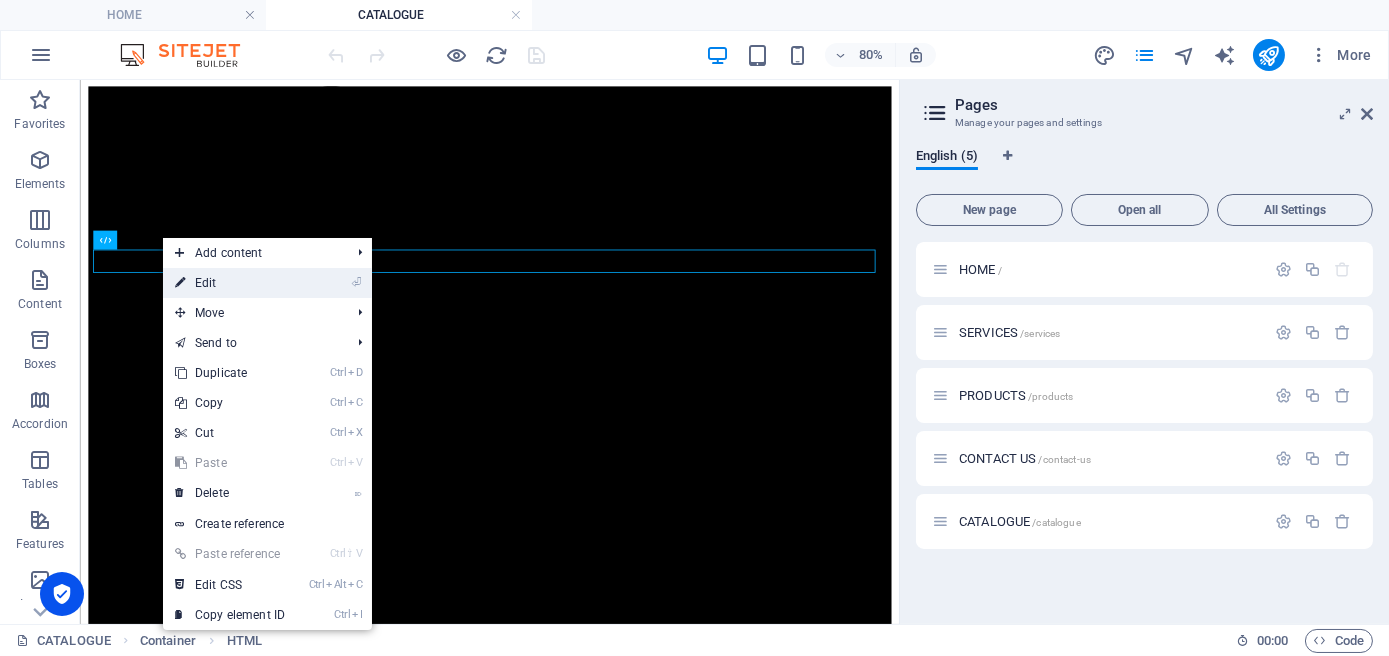click on "⏎  Edit" at bounding box center (230, 283) 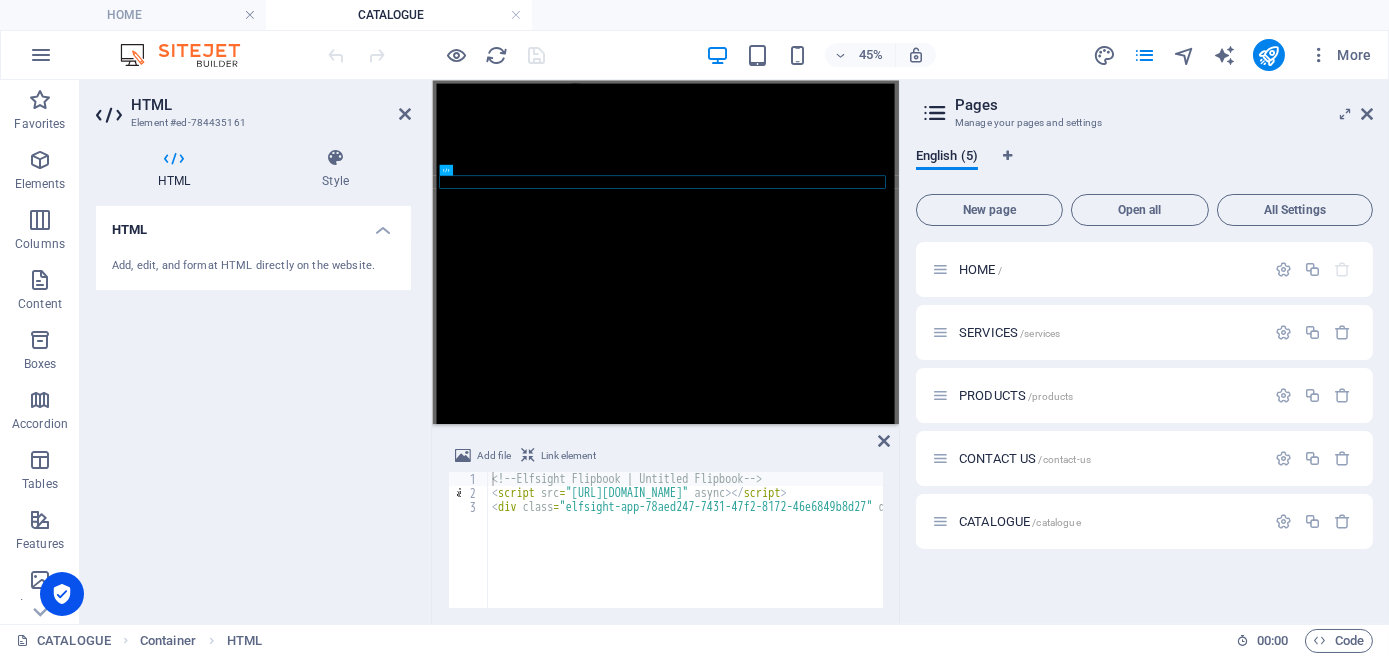 click on "Link element" at bounding box center (568, 456) 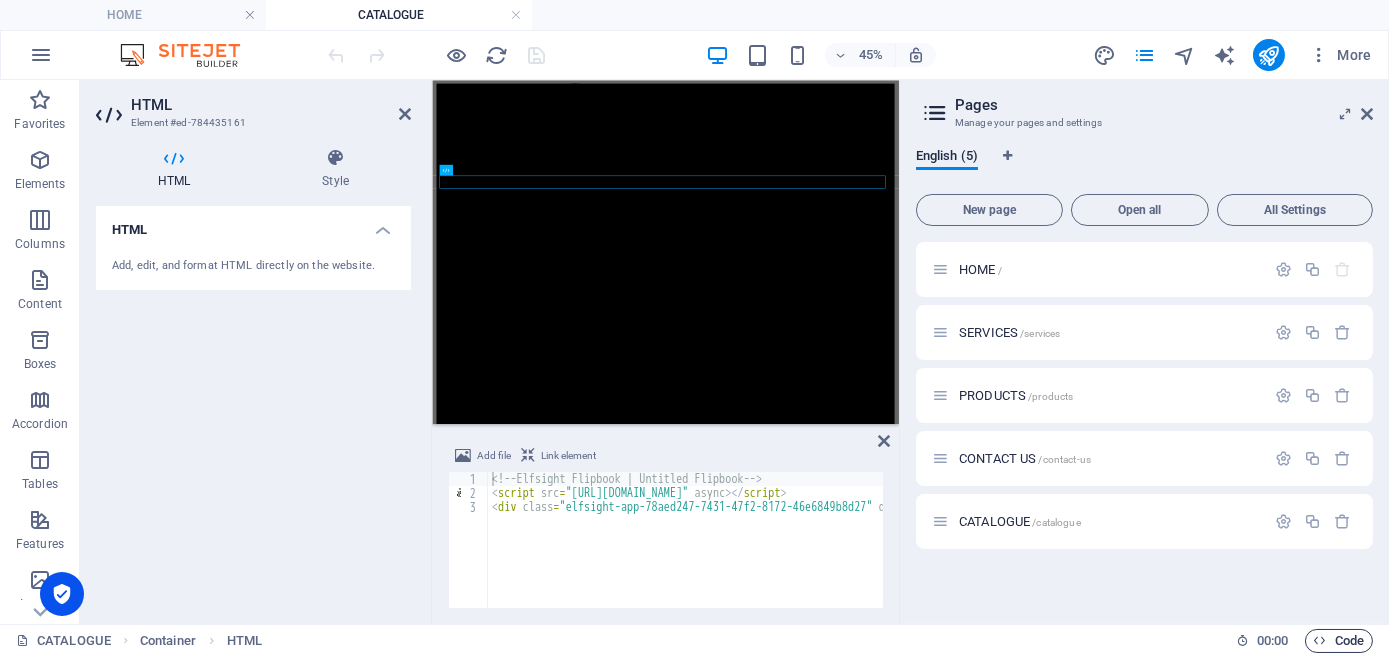 click on "Code" at bounding box center (1339, 641) 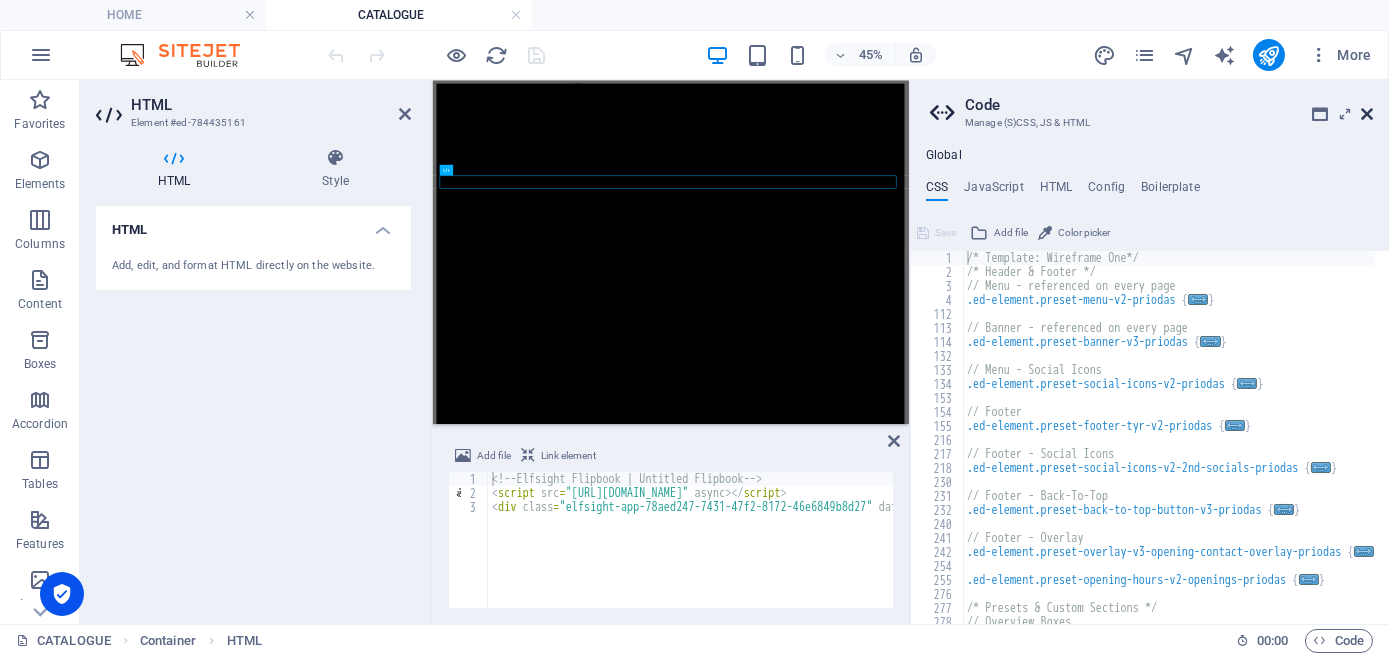 click at bounding box center [1367, 114] 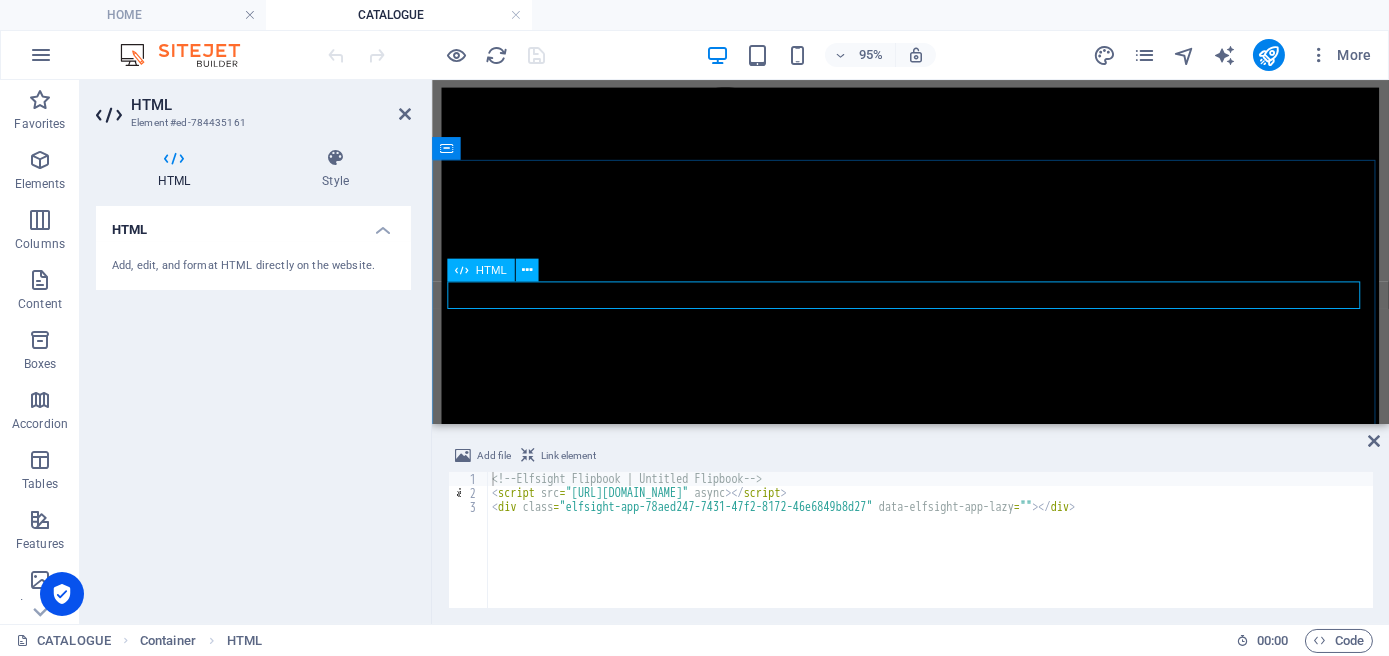 click at bounding box center [934, 1503] 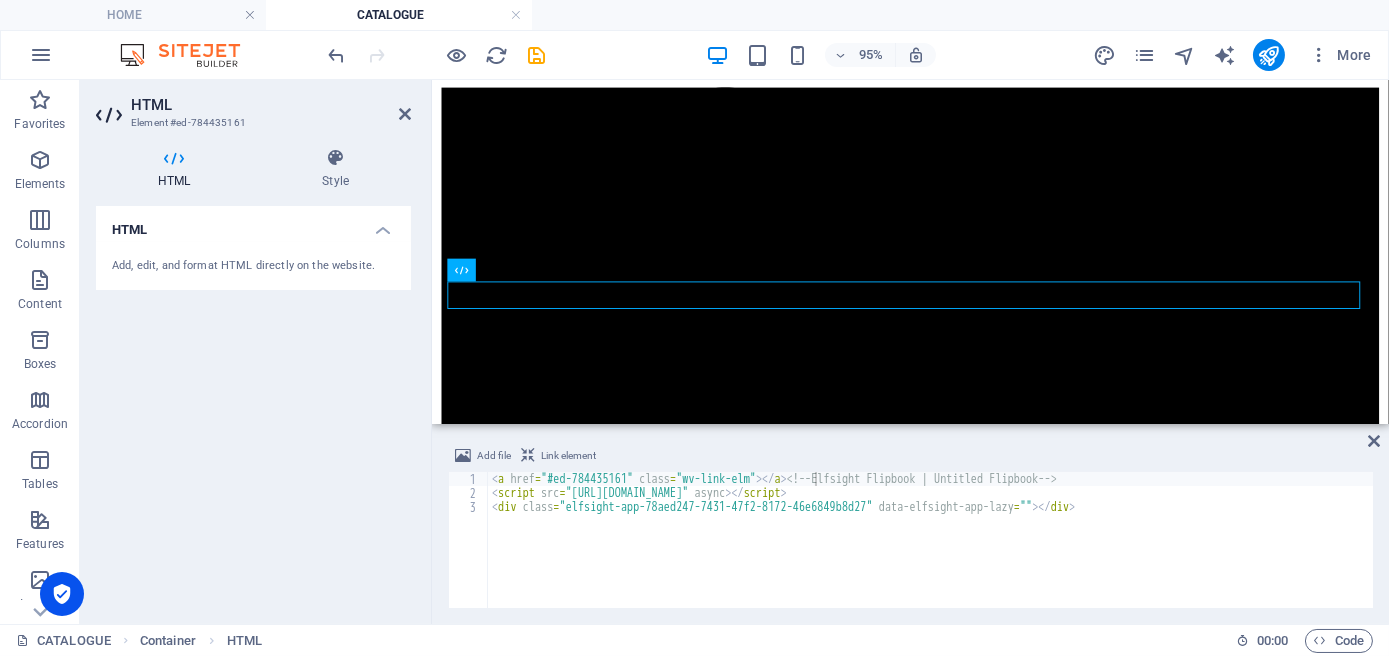 click on "Add, edit, and format HTML directly on the website." at bounding box center (253, 266) 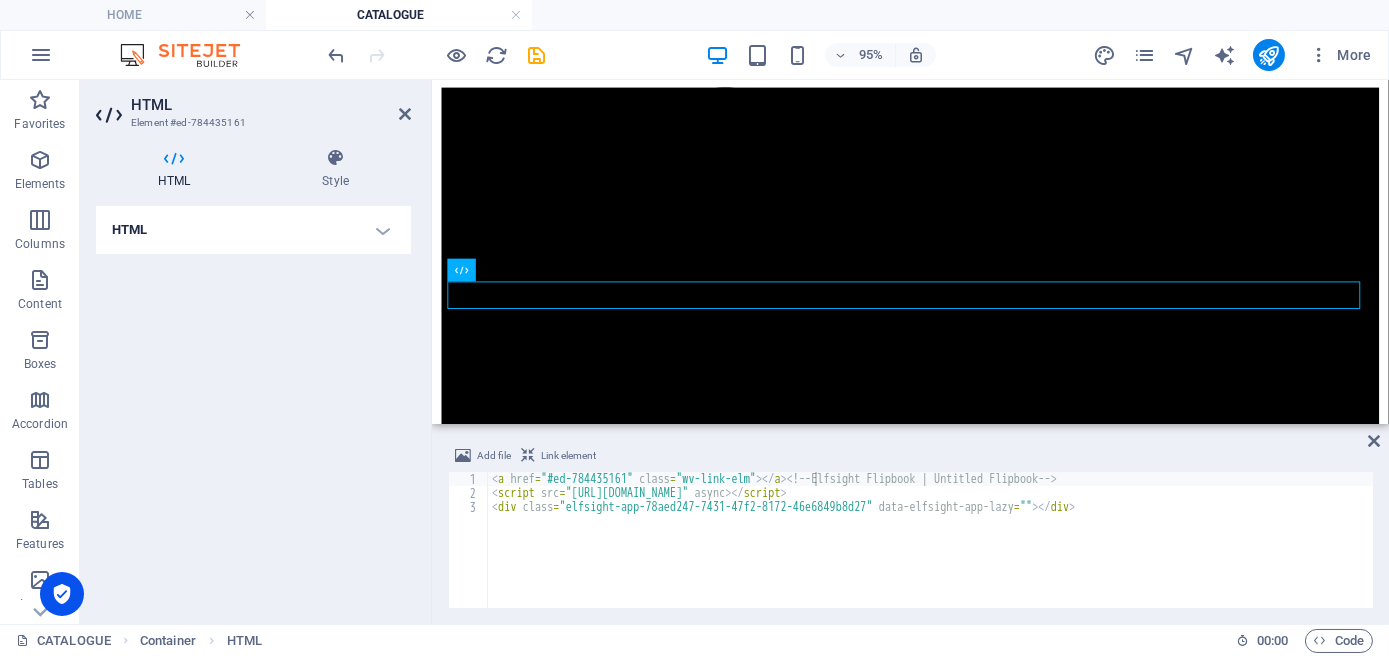 click on "HTML" at bounding box center (253, 230) 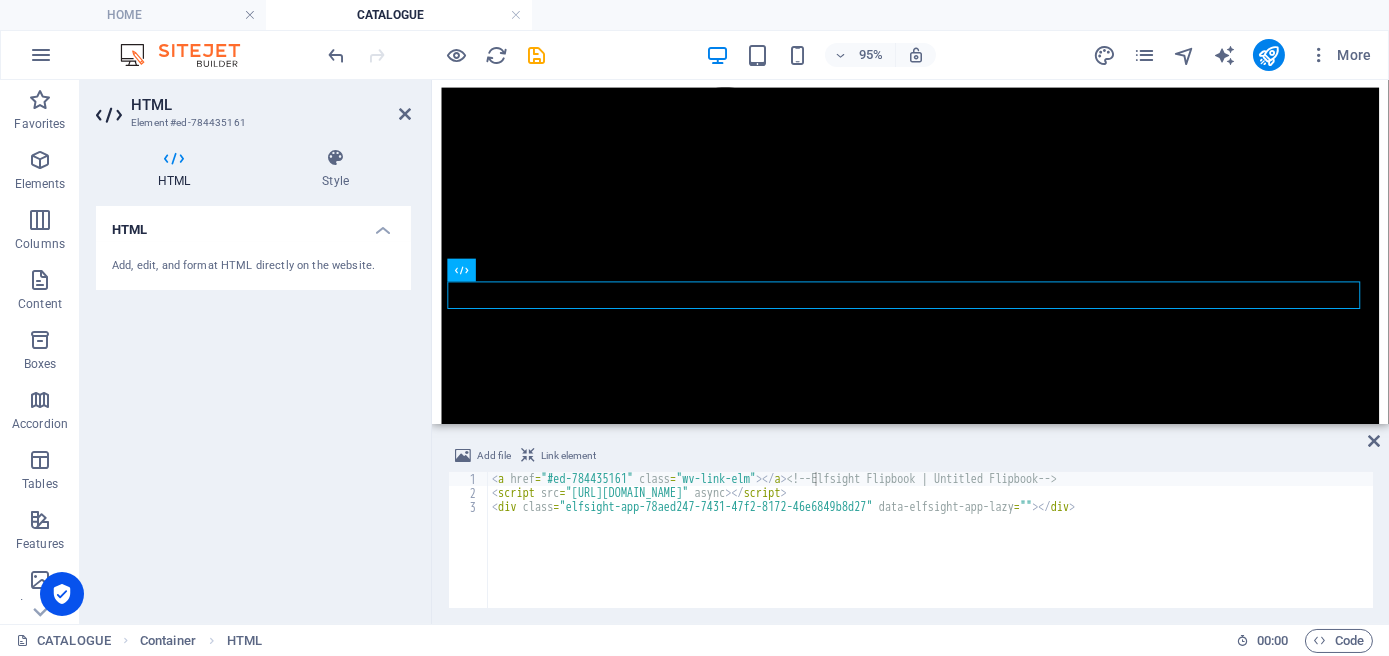 click on "< a   href = "#ed-784435161"   class = "wv-link-elm" > </ a > <!--  Elfsight Flipbook | Untitled Flipbook  --> < script   src = "[URL][DOMAIN_NAME]"   async > </ script > < div   class = "elfsight-app-78aed247-7431-47f2-8172-46e6849b8d27"   data-elfsight-app-lazy = "" > </ div >" at bounding box center (930, 554) 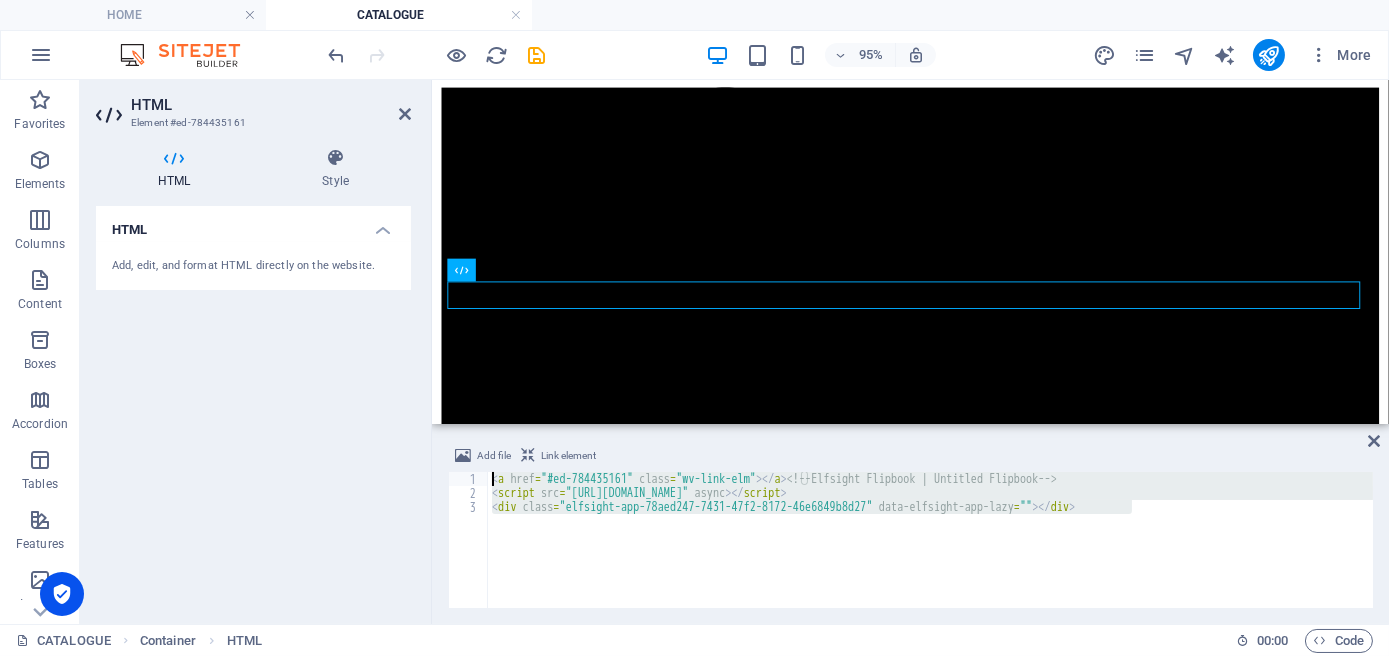 drag, startPoint x: 1162, startPoint y: 507, endPoint x: 453, endPoint y: 448, distance: 711.4506 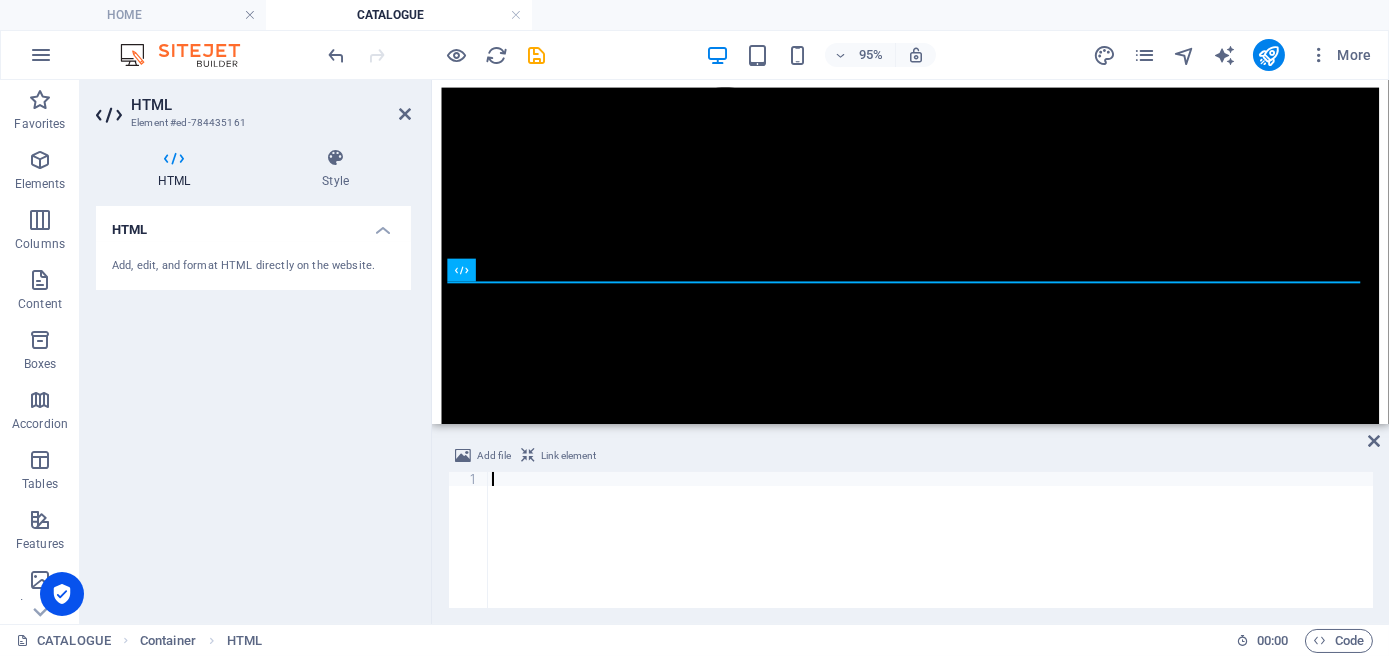 paste on "<div class="elfsight-app-78aed247-7431-47f2-8172-46e6849b8d27" data-elfsight-app-lazy></div>" 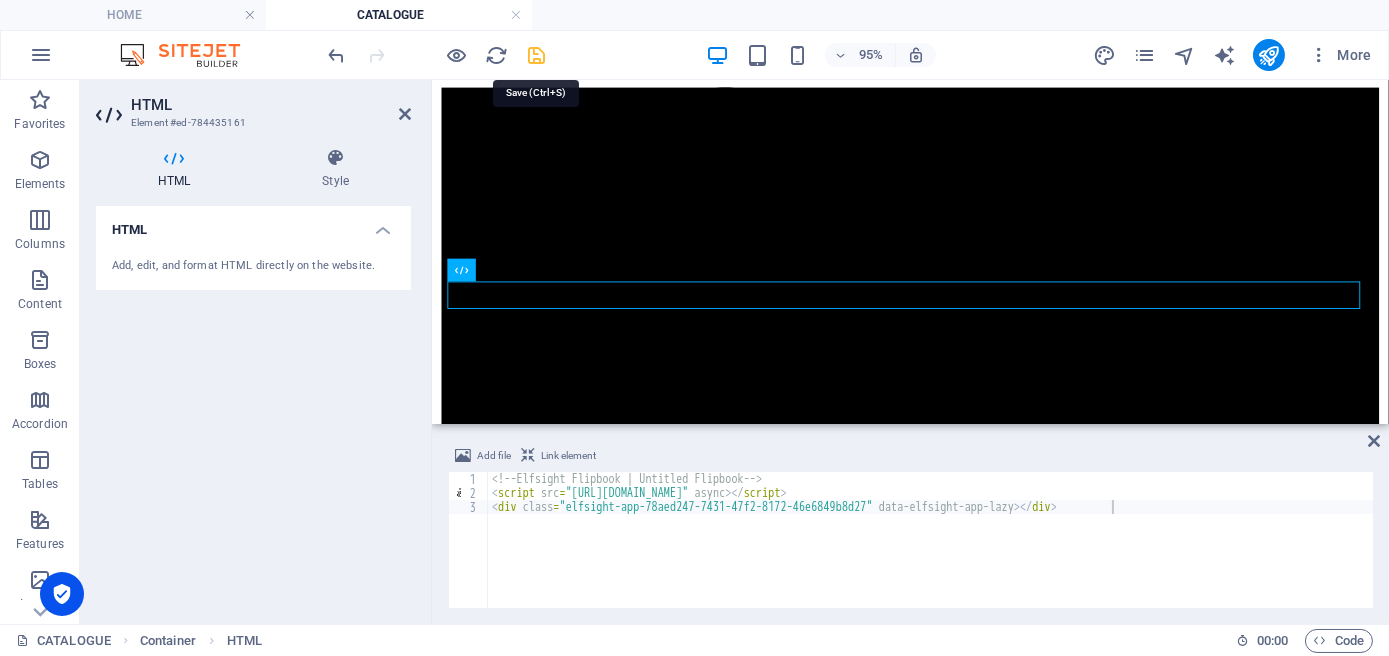 click at bounding box center (537, 55) 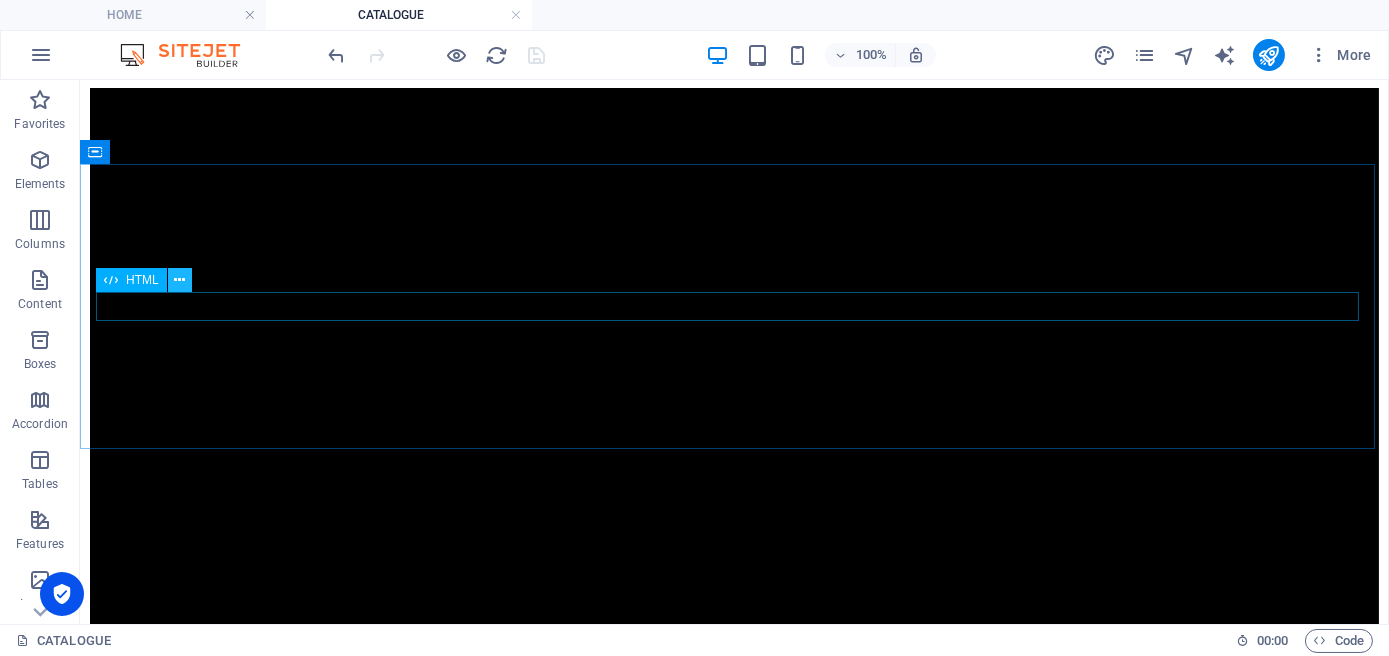click at bounding box center (179, 280) 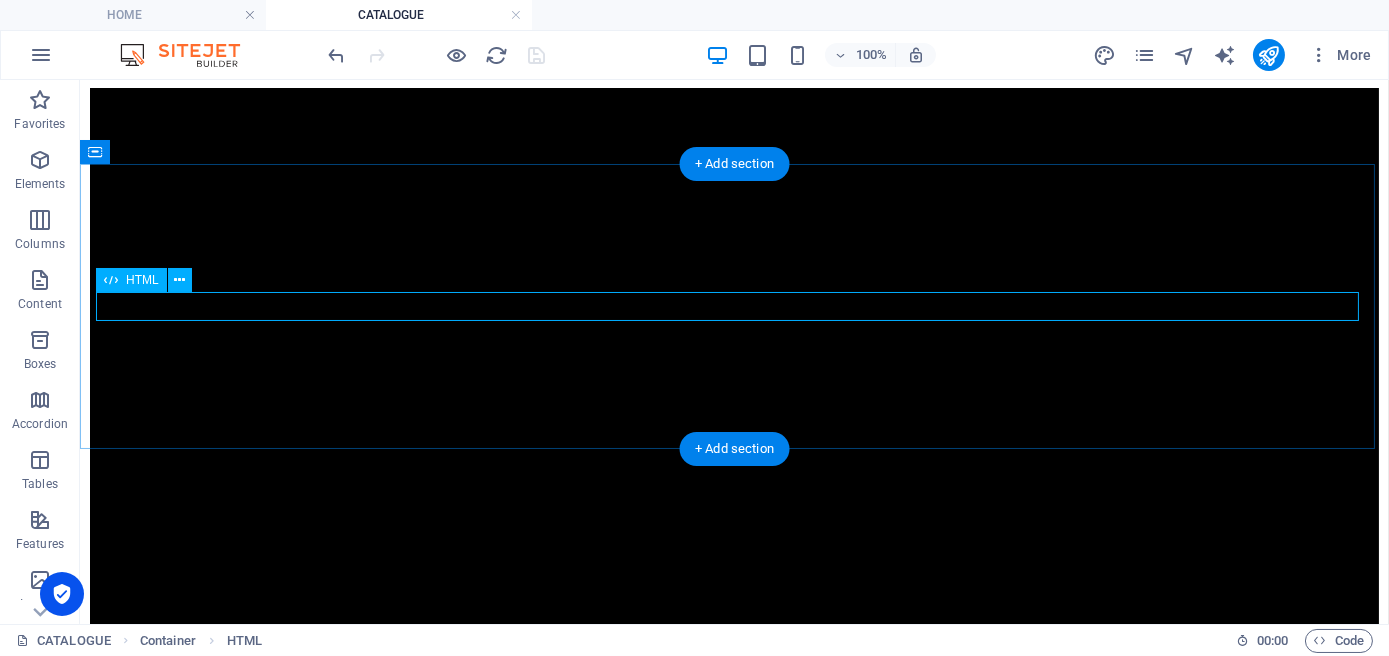 click at bounding box center [734, 1904] 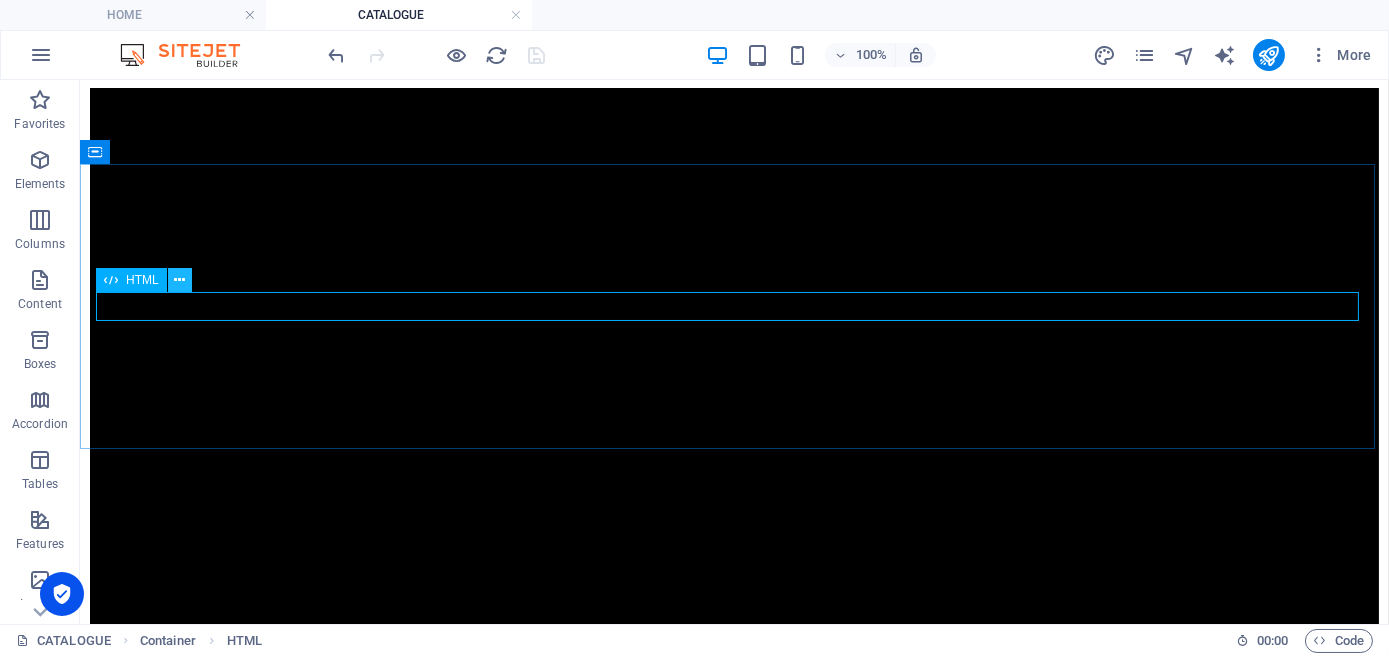click at bounding box center (179, 280) 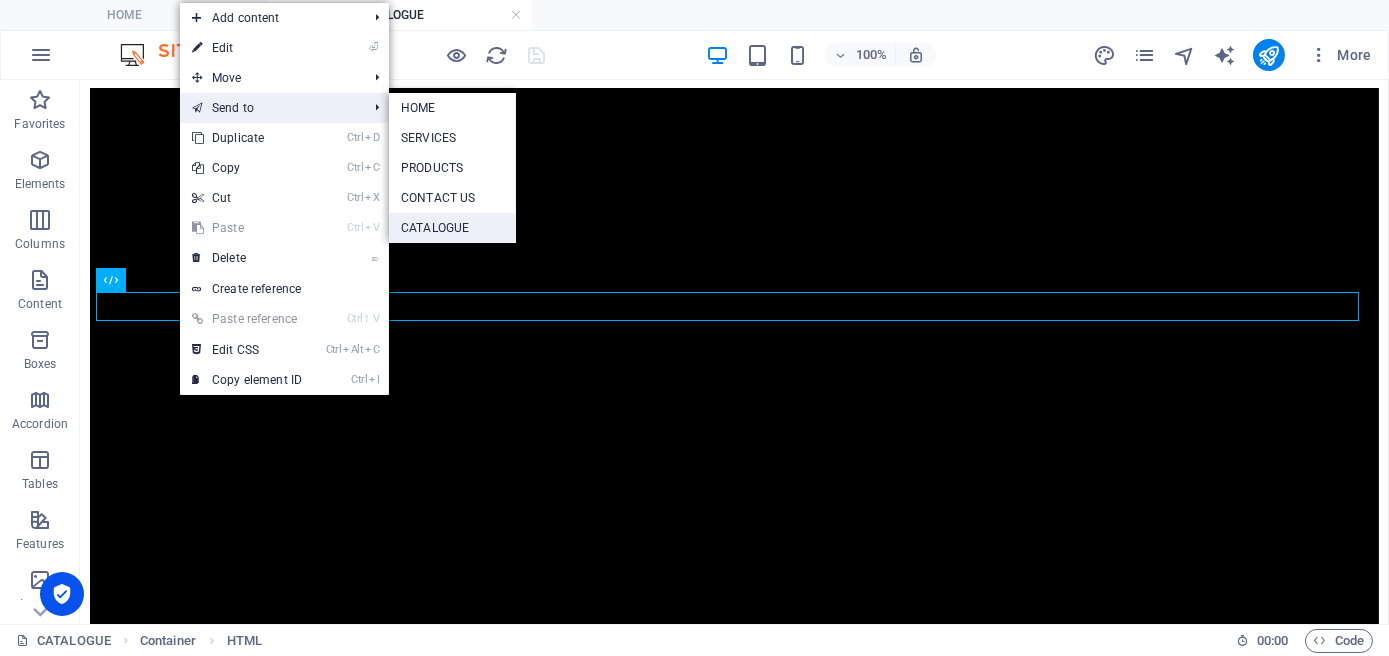 click on "CATALOGUE" at bounding box center [452, 228] 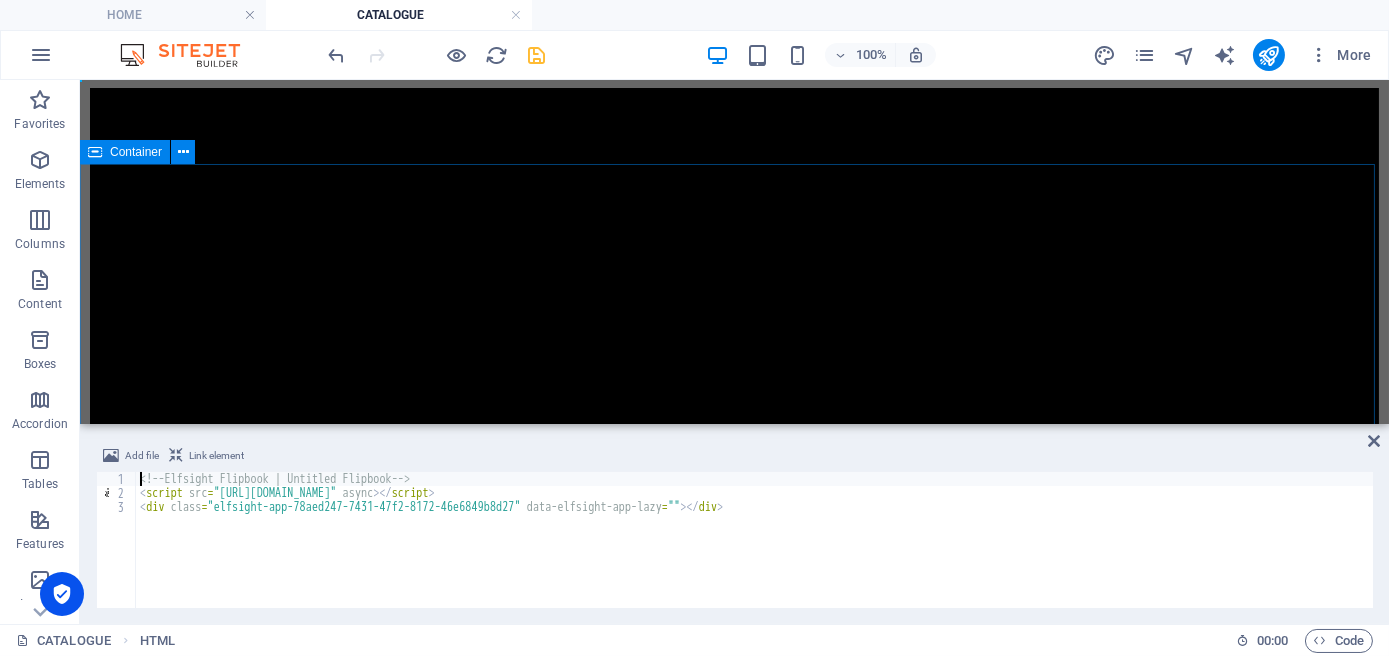 click on "Drop content here or  Add elements  Paste clipboard" at bounding box center (734, 1975) 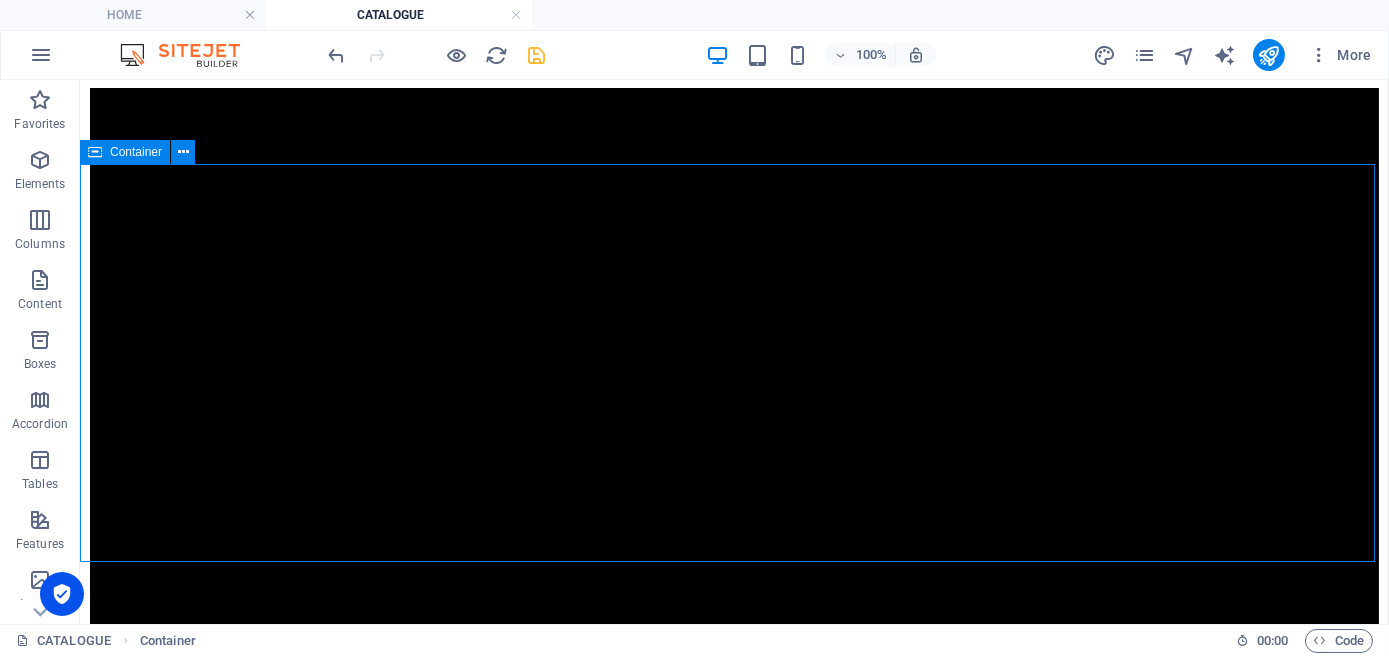 click on "Add elements" at bounding box center (675, 2005) 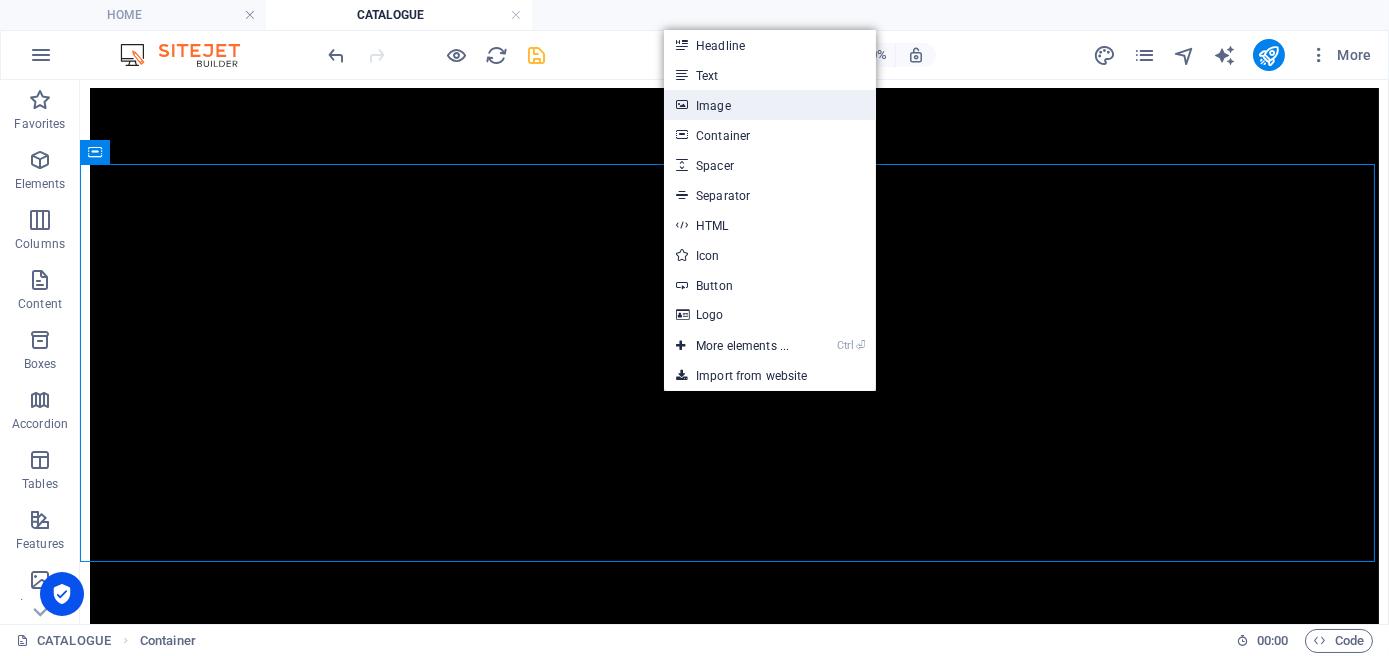 click on "Image" at bounding box center (770, 105) 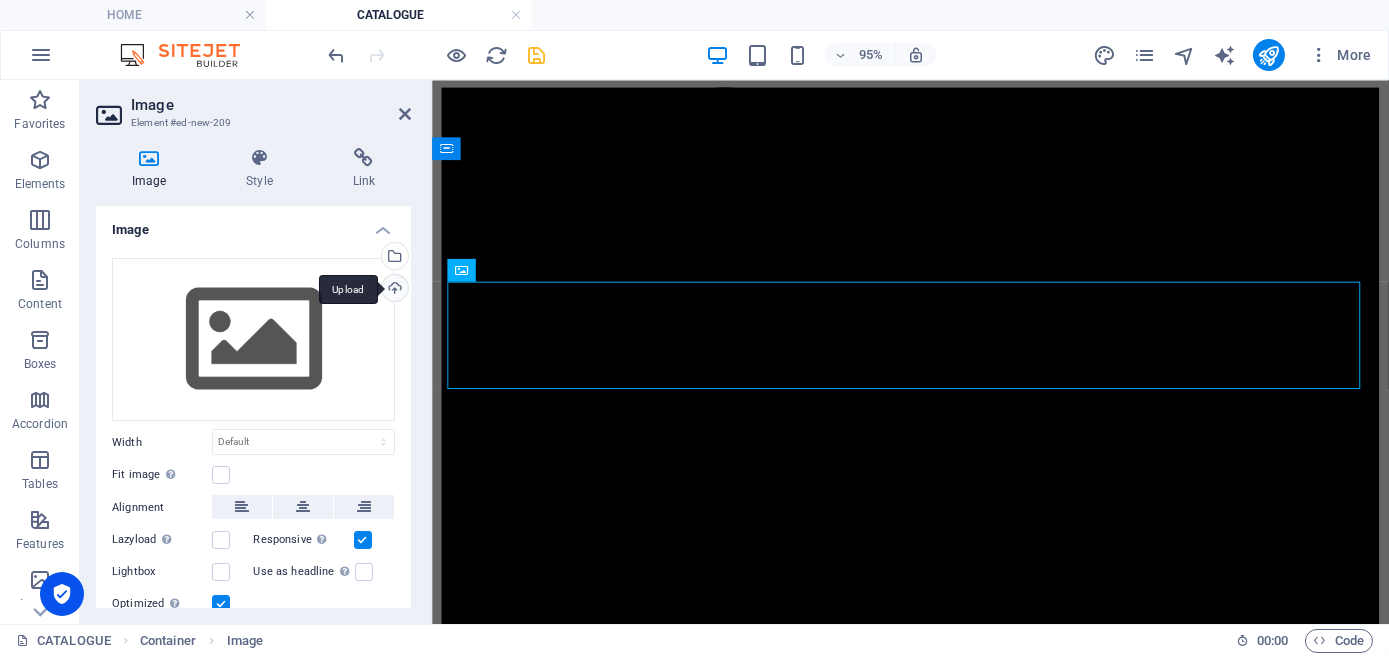 click on "Upload" at bounding box center [393, 290] 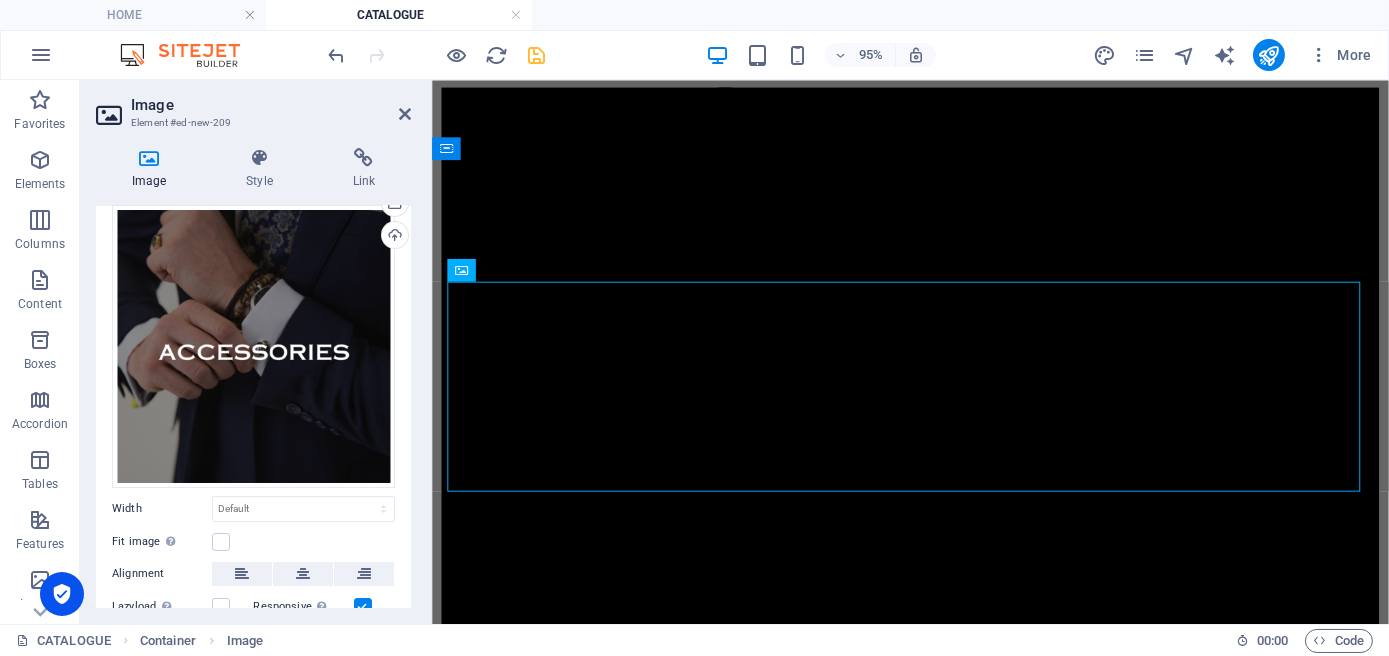 scroll, scrollTop: 73, scrollLeft: 0, axis: vertical 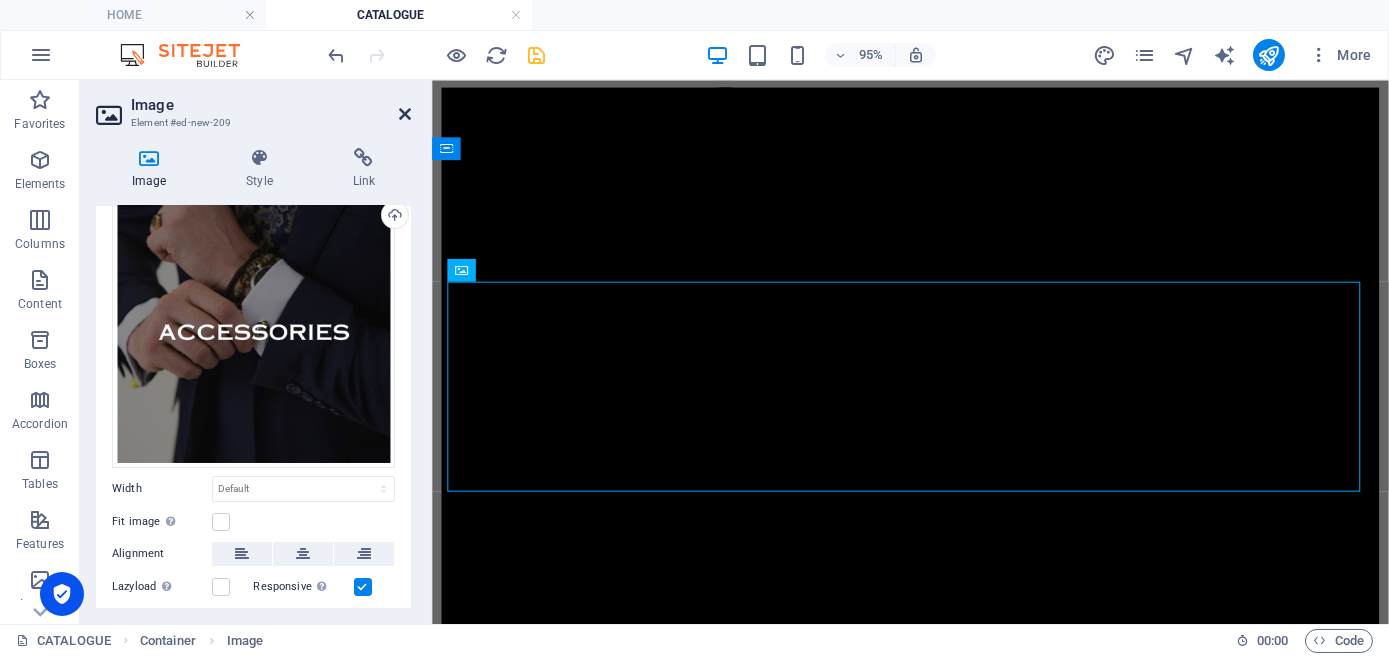 click at bounding box center (405, 114) 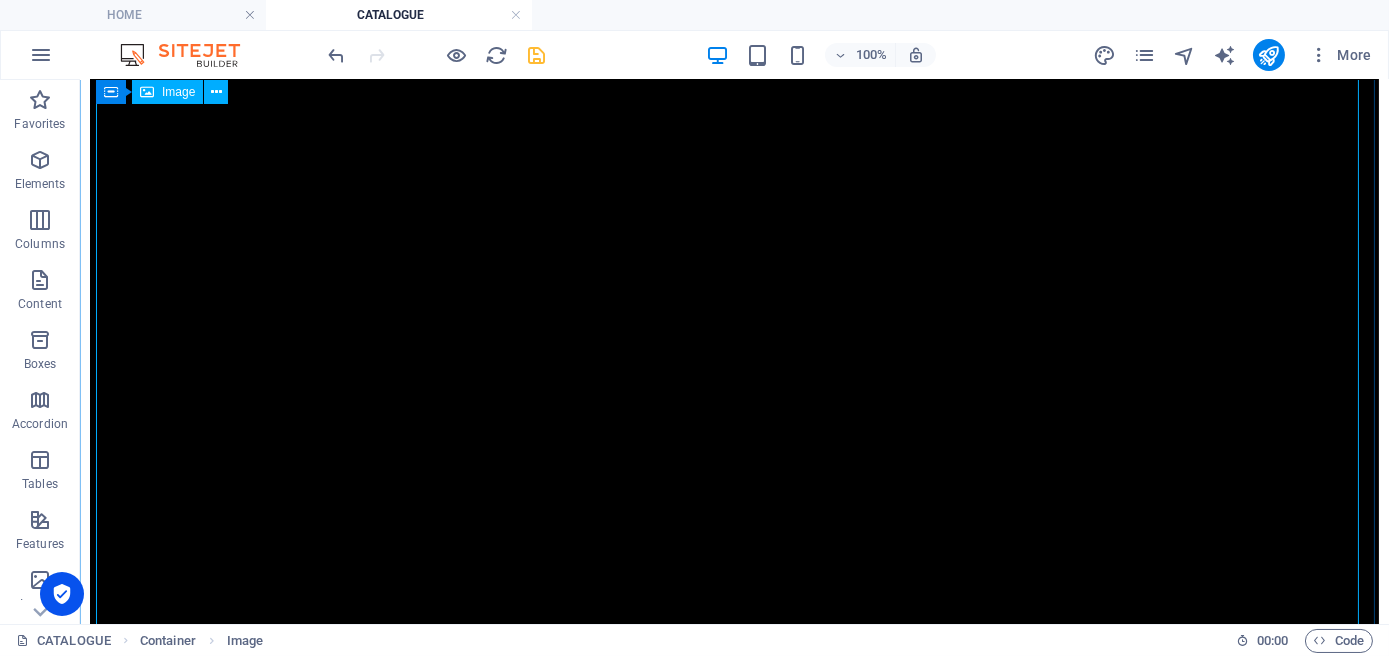 scroll, scrollTop: 636, scrollLeft: 0, axis: vertical 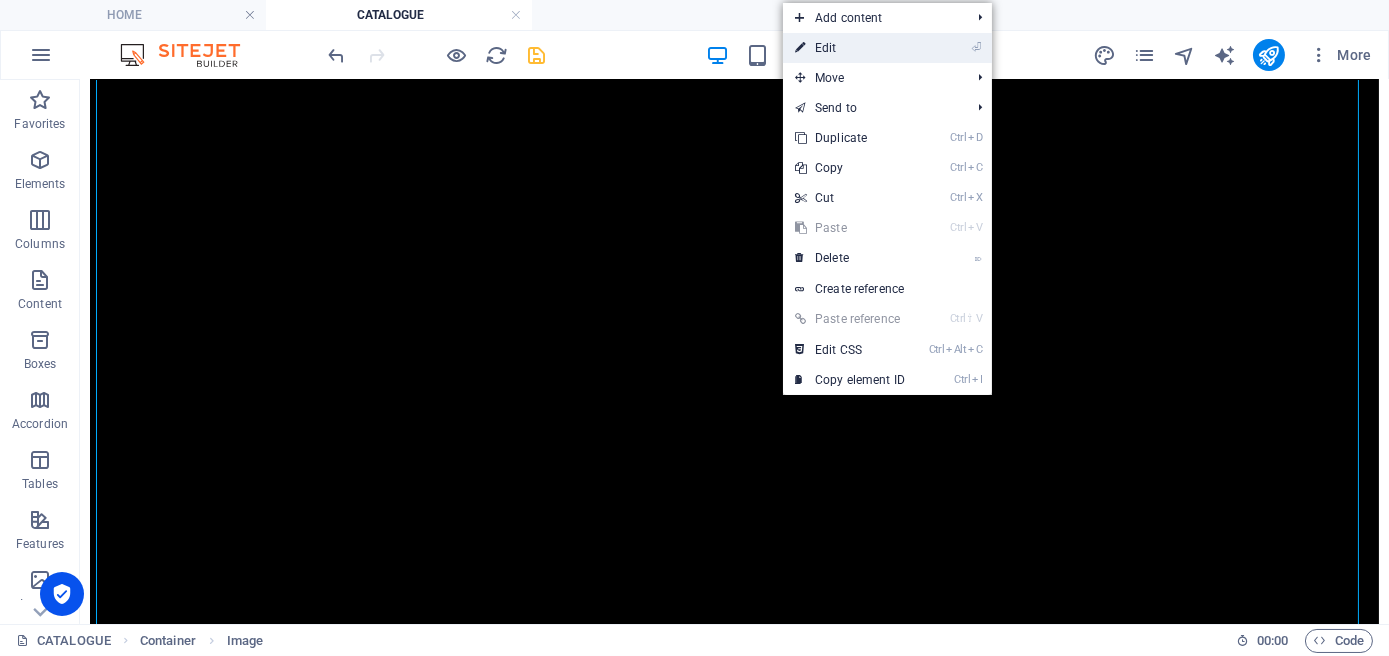 click on "⏎  Edit" at bounding box center [850, 48] 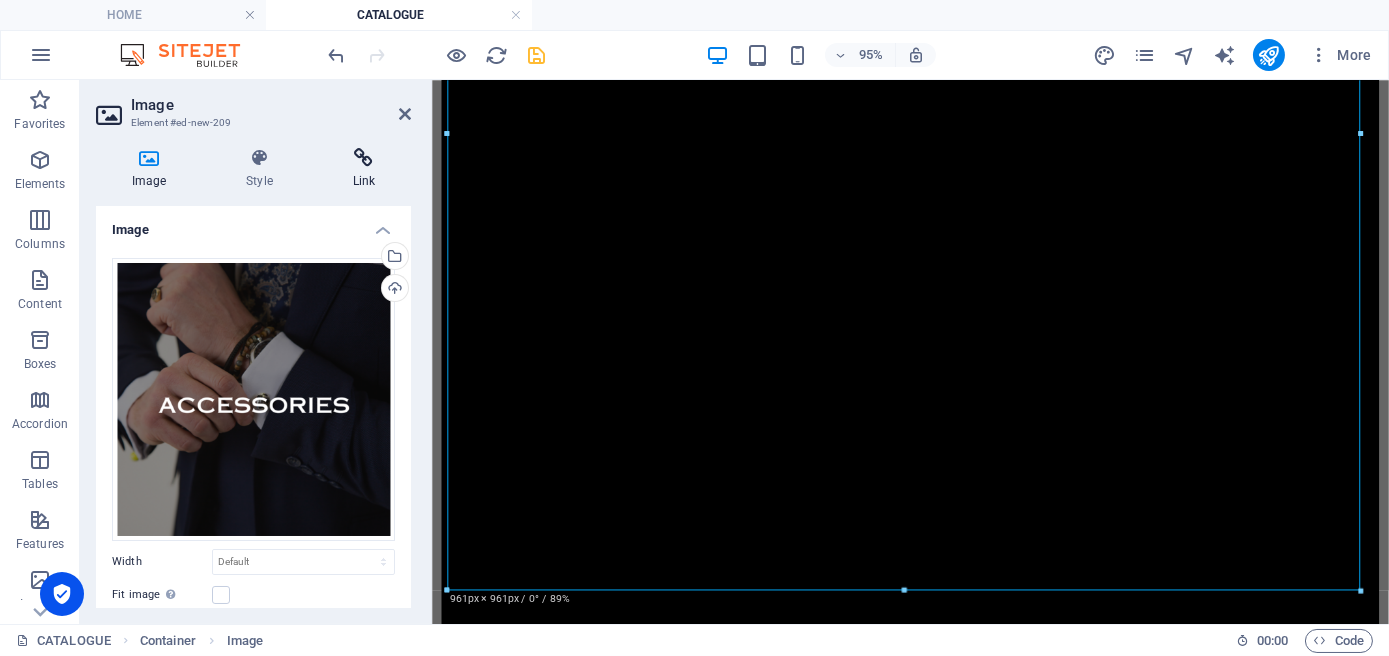 click at bounding box center (364, 158) 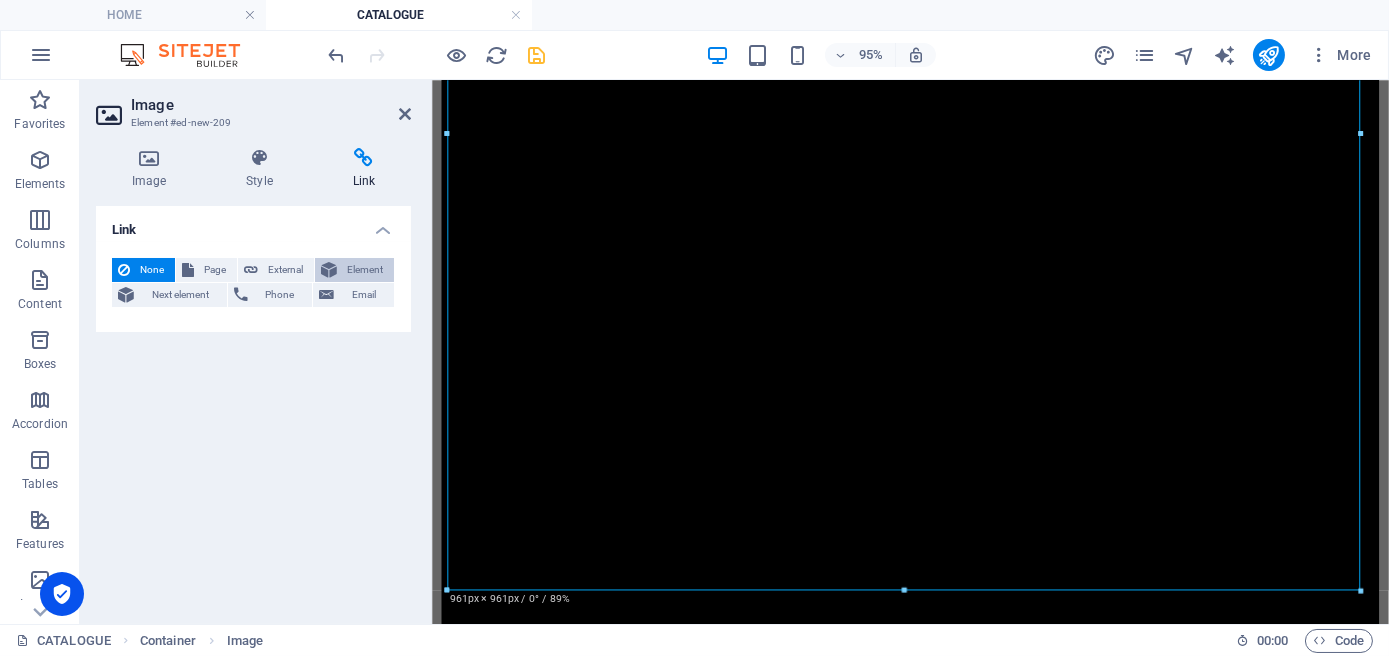 click on "Element" at bounding box center [365, 270] 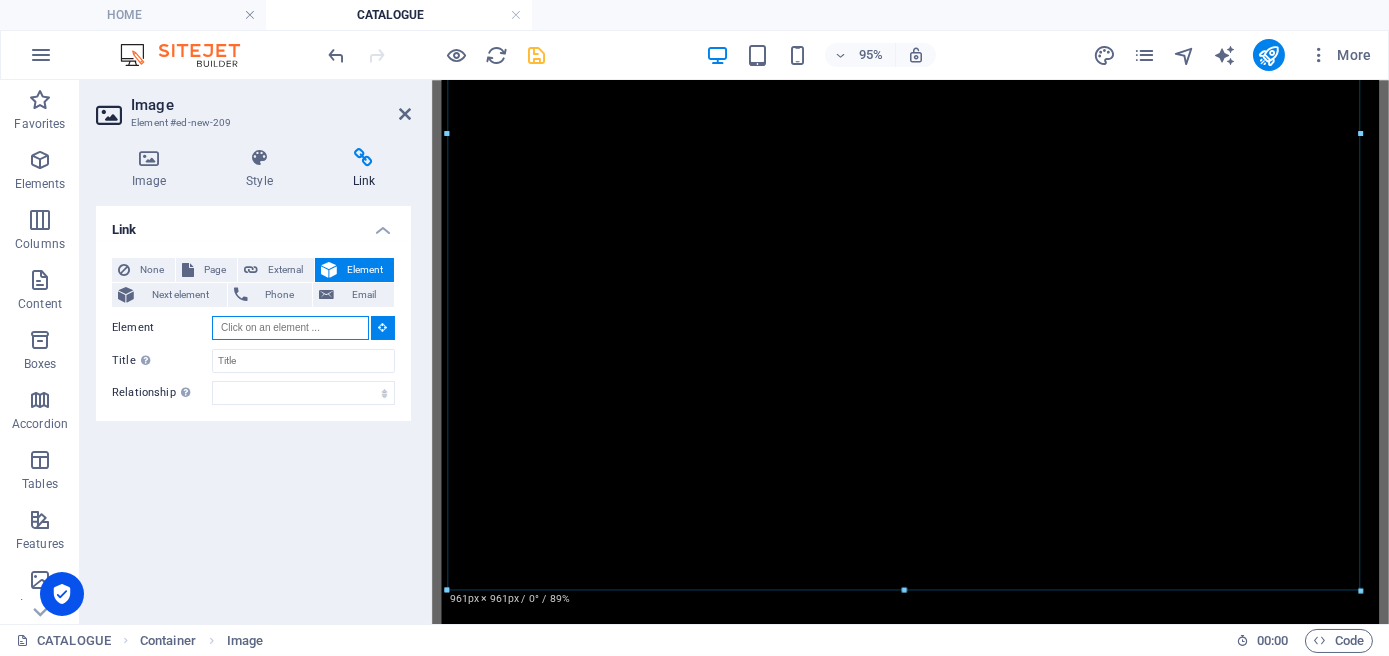 click on "Element" at bounding box center [290, 328] 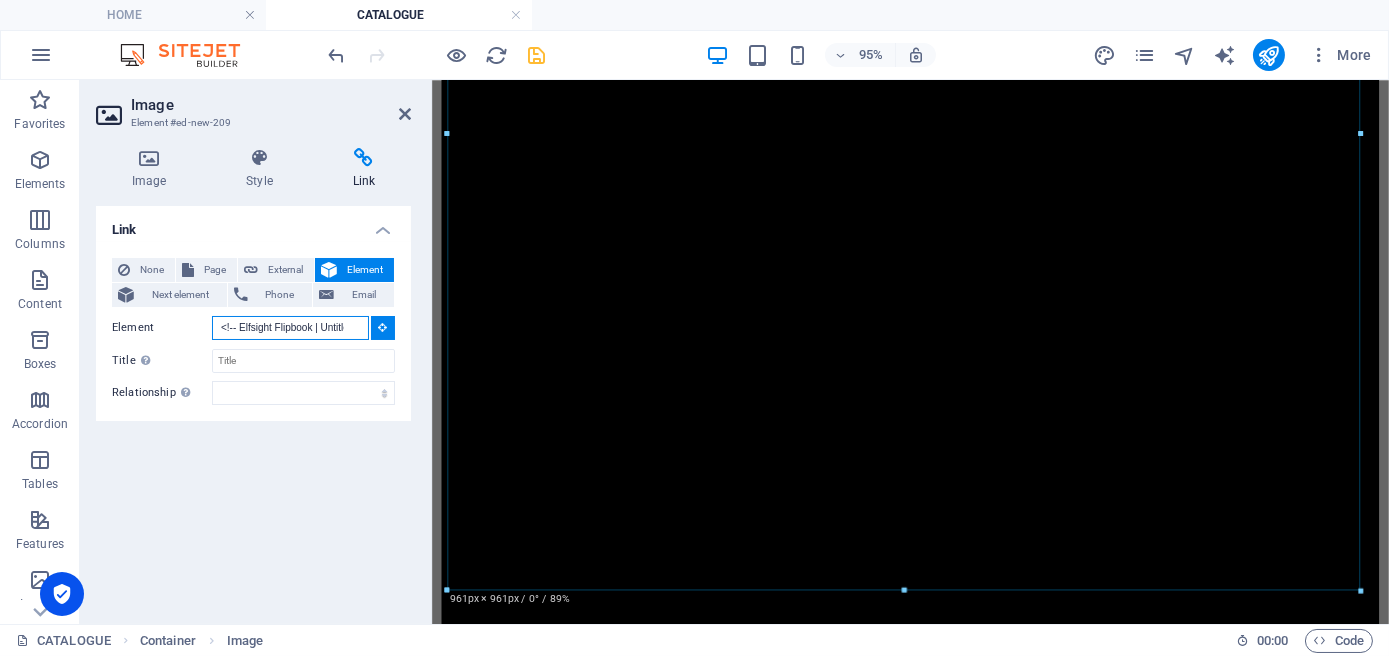 scroll, scrollTop: 0, scrollLeft: 832, axis: horizontal 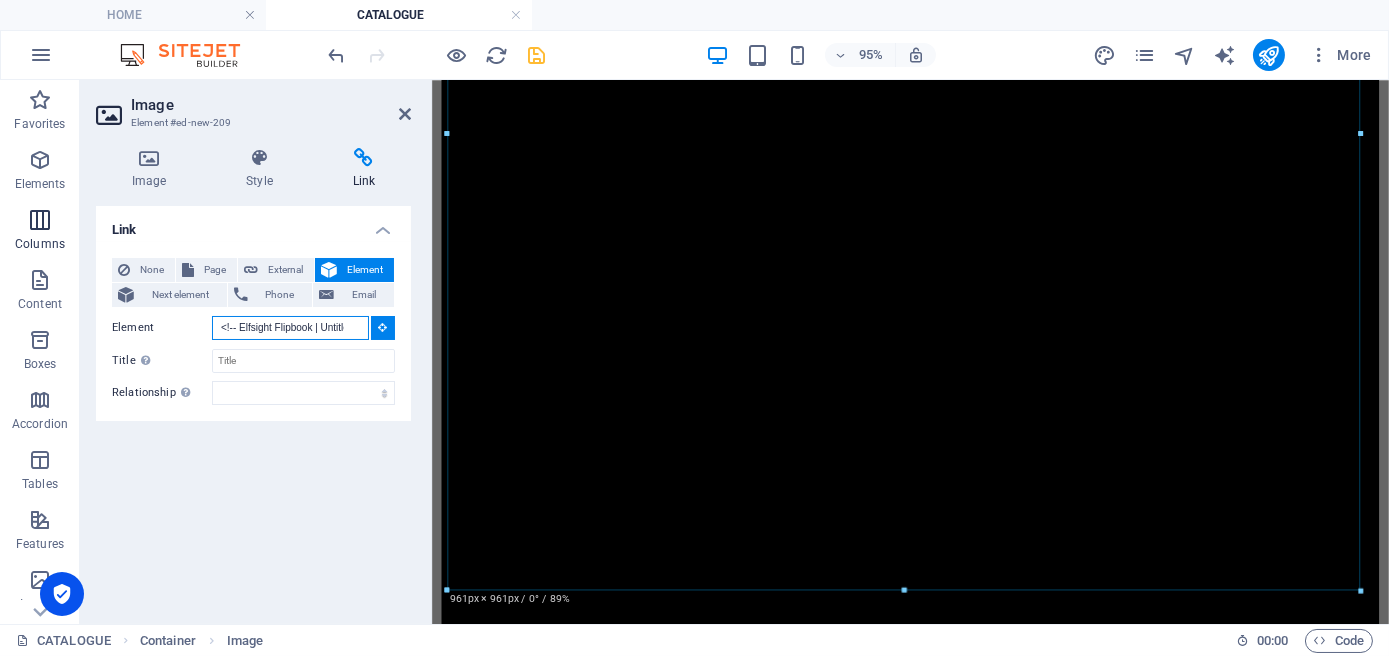 type 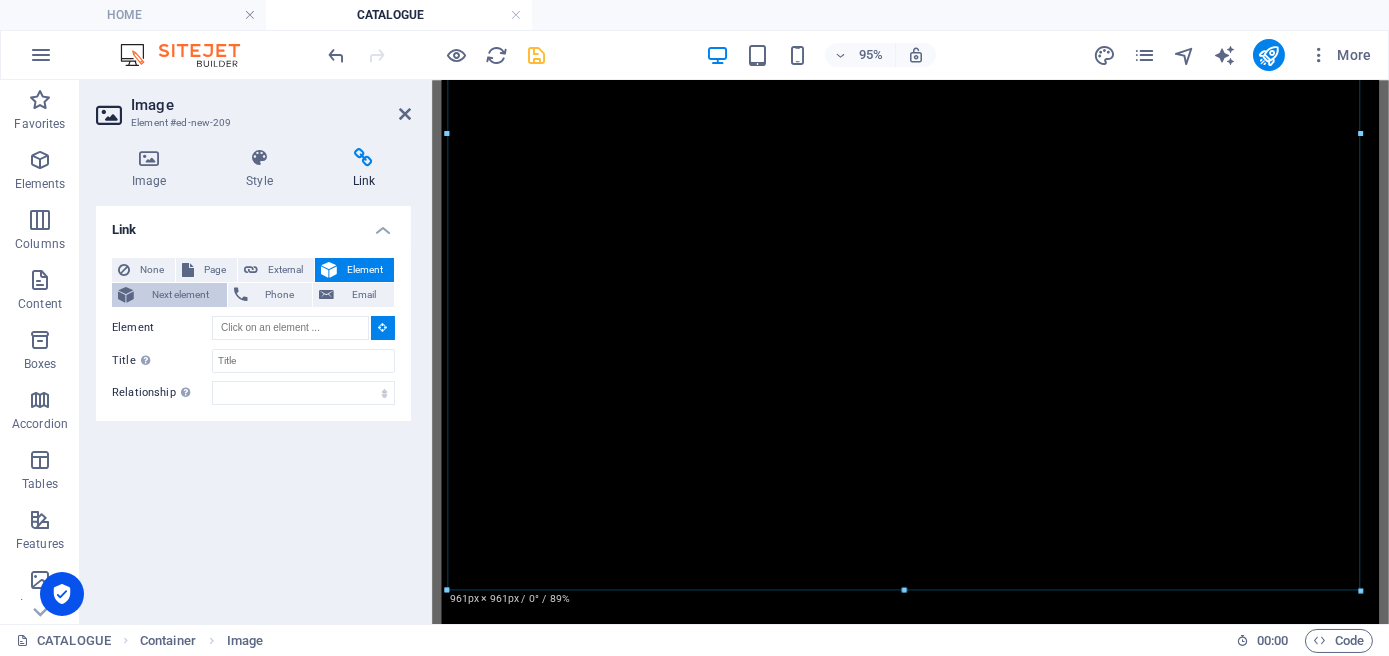 click on "Next element" at bounding box center [180, 295] 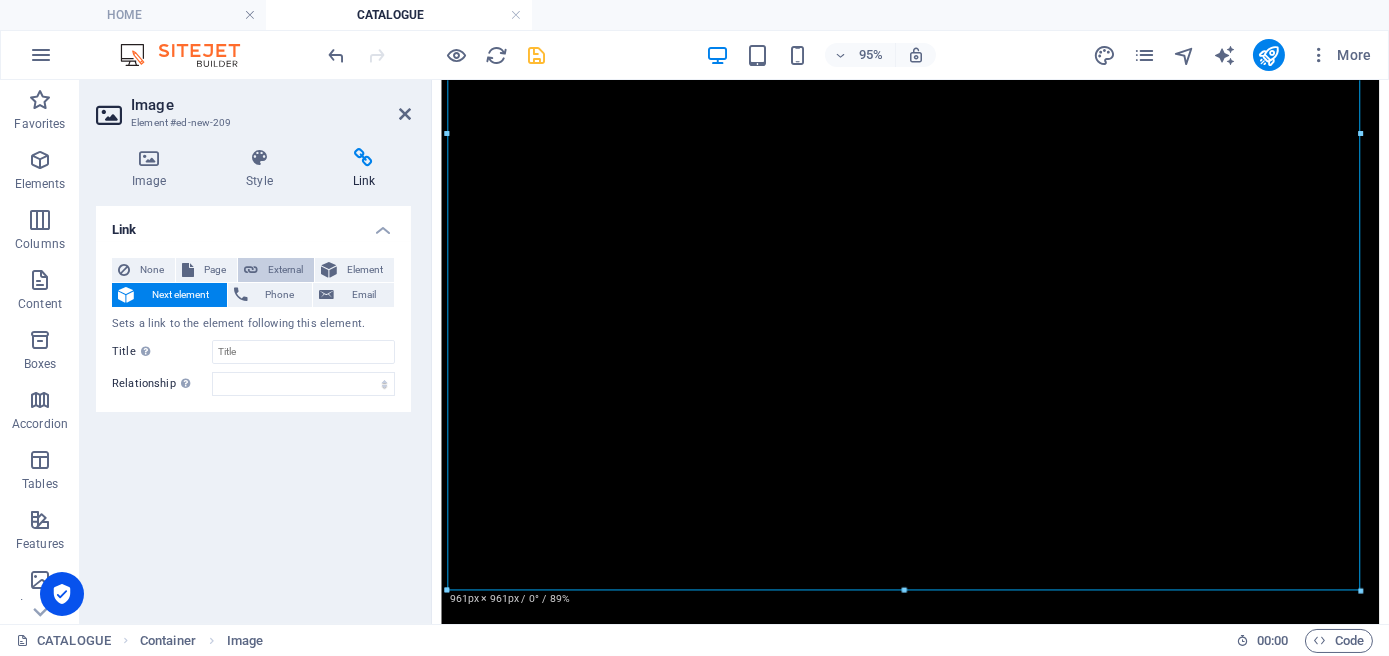 click on "External" at bounding box center (286, 270) 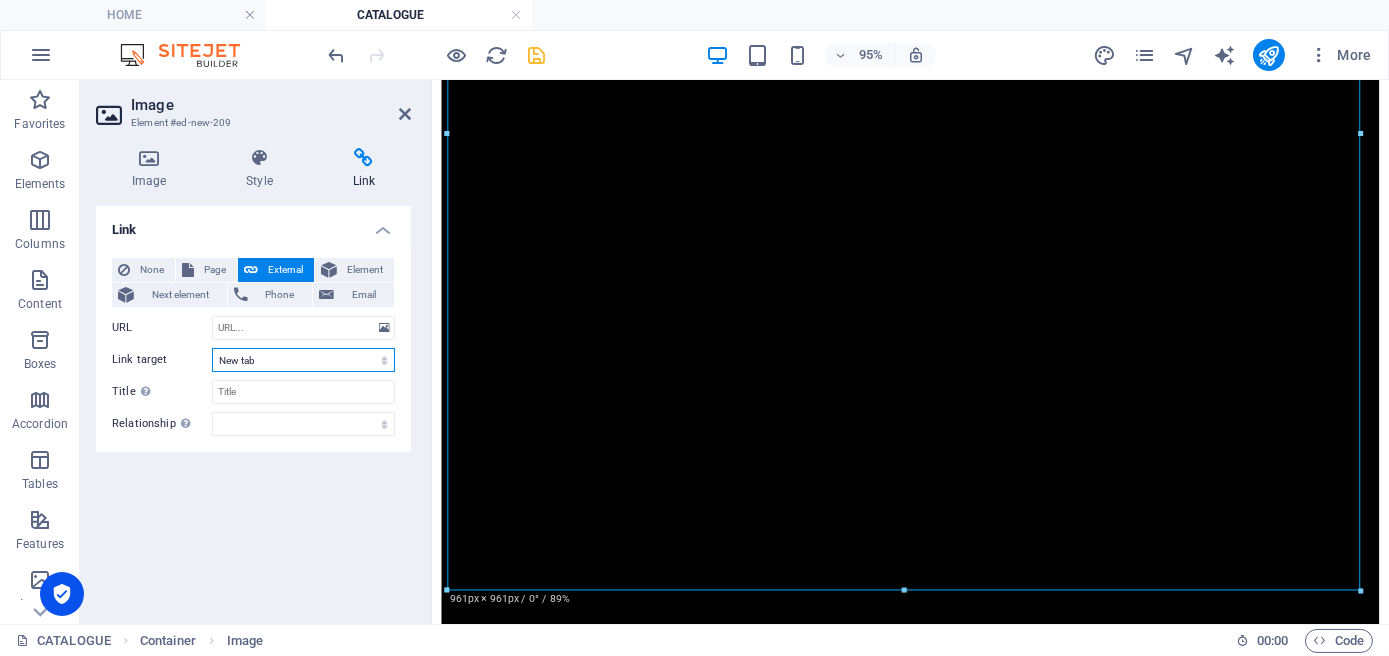 click on "New tab Same tab Overlay" at bounding box center (303, 360) 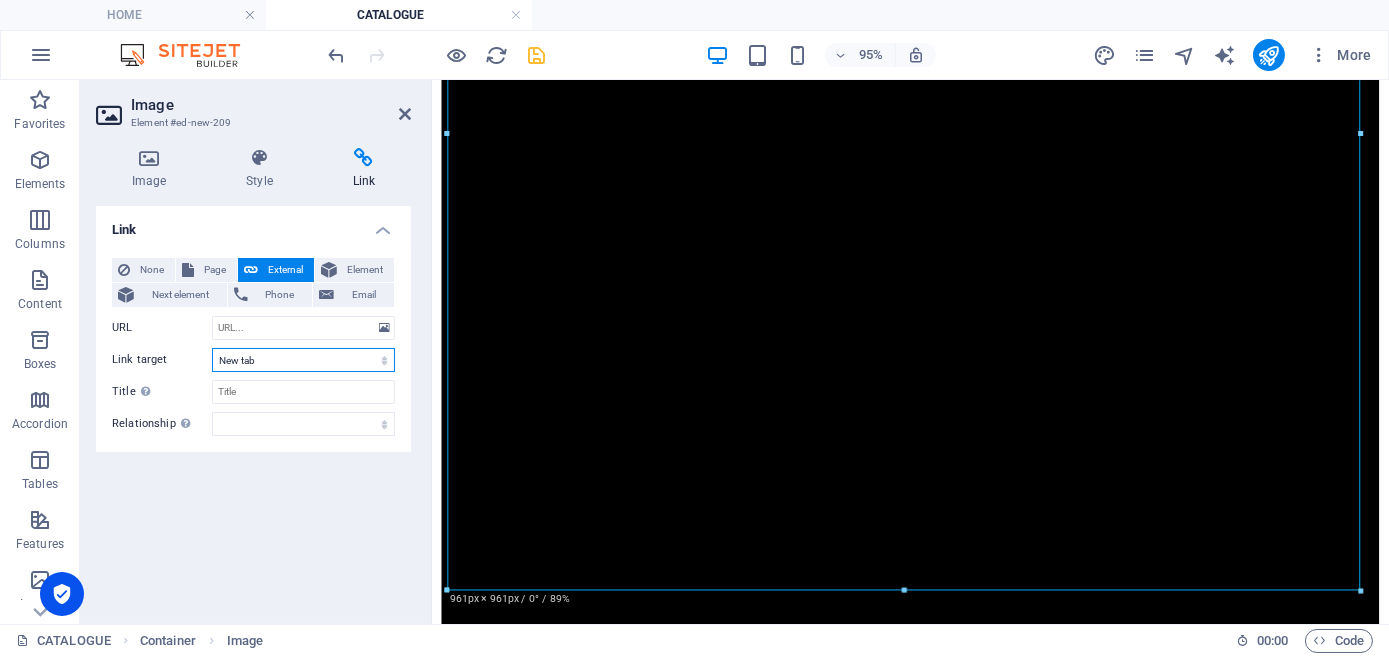 select 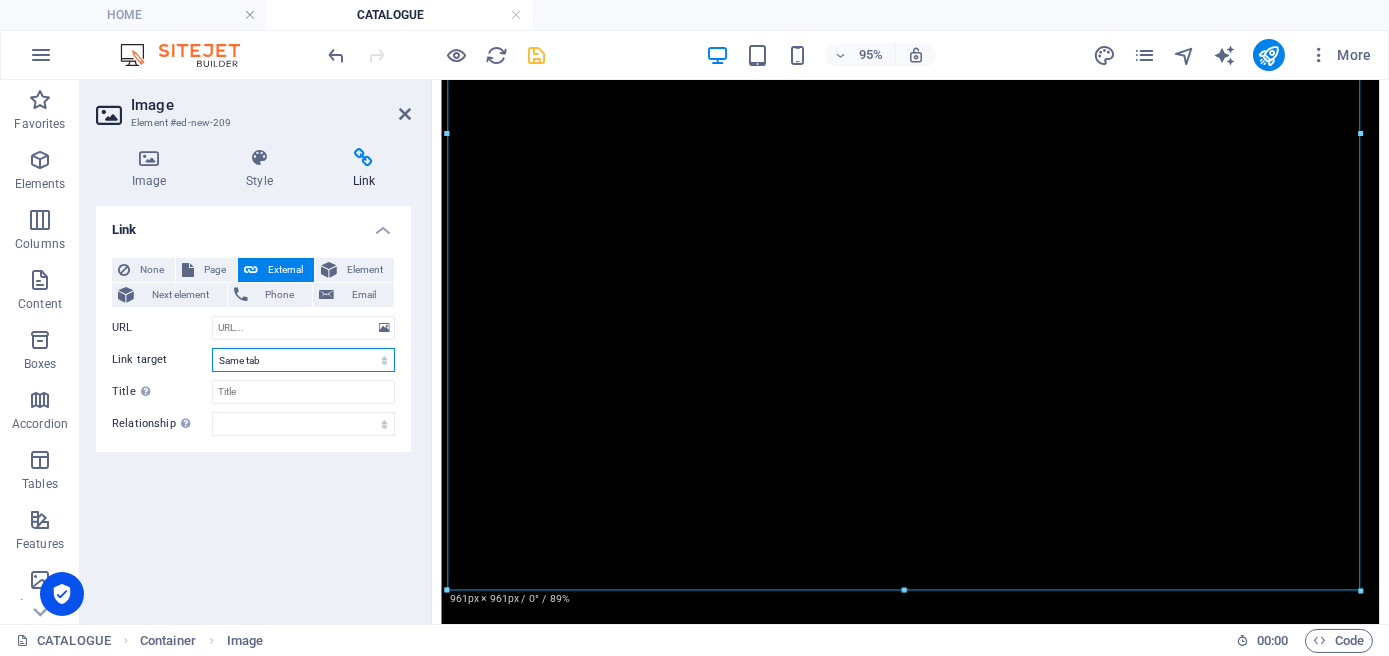 click on "New tab Same tab Overlay" at bounding box center [303, 360] 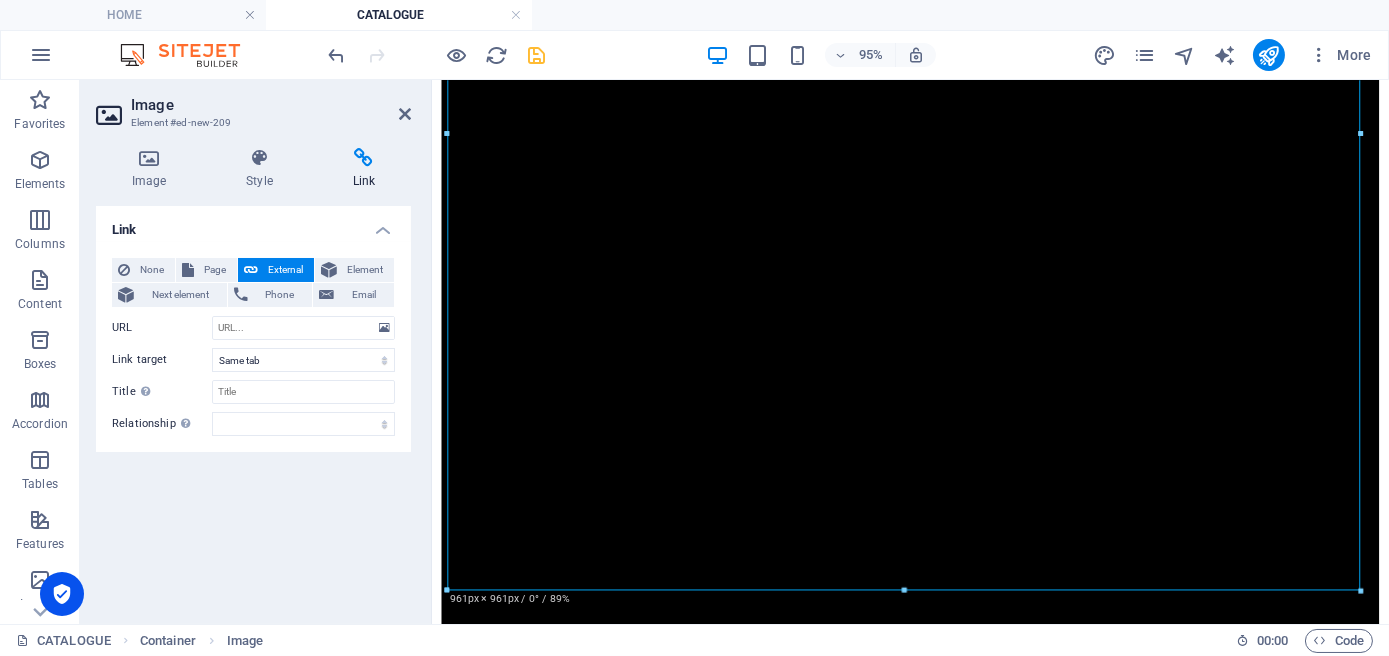 click on "Image Element #ed-new-209" at bounding box center (253, 106) 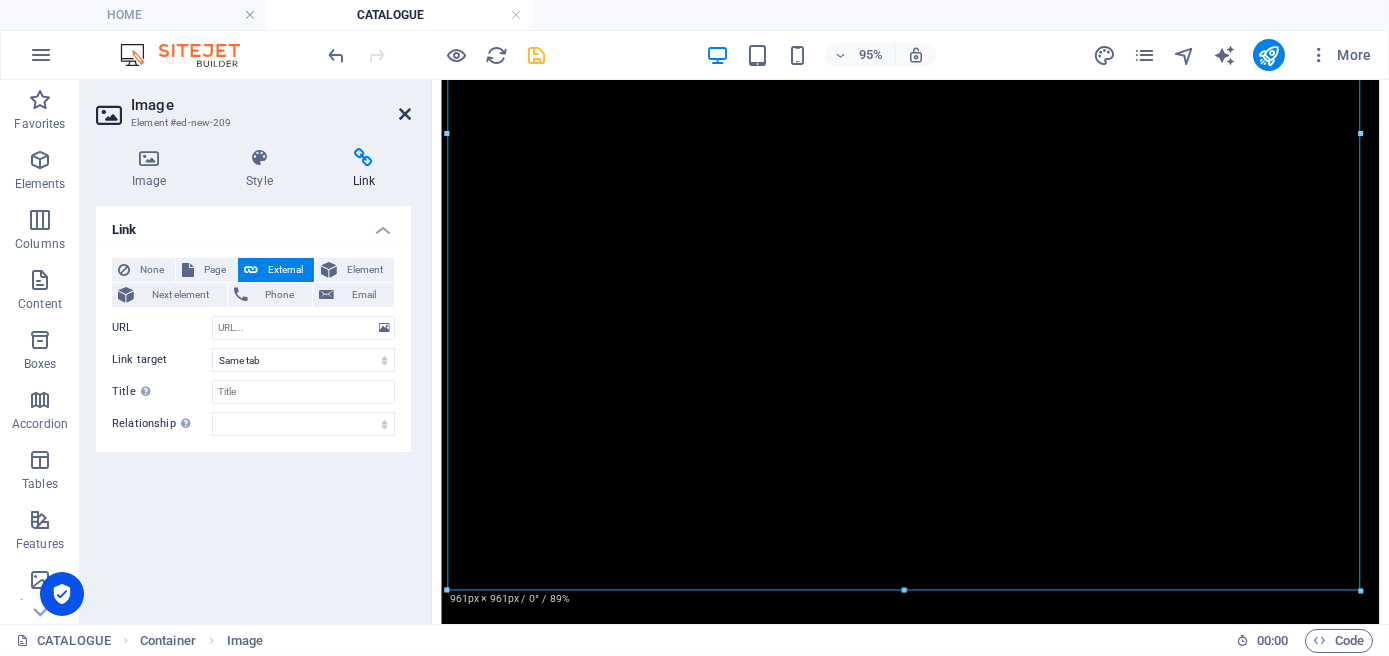 click at bounding box center [405, 114] 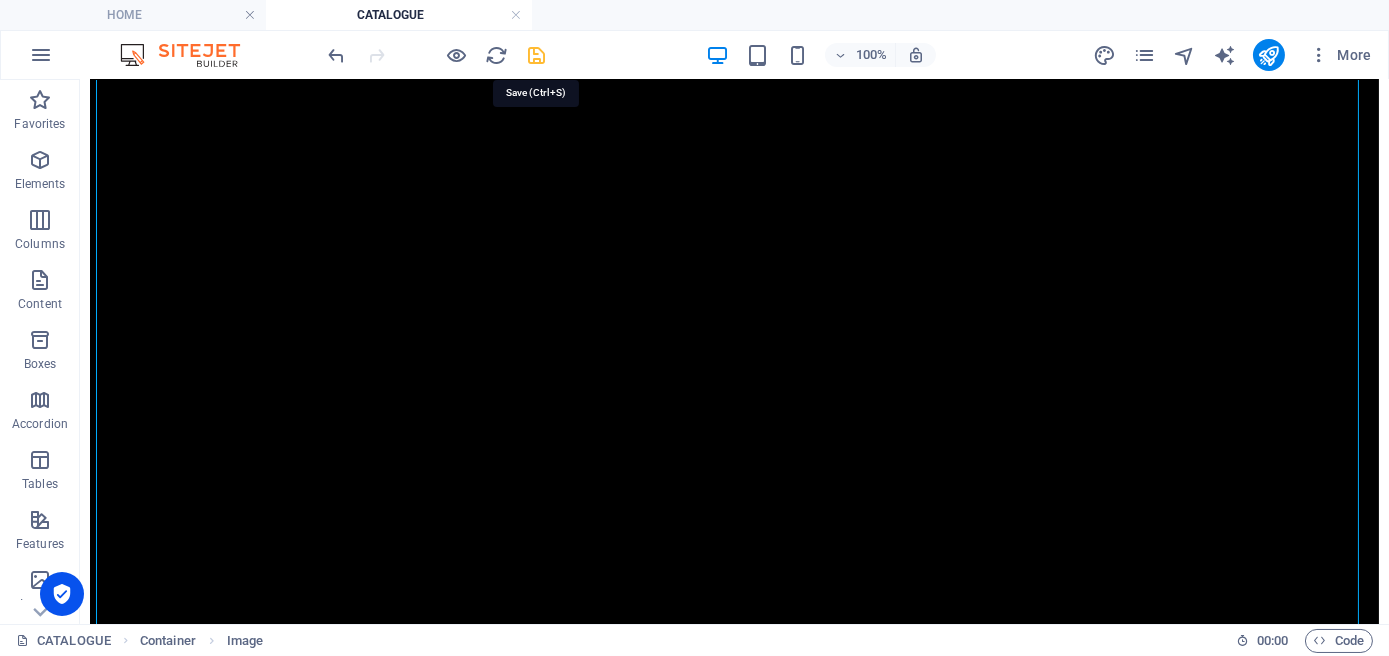 click at bounding box center (537, 55) 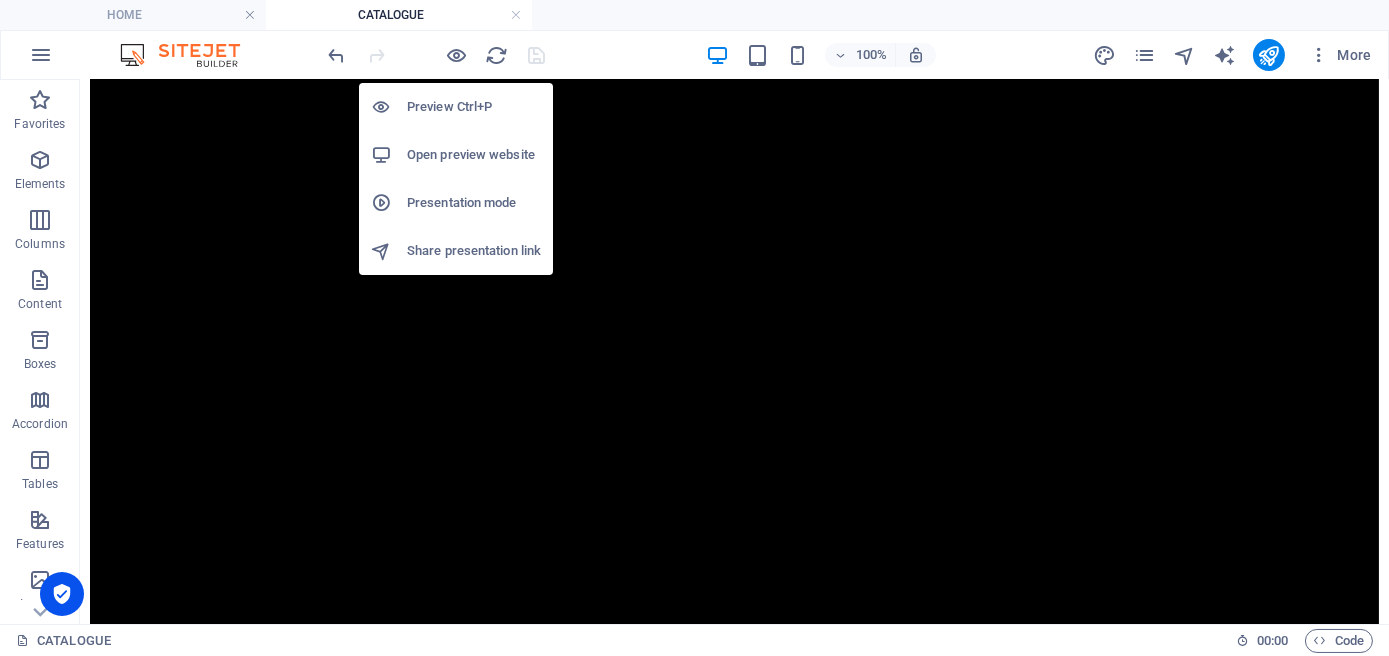 click on "Preview Ctrl+P" at bounding box center [474, 107] 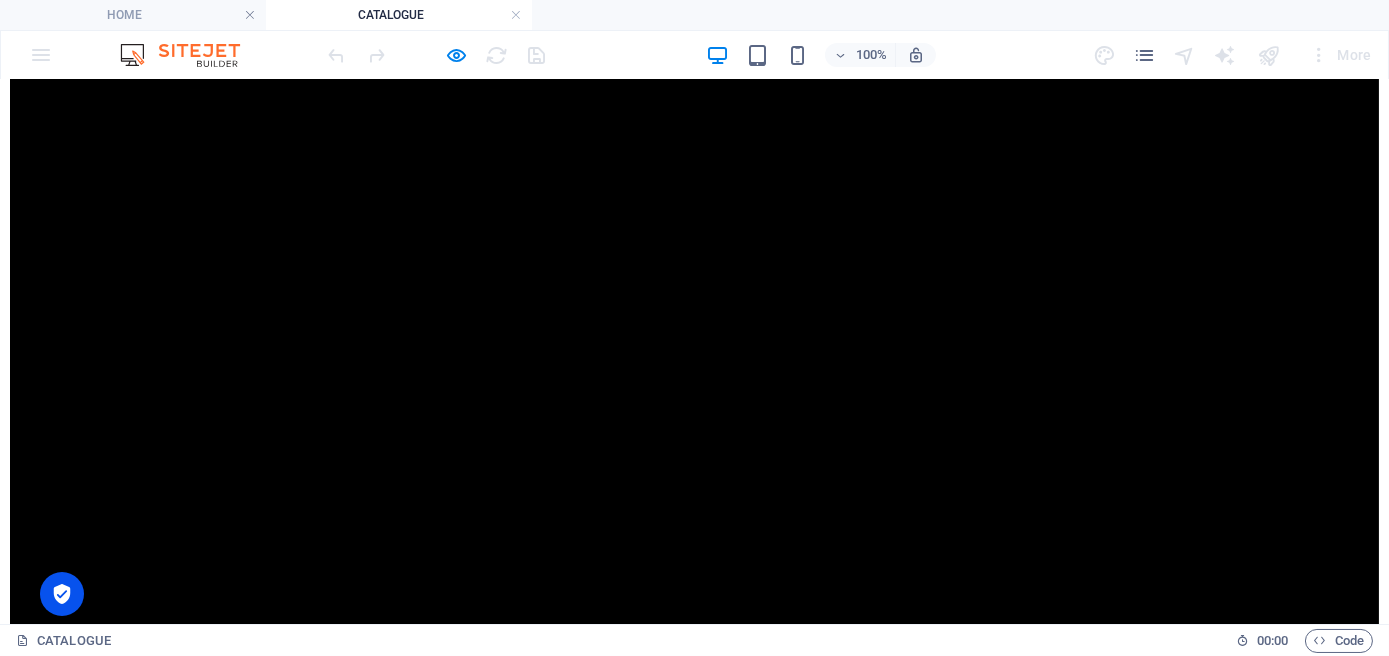 scroll, scrollTop: 727, scrollLeft: 0, axis: vertical 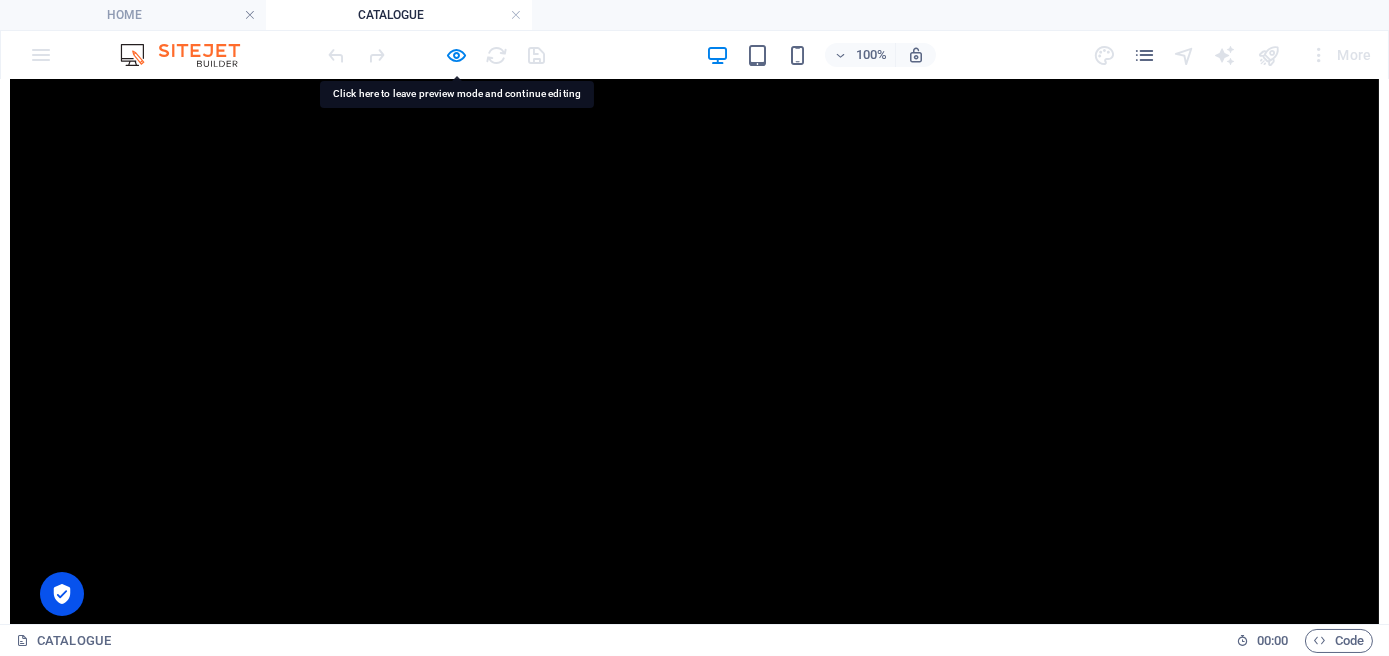 drag, startPoint x: 740, startPoint y: 334, endPoint x: 586, endPoint y: 152, distance: 238.4114 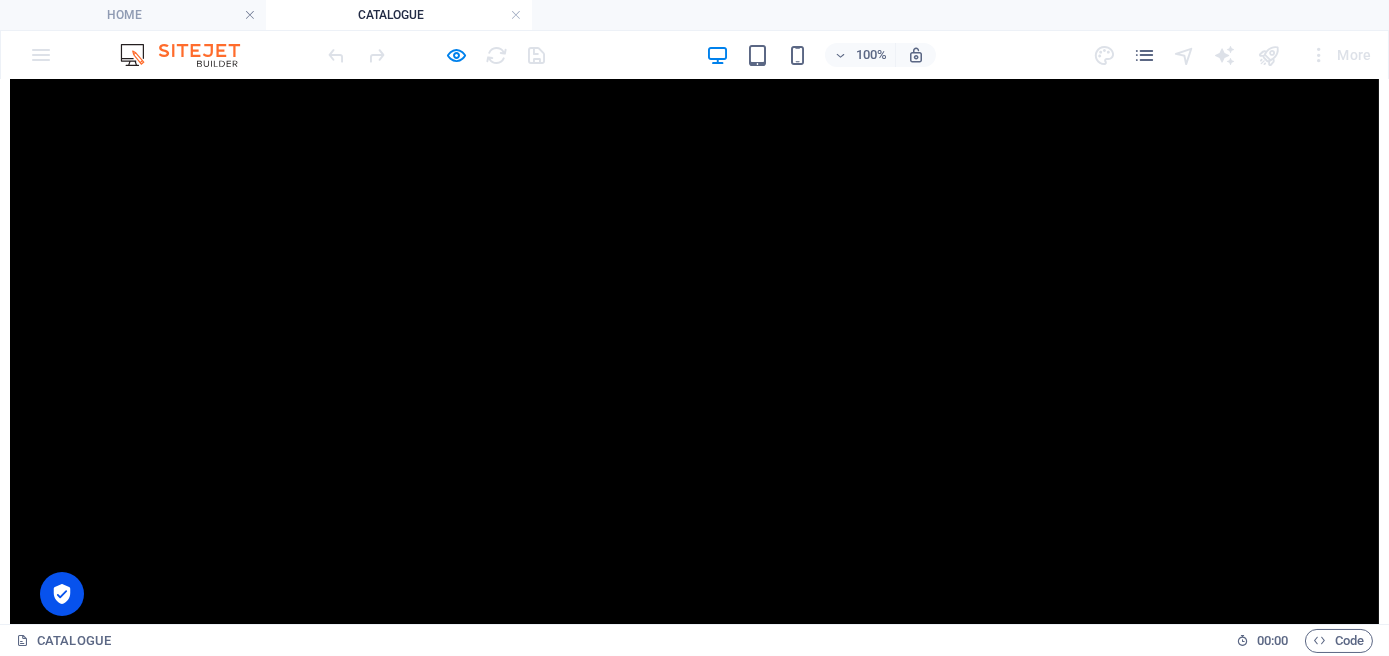 click at bounding box center (702, 1977) 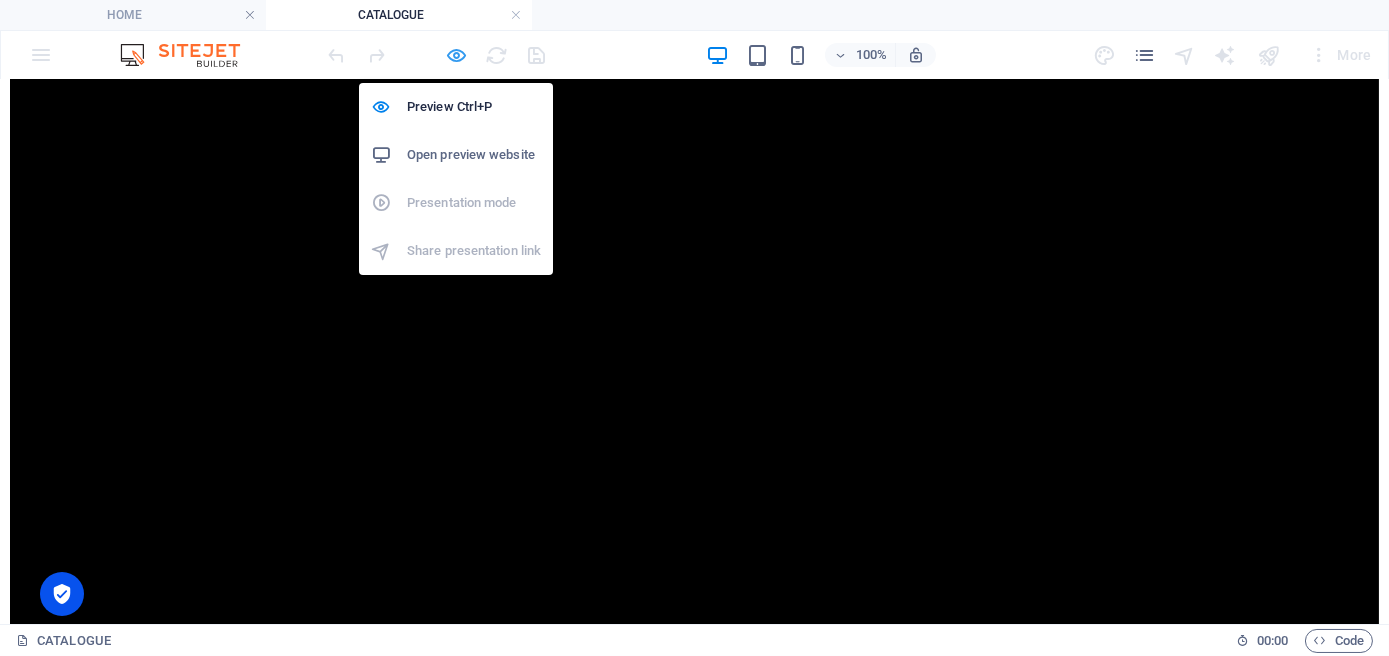 click at bounding box center (457, 55) 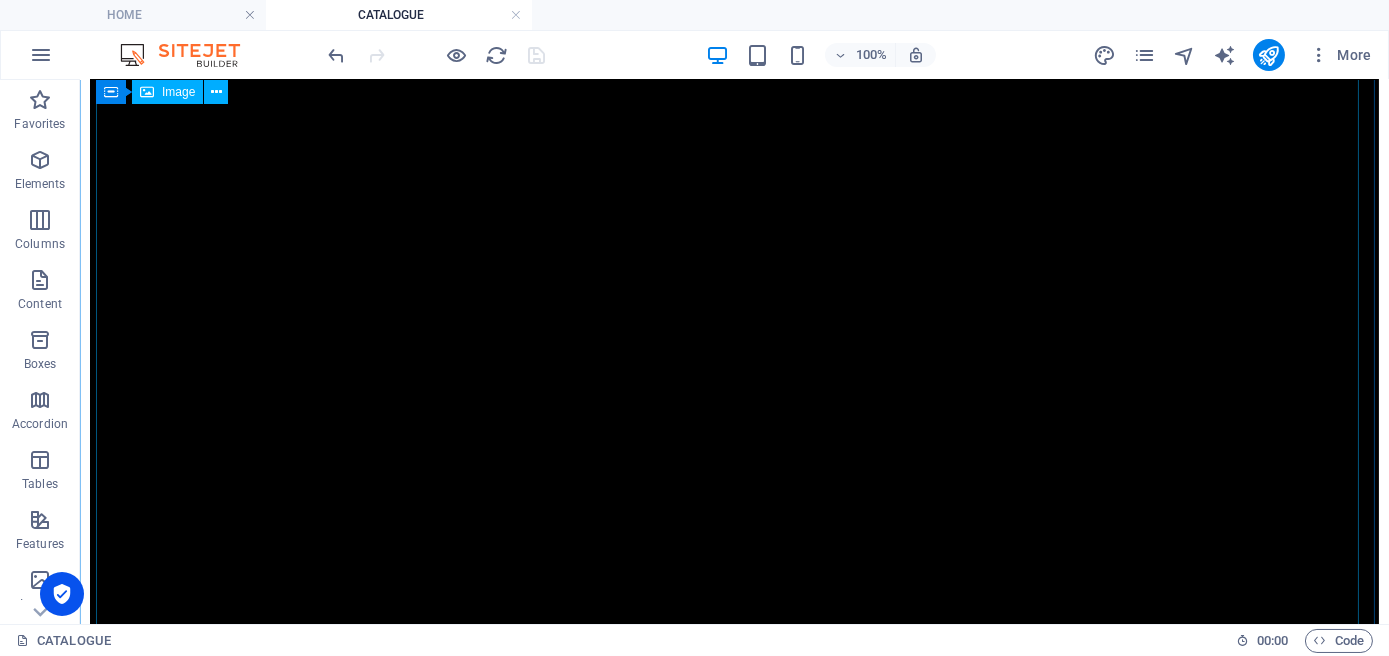 click at bounding box center [734, 1833] 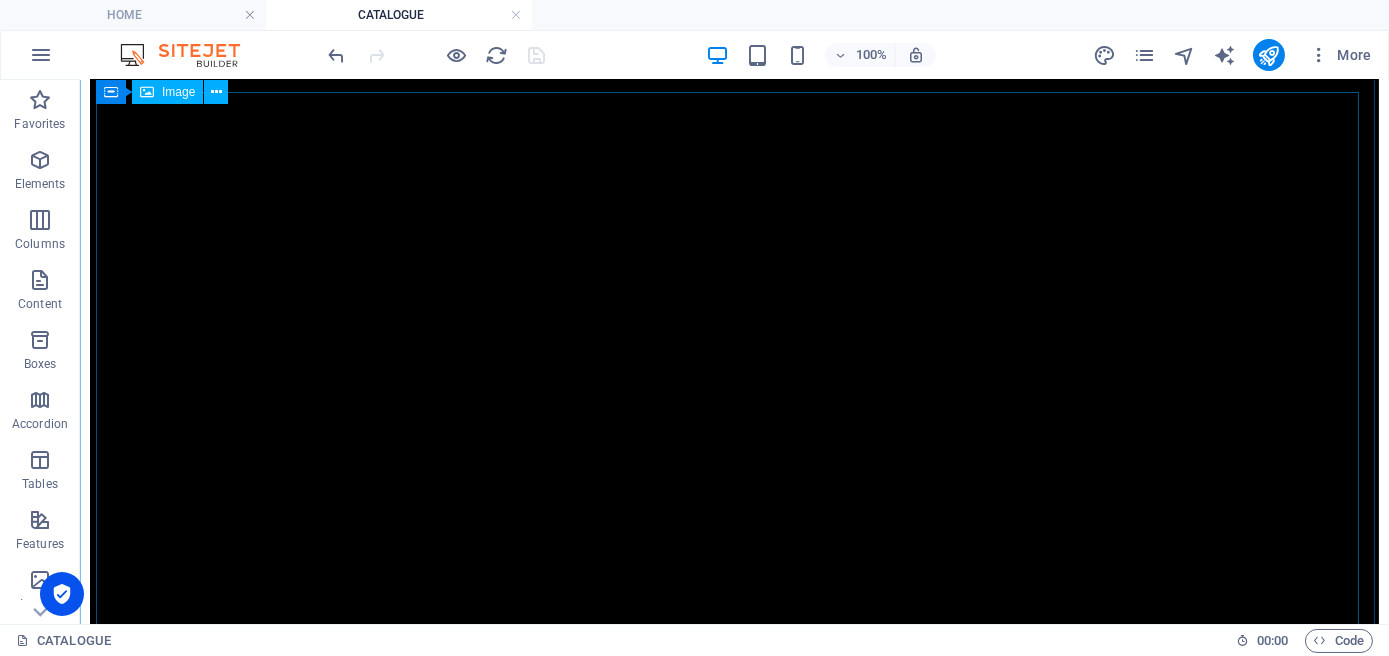 scroll, scrollTop: 0, scrollLeft: 0, axis: both 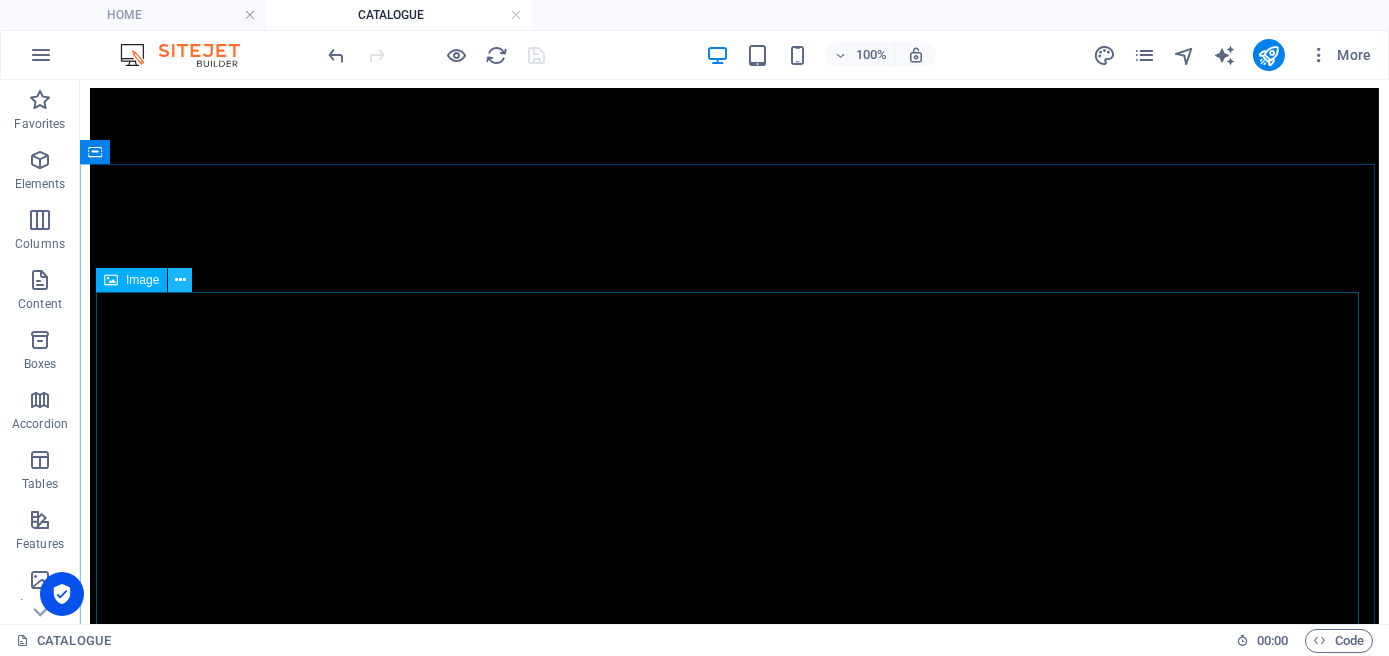 click at bounding box center (180, 280) 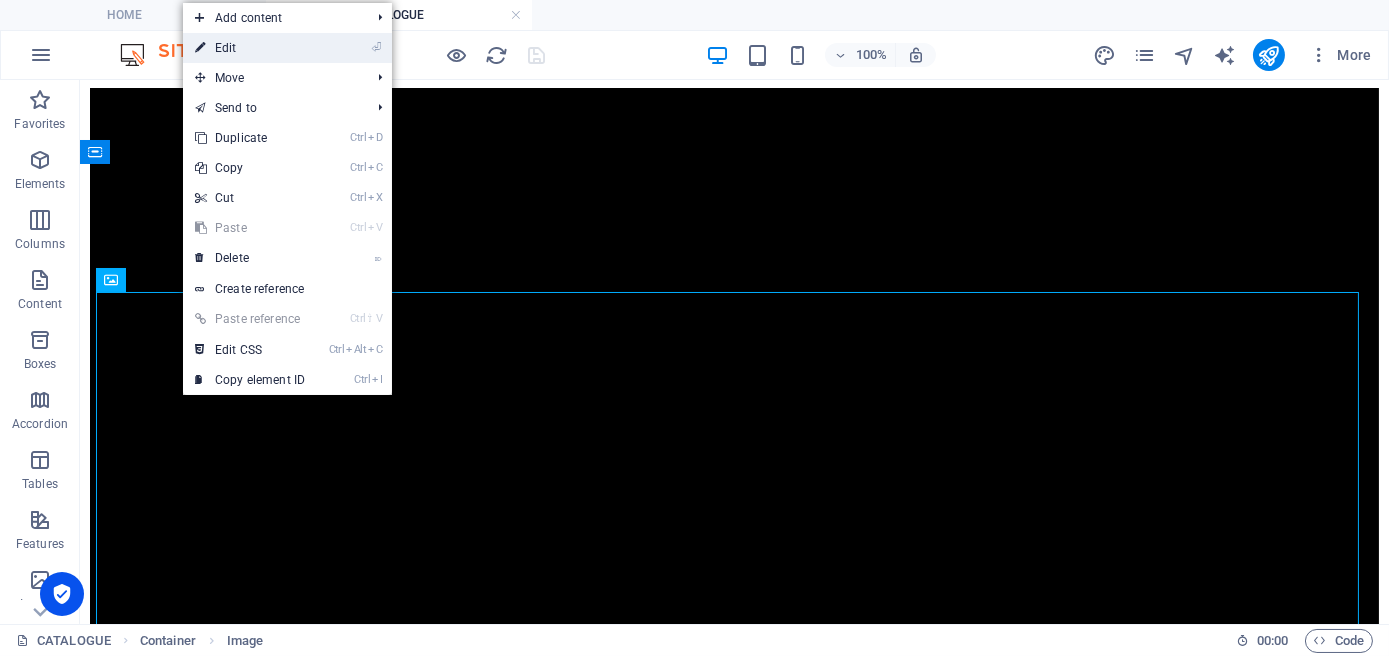 click on "⏎  Edit" at bounding box center [250, 48] 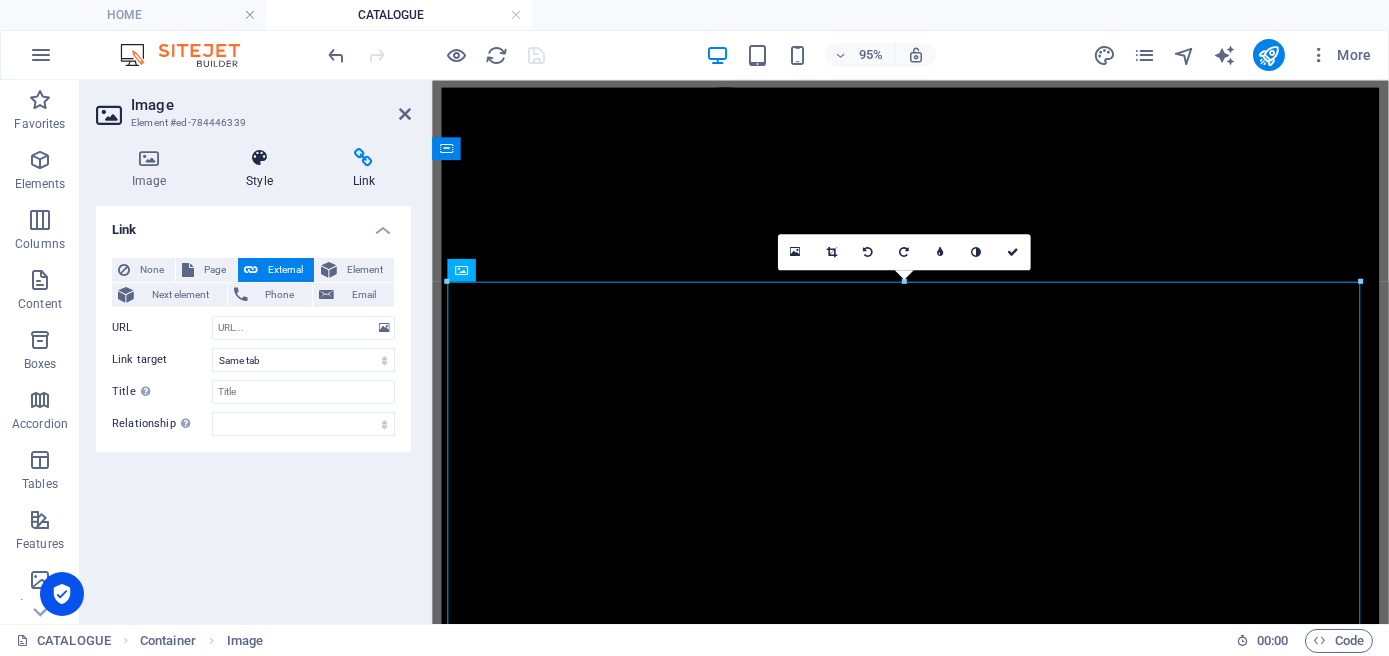 click at bounding box center (259, 158) 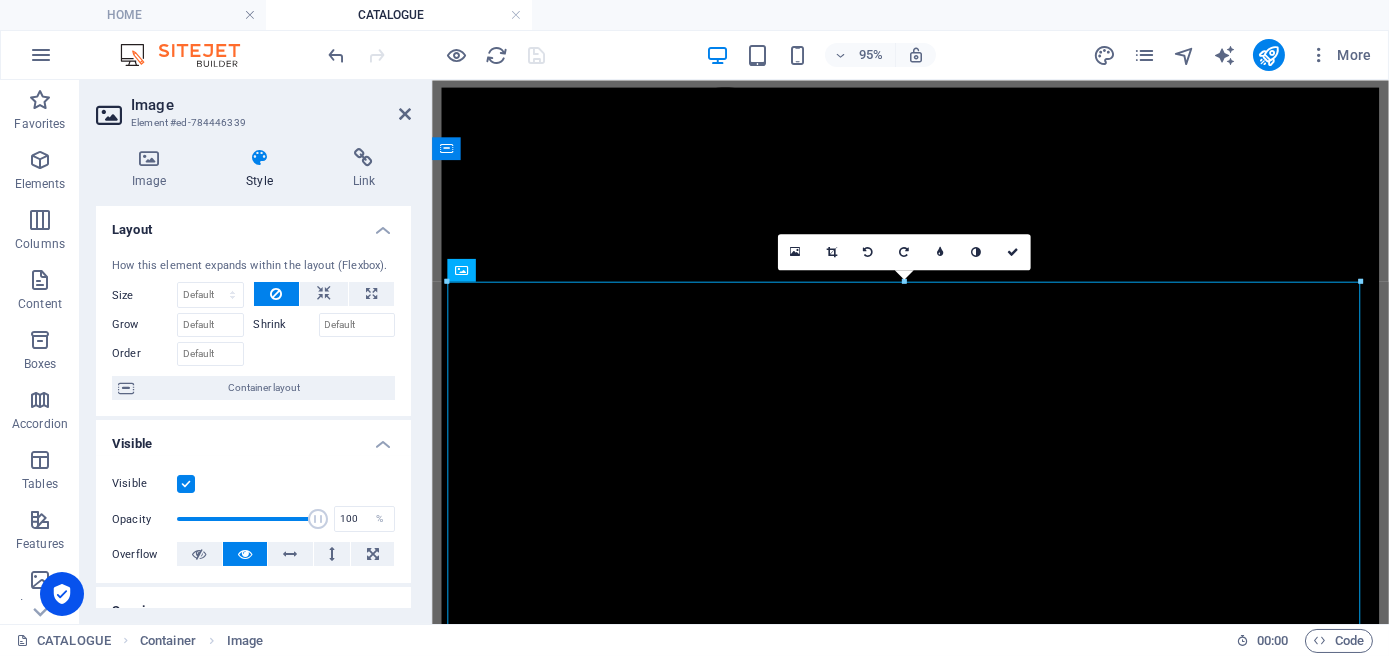 click on "Image Style Link Image Drag files here, click to choose files or select files from Files or our free stock photos & videos Select files from the file manager, stock photos, or upload file(s) Upload Width Default auto px rem % em vh vw Fit image Automatically fit image to a fixed width and height Height Default auto px Alignment Lazyload Loading images after the page loads improves page speed. Responsive Automatically load retina image and smartphone optimized sizes. Lightbox Use as headline The image will be wrapped in an H1 headline tag. Useful for giving alternative text the weight of an H1 headline, e.g. for the logo. Leave unchecked if uncertain. Optimized Images are compressed to improve page speed. Position Direction Custom X offset 50 px rem % vh vw Y offset 50 px rem % vh vw Text Float No float Image left Image right Determine how text should behave around the image. Text Alternative text Image caption Paragraph Format Normal Heading 1 Heading 2 Heading 3 Heading 4 Heading 5 Heading 6 Code Font Family" at bounding box center [253, 378] 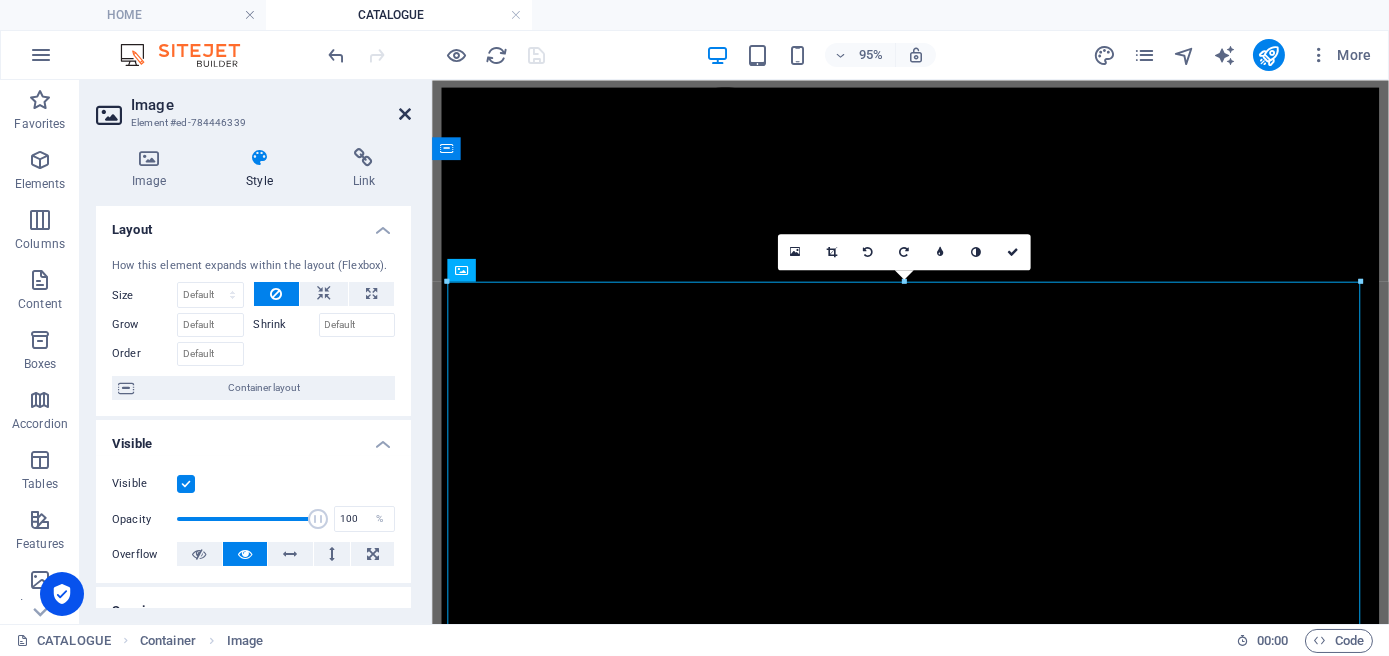 click at bounding box center (405, 114) 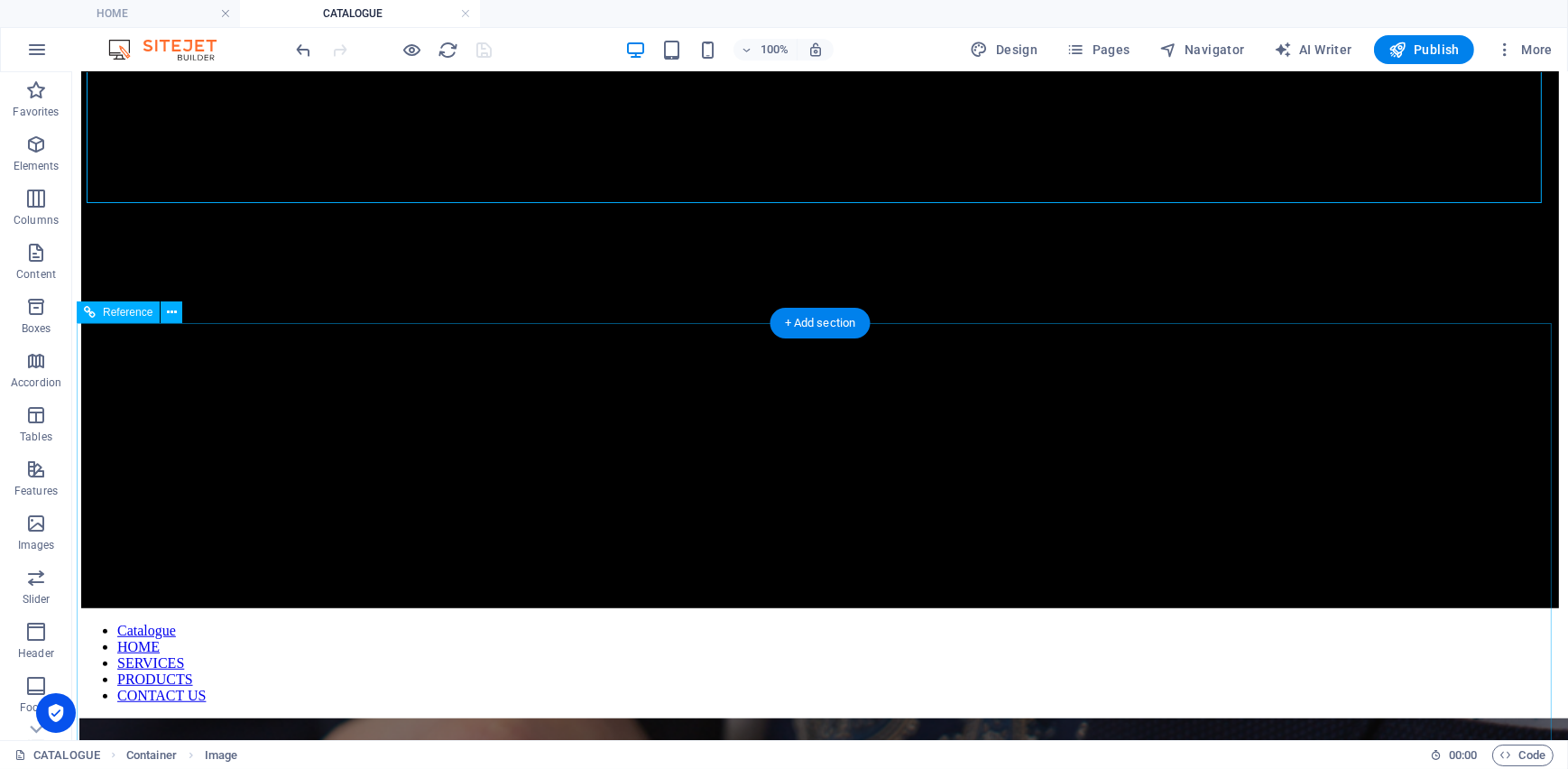 scroll, scrollTop: 1559, scrollLeft: 0, axis: vertical 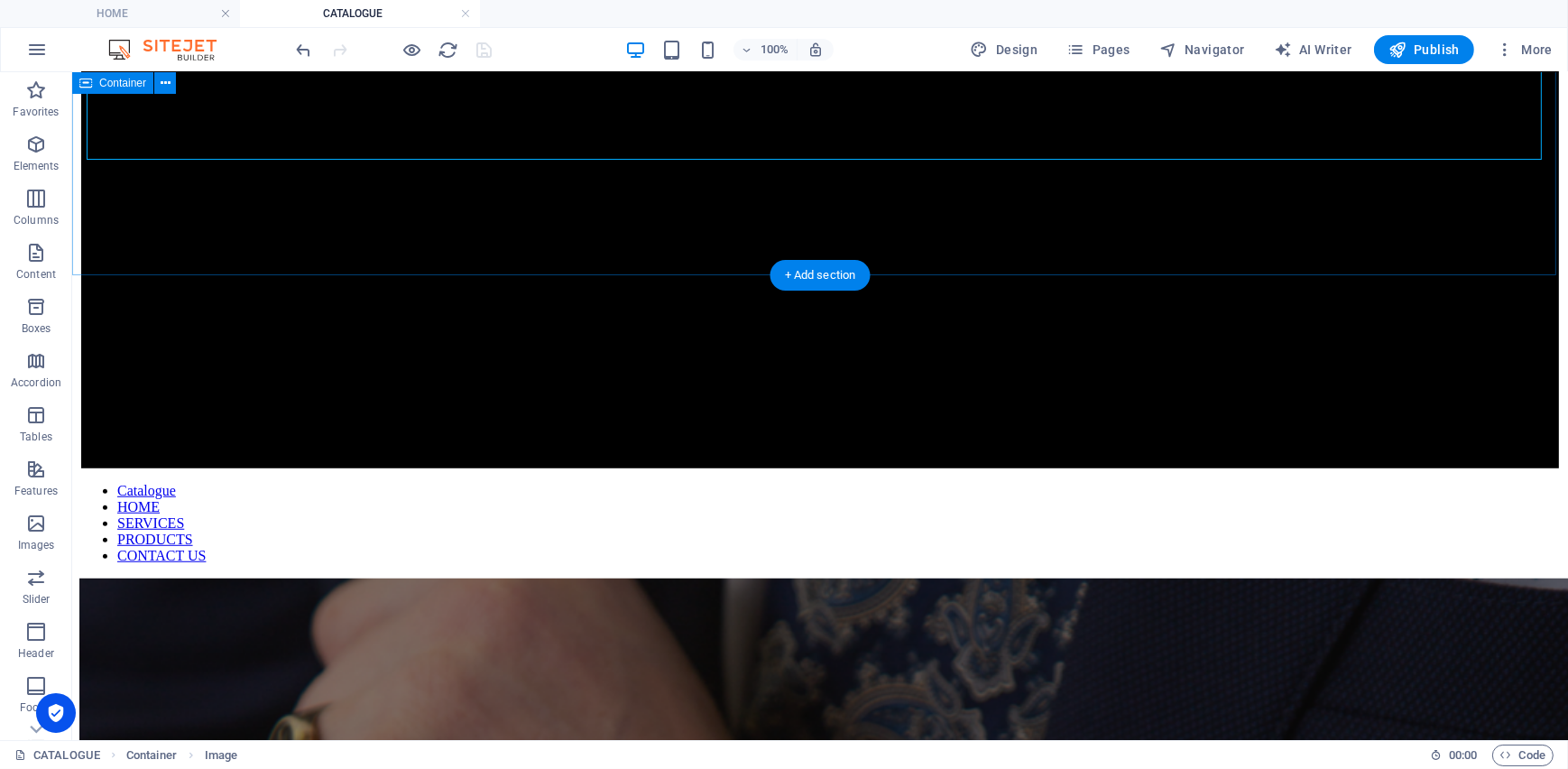 click at bounding box center (819, 1328) 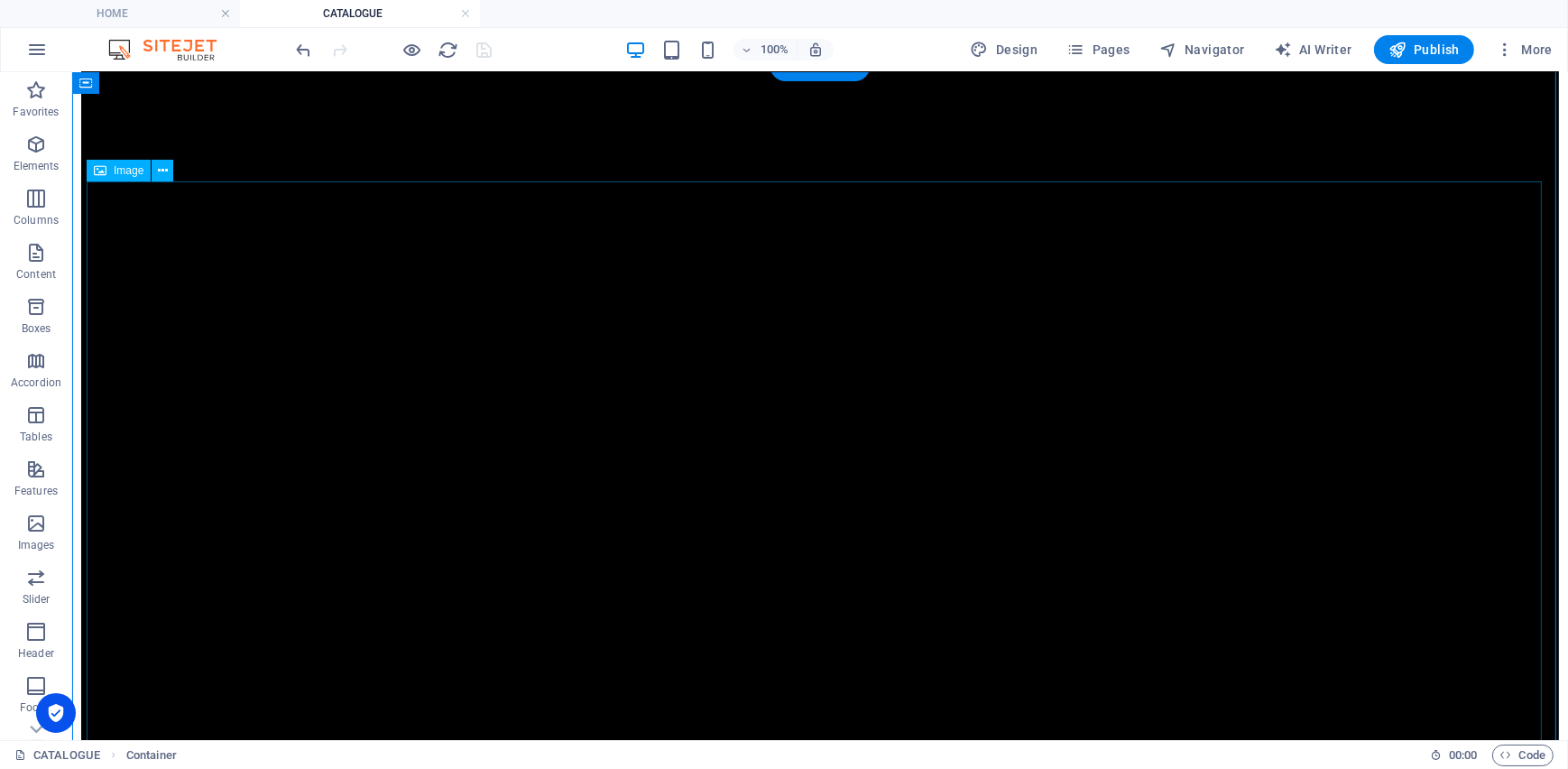 scroll, scrollTop: 81, scrollLeft: 0, axis: vertical 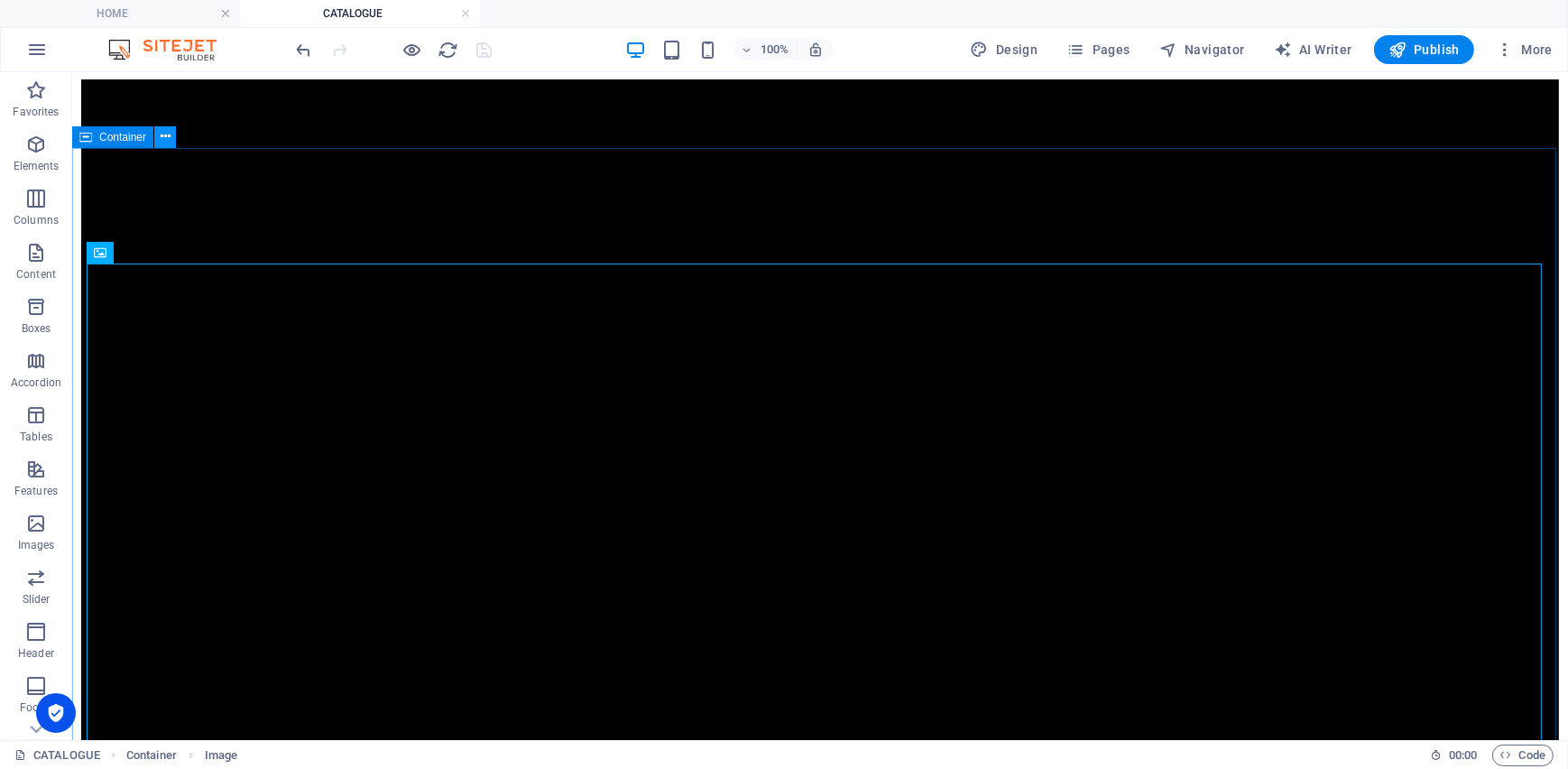 click at bounding box center [165, 136] 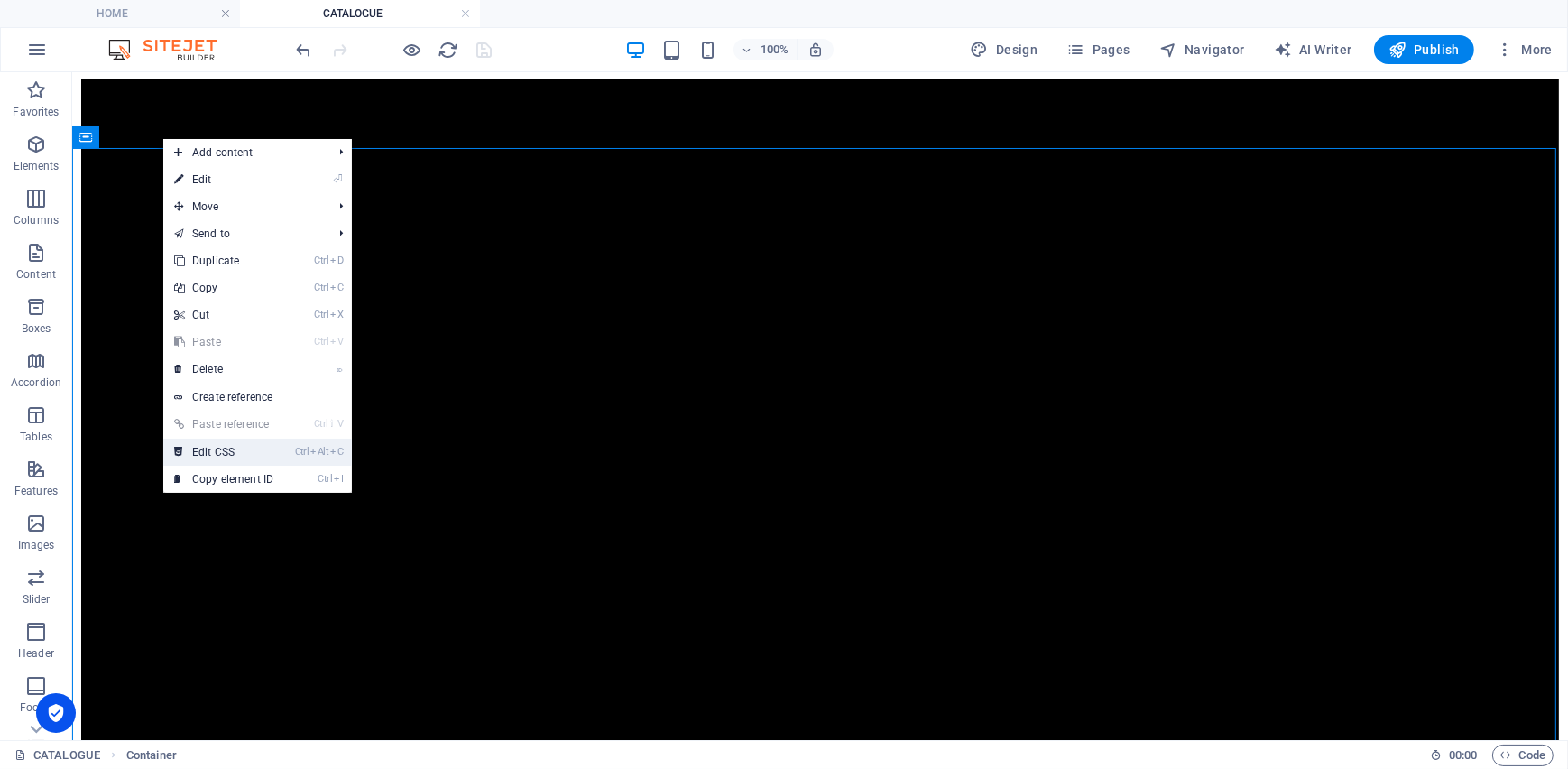click on "Ctrl Alt C  Edit CSS" at bounding box center (224, 452) 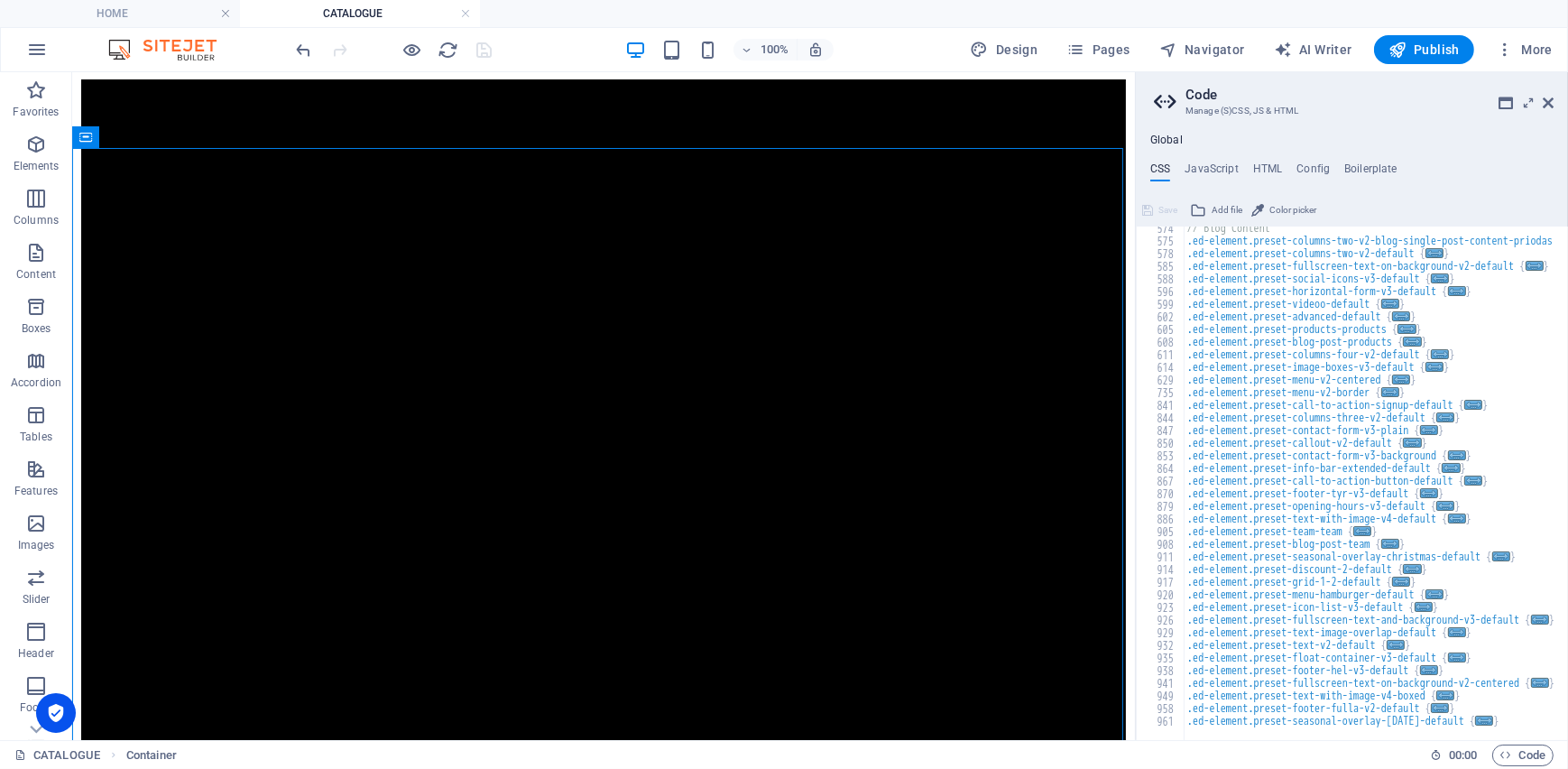 scroll, scrollTop: 850, scrollLeft: 0, axis: vertical 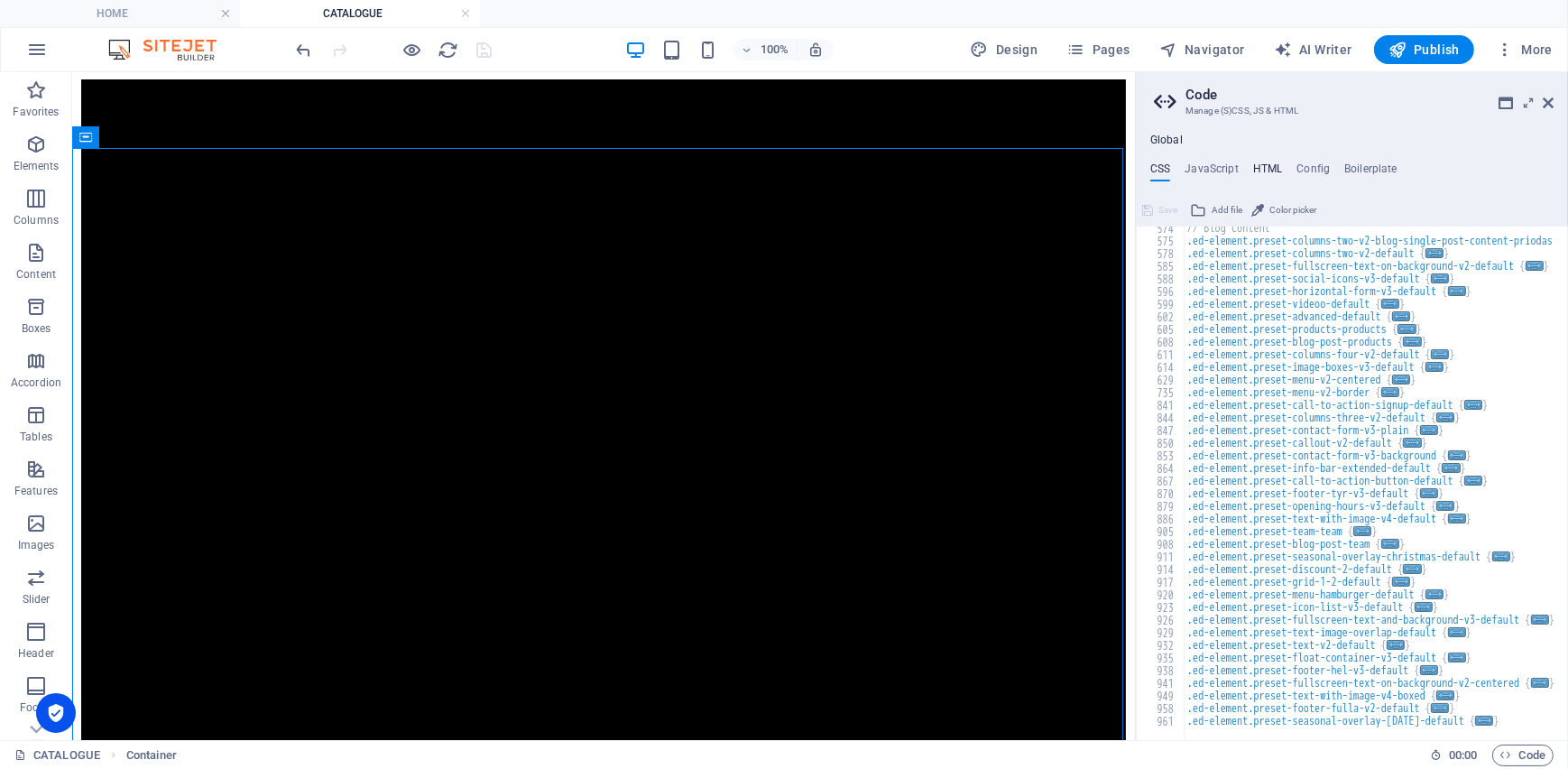 click on "HTML" at bounding box center [1268, 172] 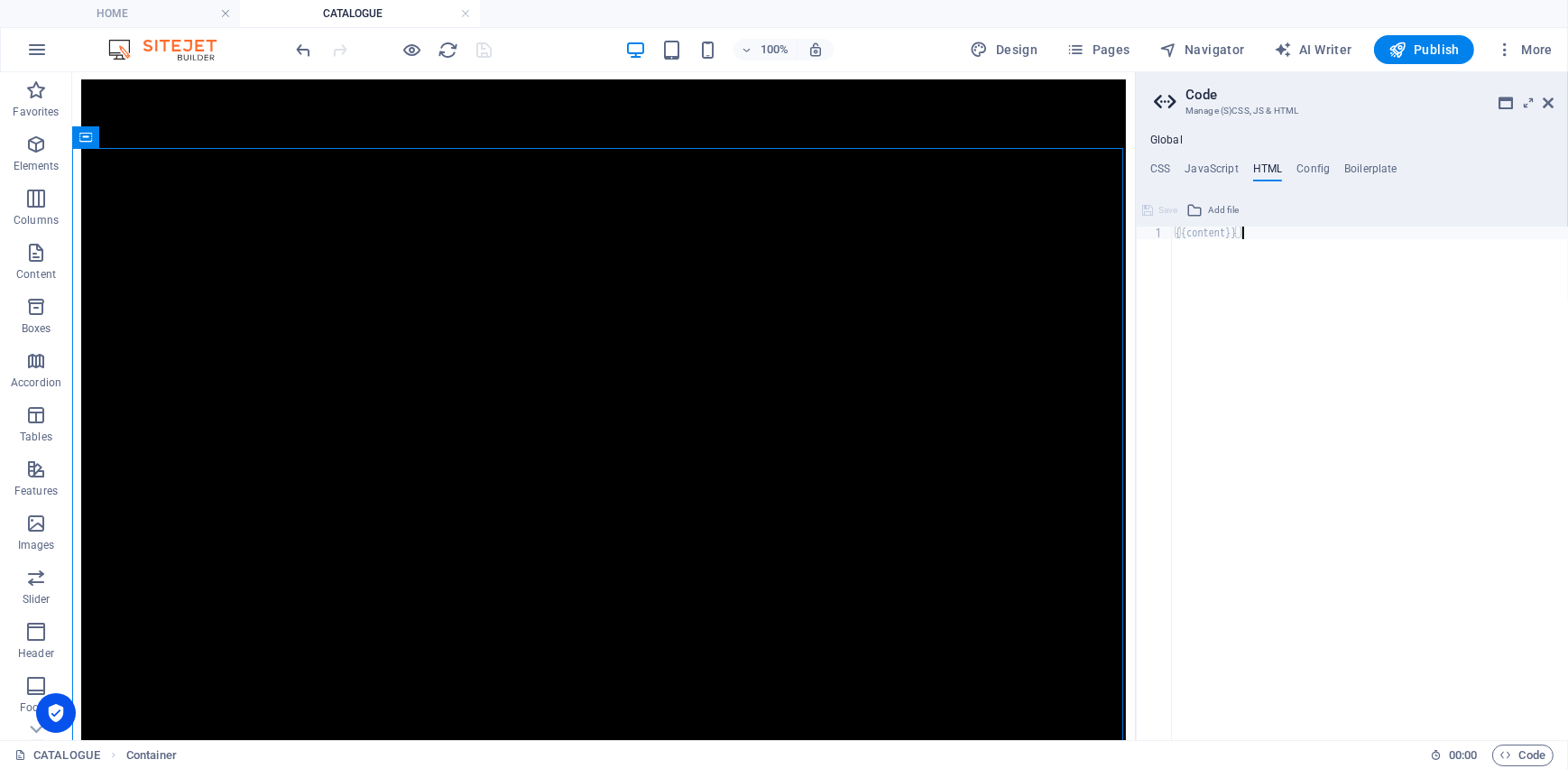 click on "{{content}}" at bounding box center (1370, 496) 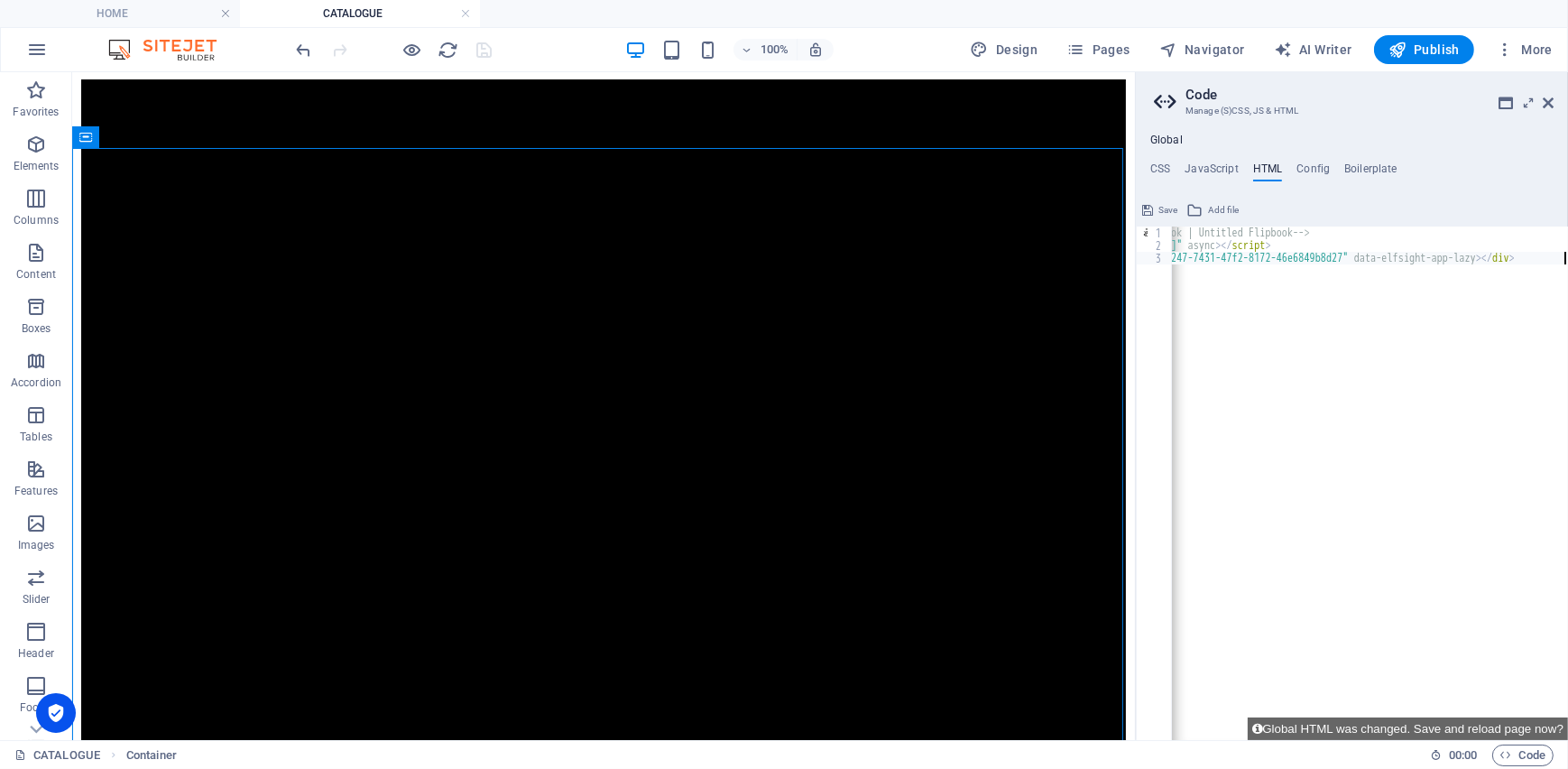 click on "{{content}} <!--  Elfsight Flipbook | Untitled Flipbook  --> < script   src = "[URL][DOMAIN_NAME]"   async > </ script > < div   class = "elfsight-app-78aed247-7431-47f2-8172-46e6849b8d27"   data-elfsight-app-lazy > </ div >" at bounding box center [1285, 489] 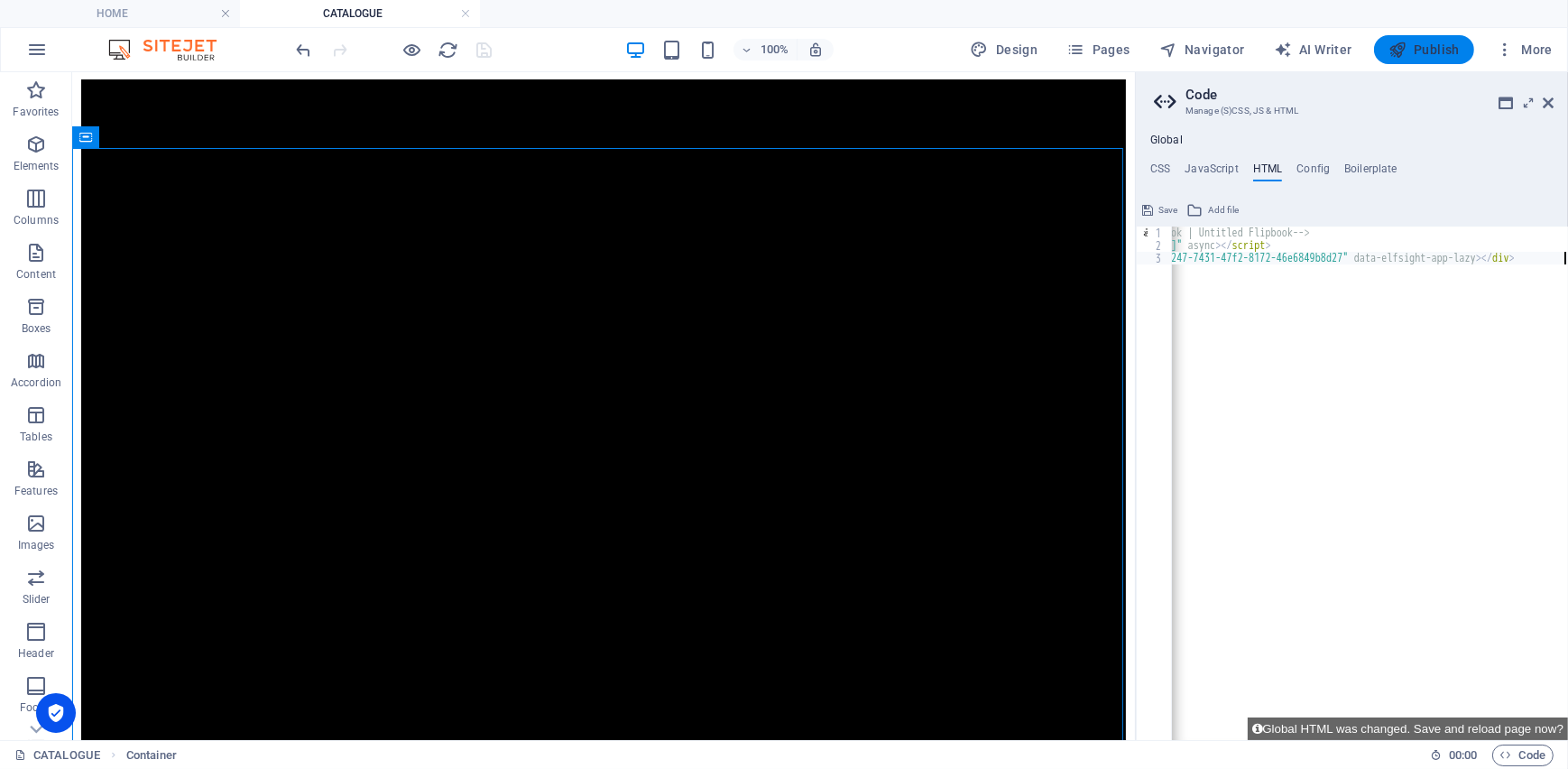 click on "Publish" at bounding box center [1424, 50] 